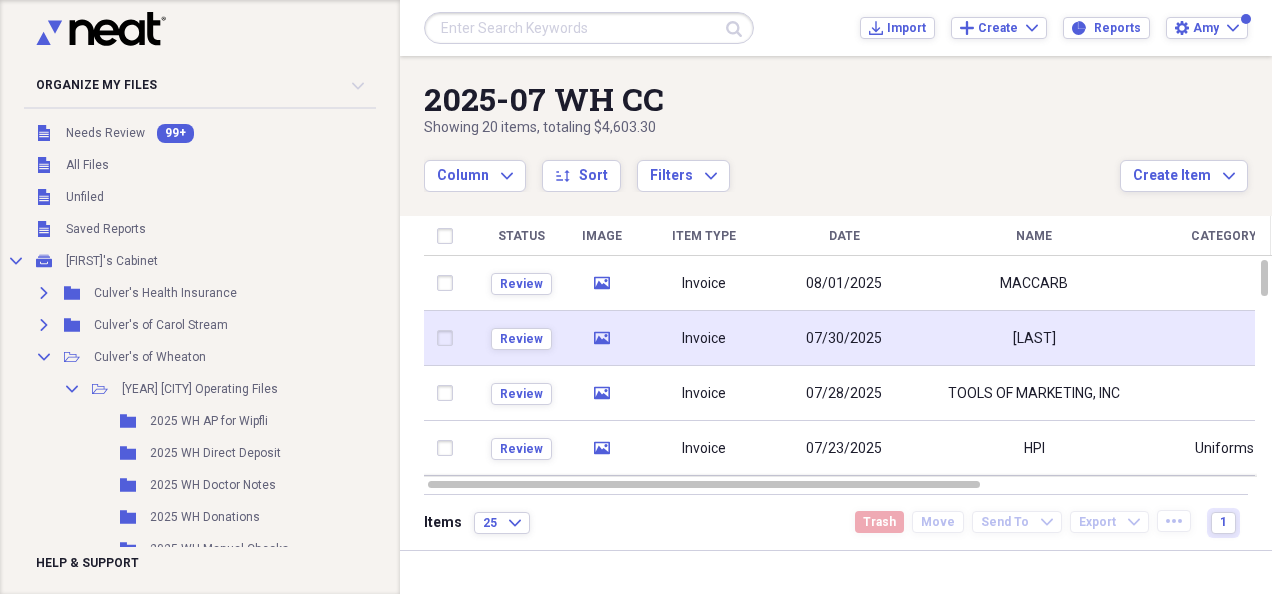 scroll, scrollTop: 0, scrollLeft: 0, axis: both 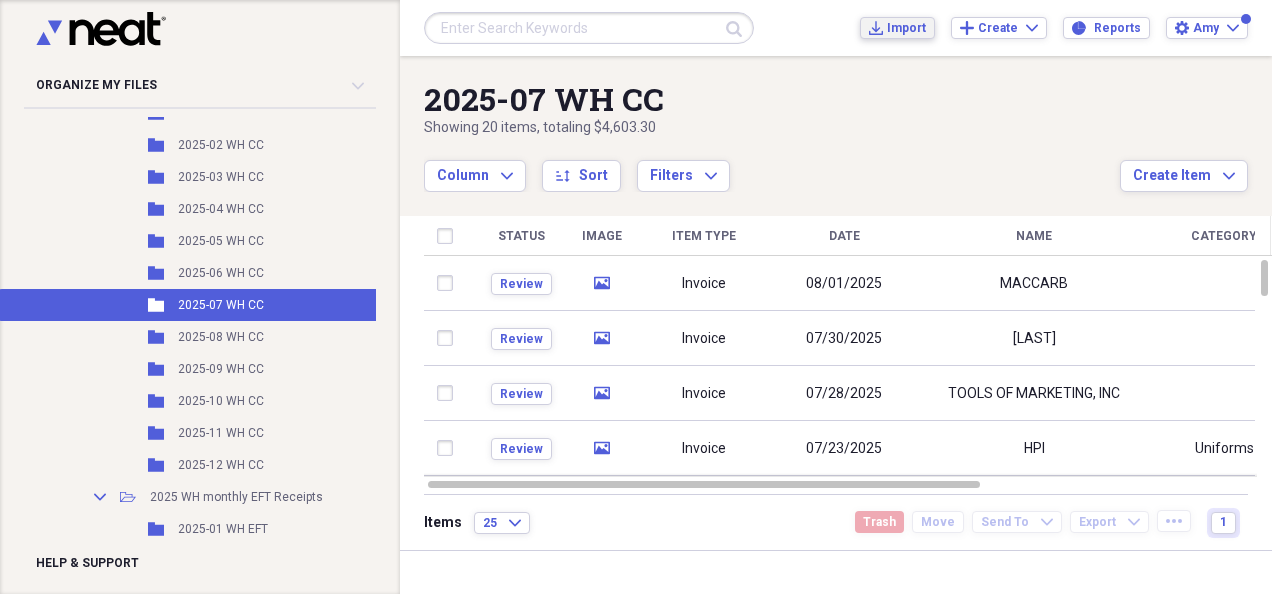 click on "Import" at bounding box center (906, 28) 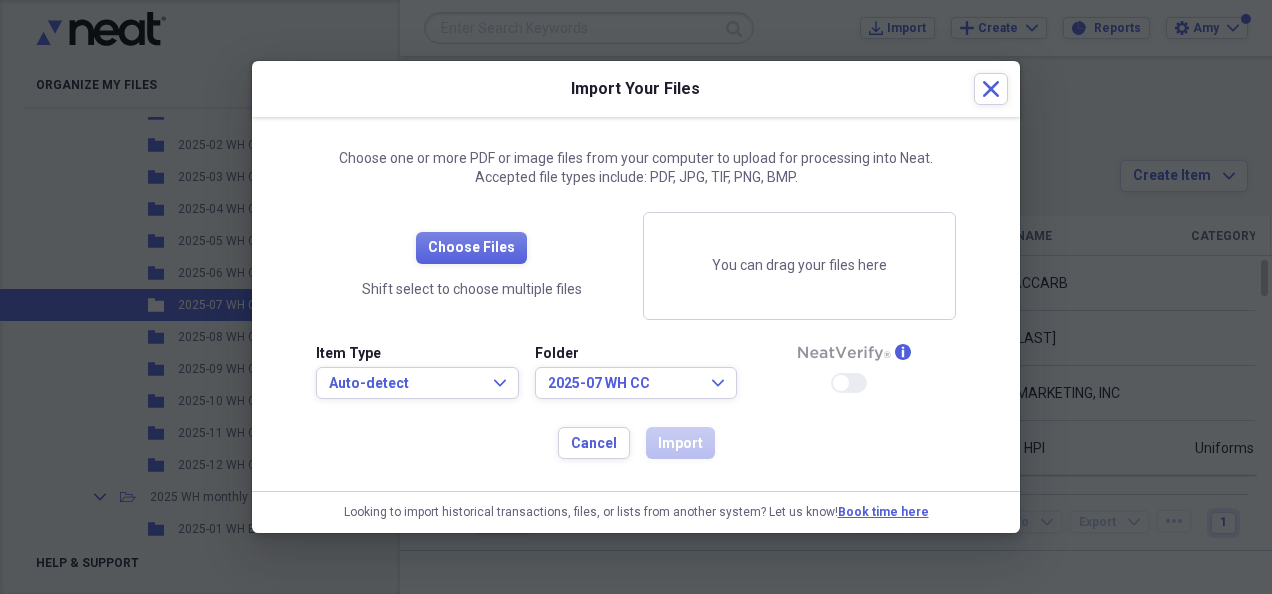 drag, startPoint x: 798, startPoint y: 448, endPoint x: 780, endPoint y: 372, distance: 78.10249 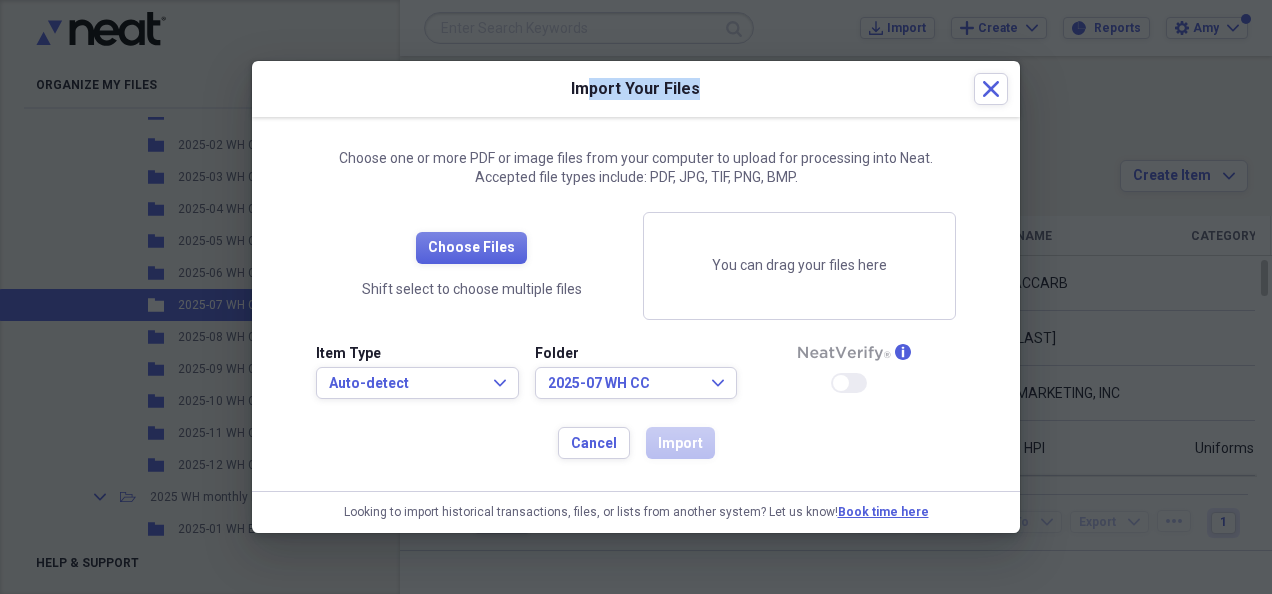 drag, startPoint x: 590, startPoint y: 95, endPoint x: 878, endPoint y: 112, distance: 288.5013 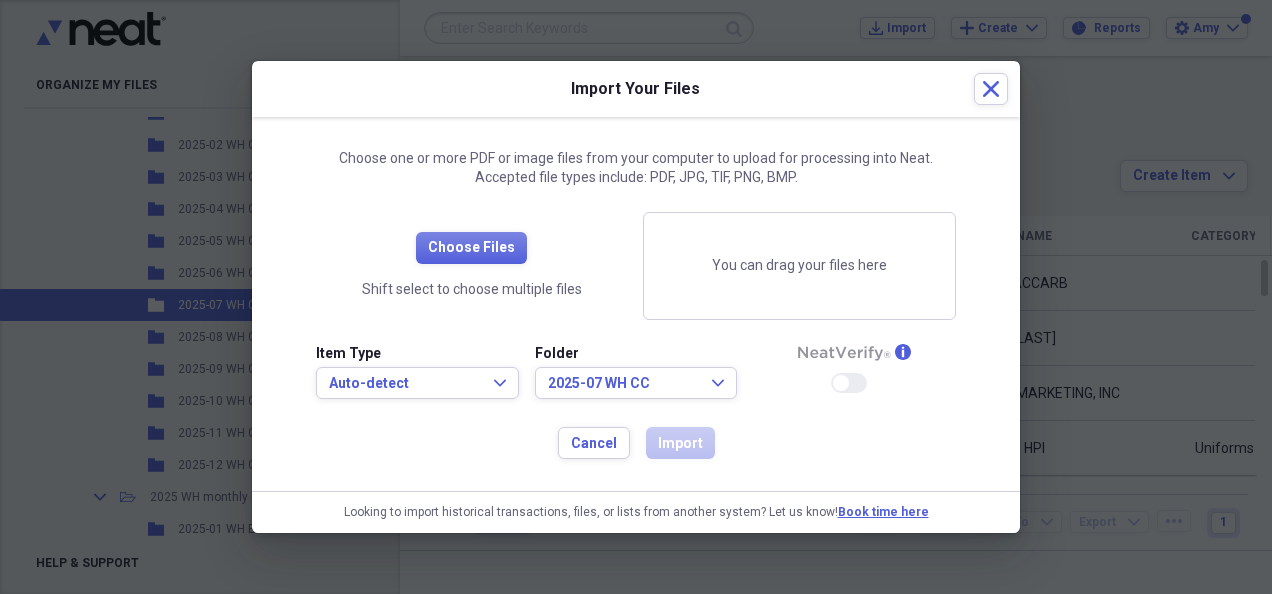 click on "Import Your Files" at bounding box center [619, 89] 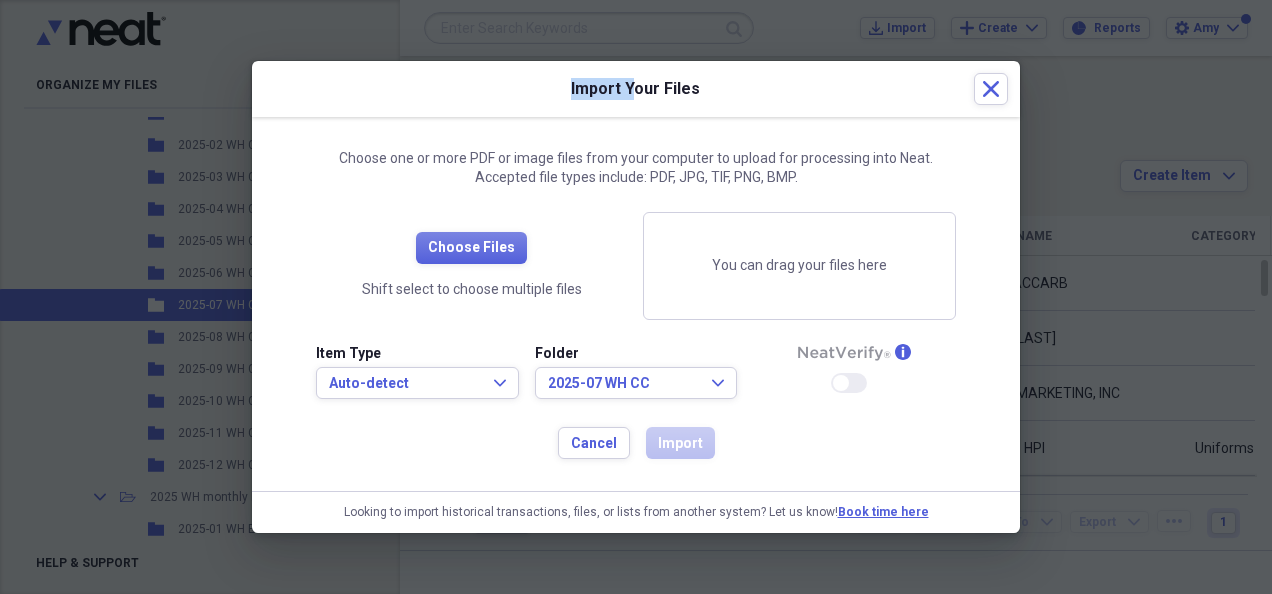 drag, startPoint x: 463, startPoint y: 92, endPoint x: 631, endPoint y: 104, distance: 168.42802 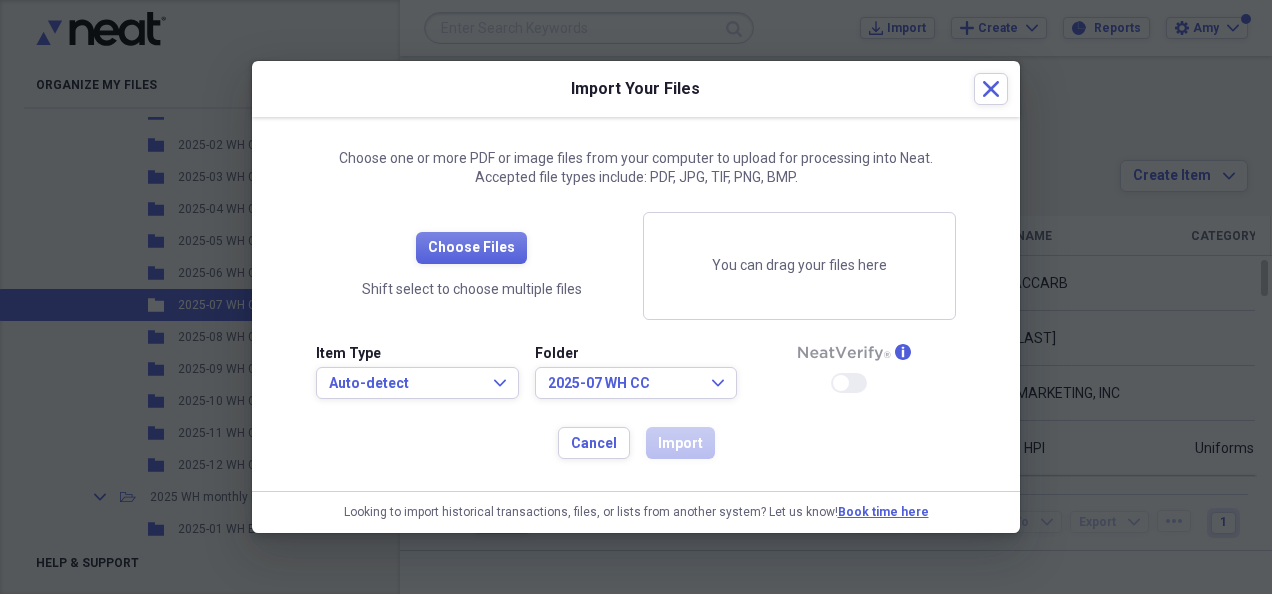 drag, startPoint x: 631, startPoint y: 104, endPoint x: 842, endPoint y: 188, distance: 227.1057 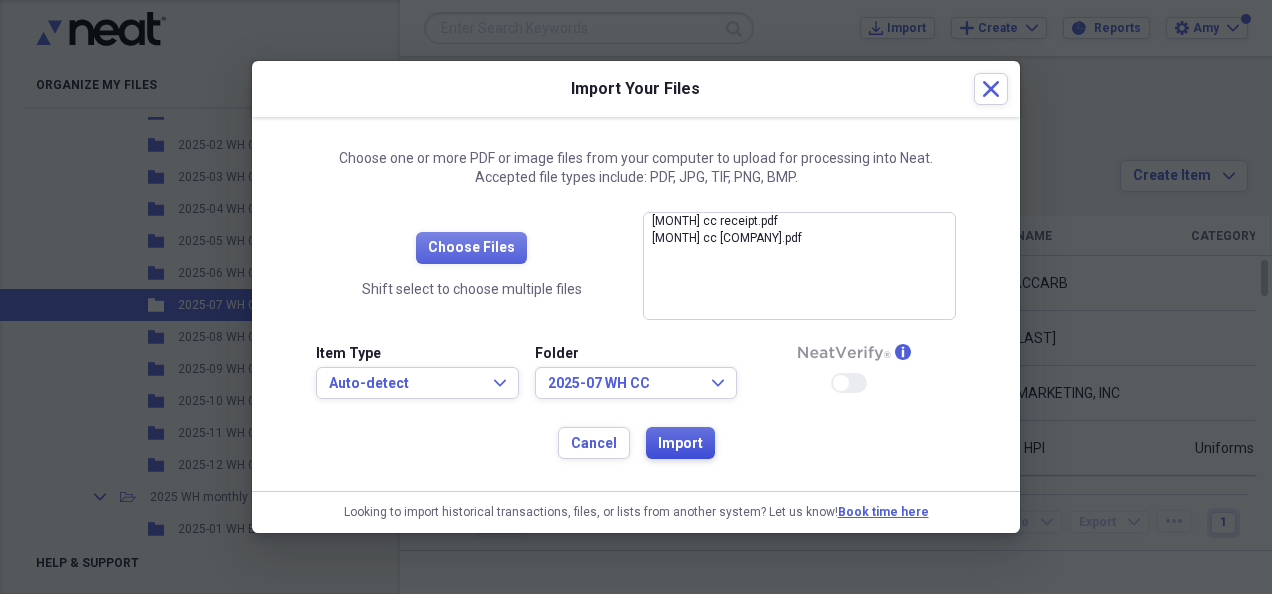 click on "Import" at bounding box center (680, 444) 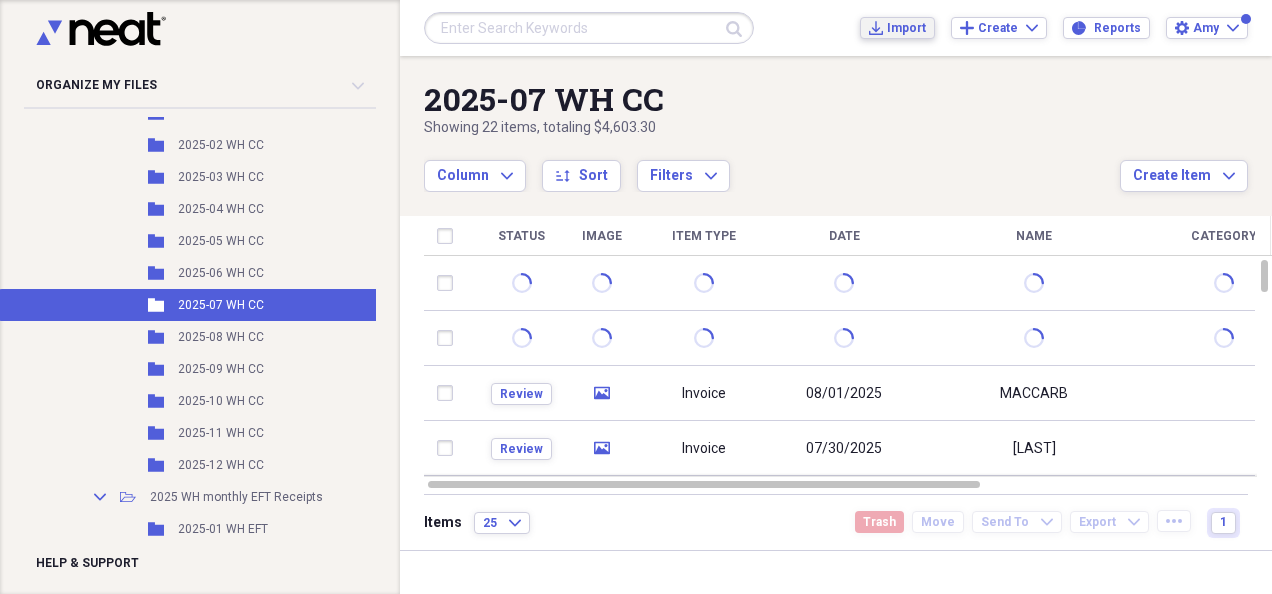 type 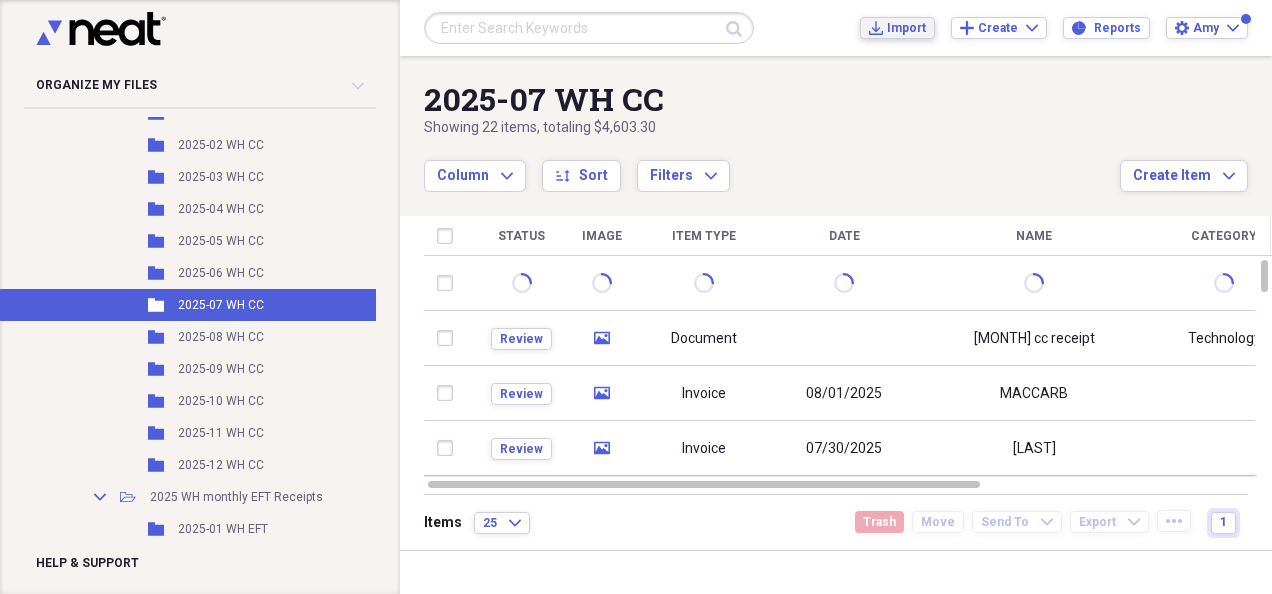 click on "Import" 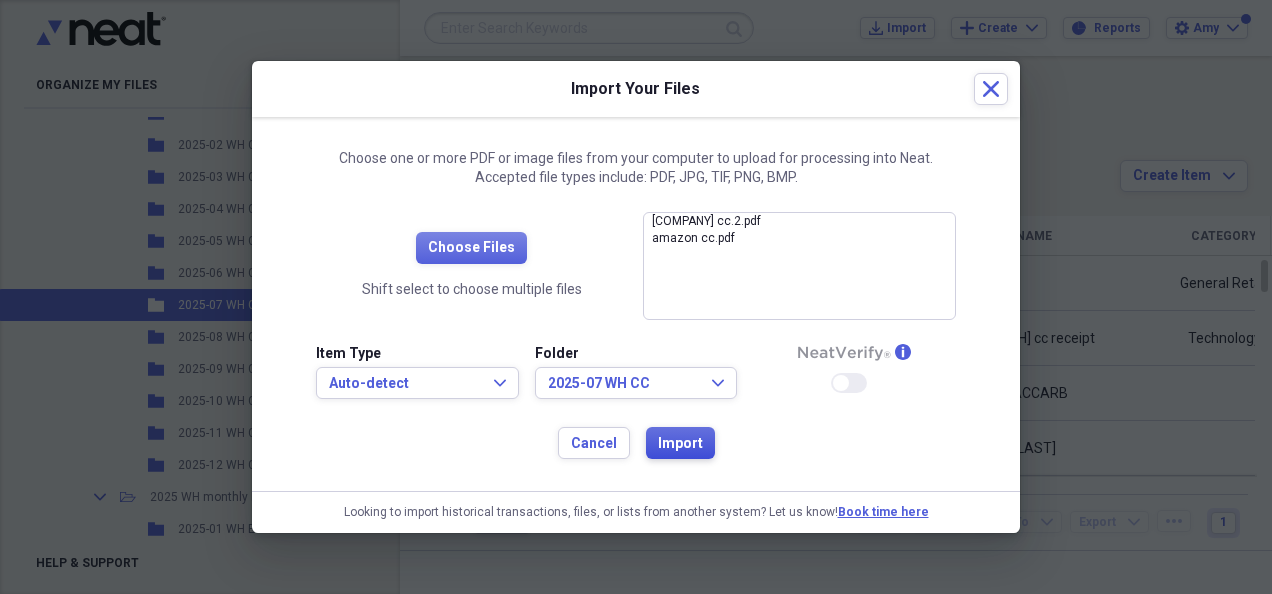 click on "Import" at bounding box center (680, 444) 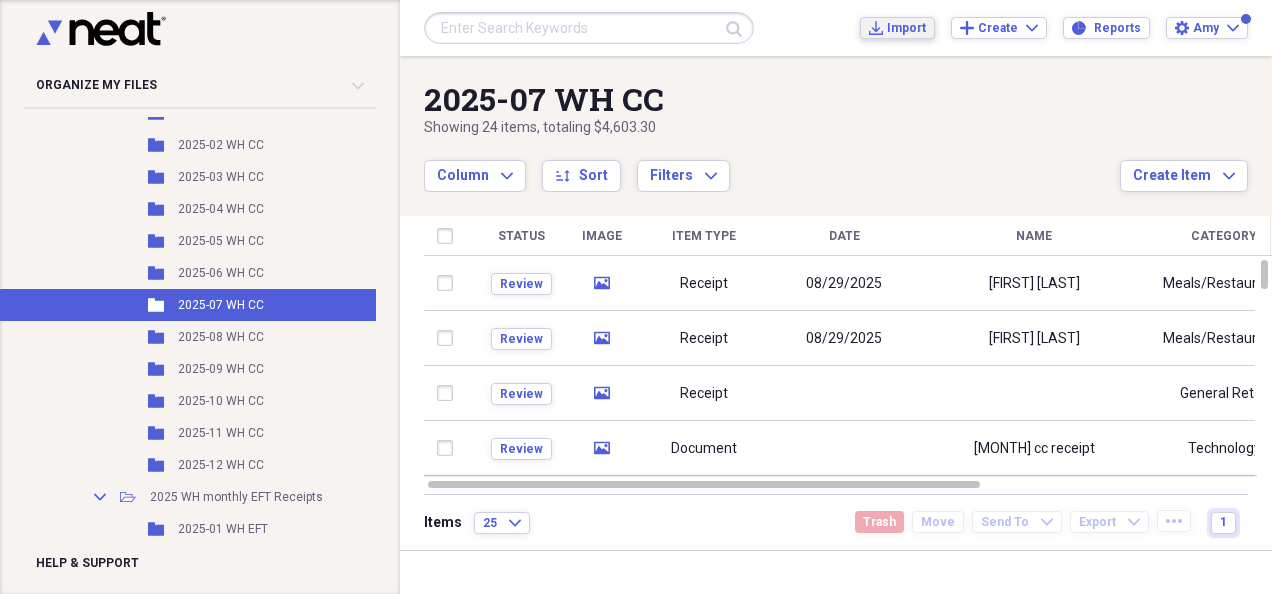 click on "Import" at bounding box center (906, 28) 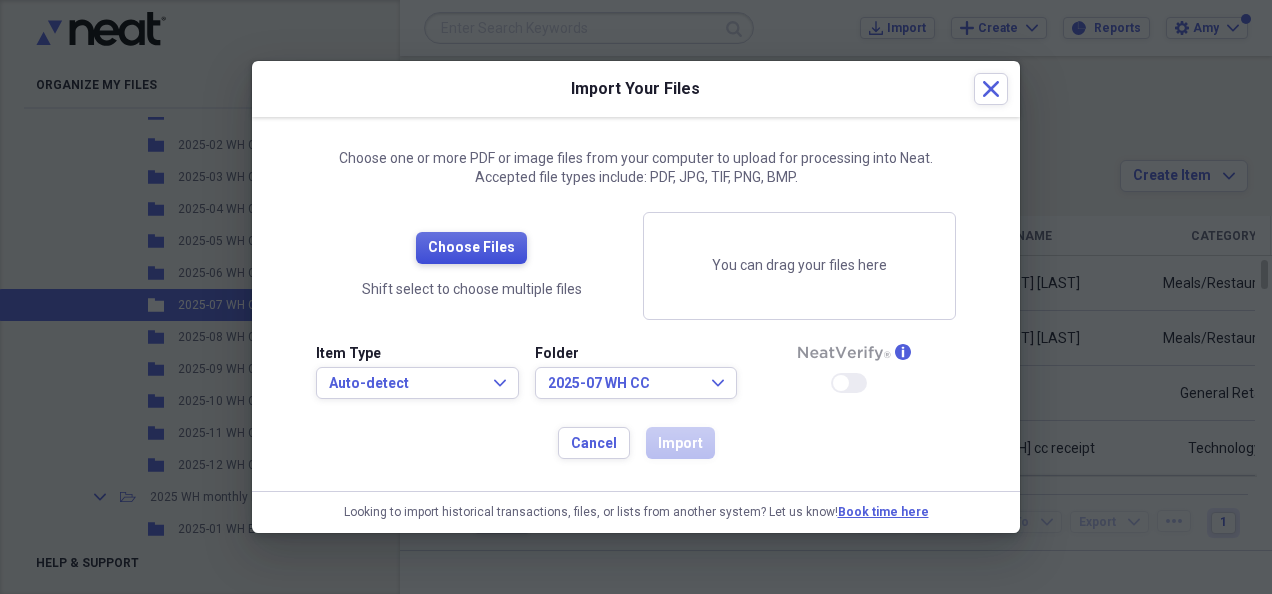 click on "Choose Files" at bounding box center (471, 248) 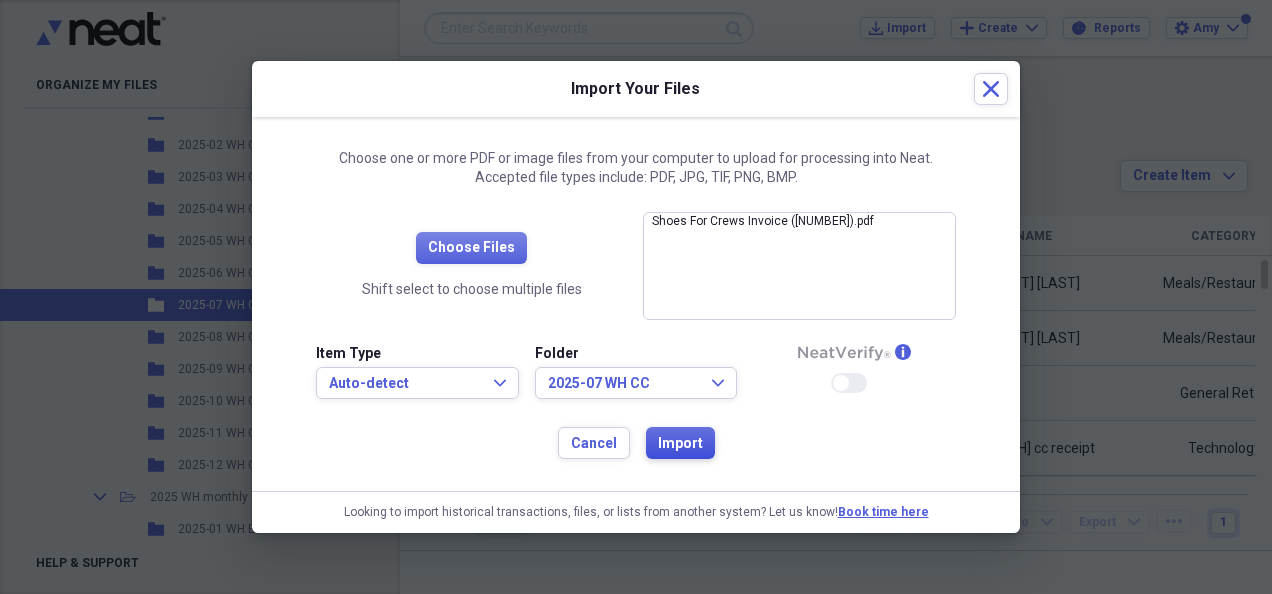 click on "Import" at bounding box center (680, 444) 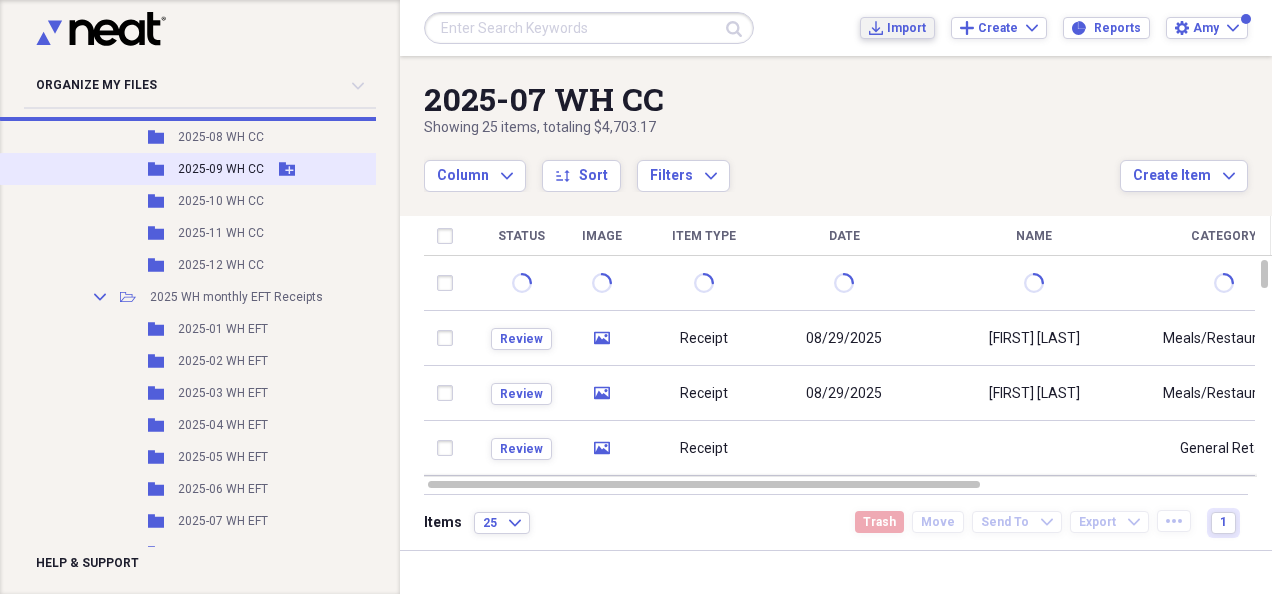 scroll, scrollTop: 800, scrollLeft: 0, axis: vertical 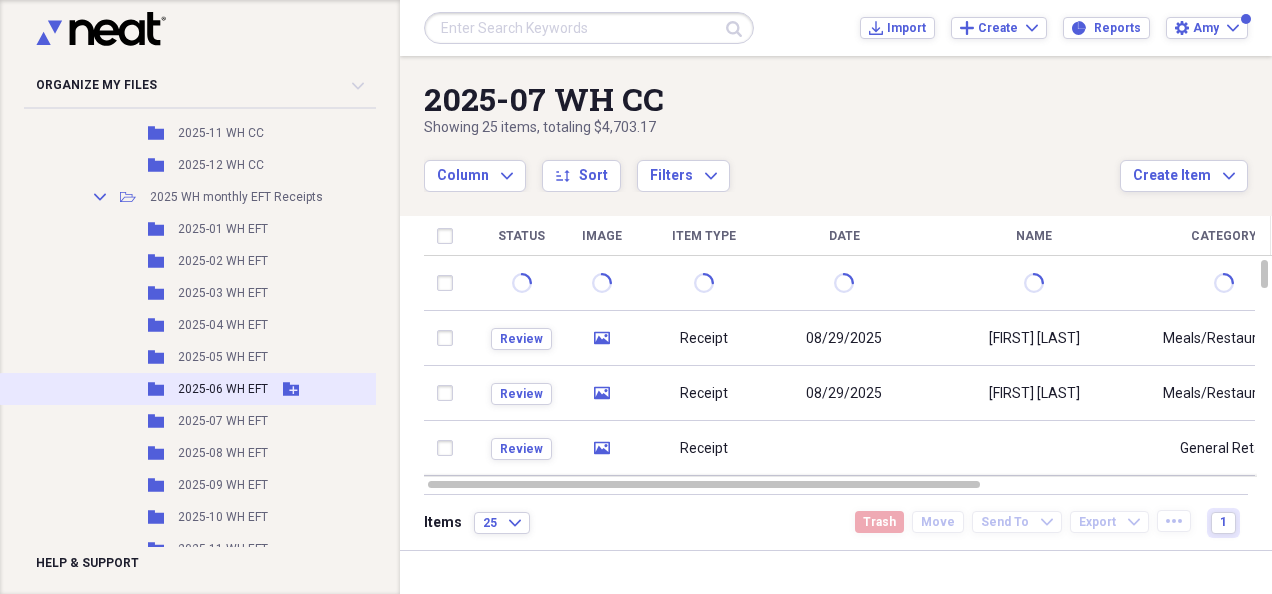 click on "2025-06 WH EFT" at bounding box center (223, 389) 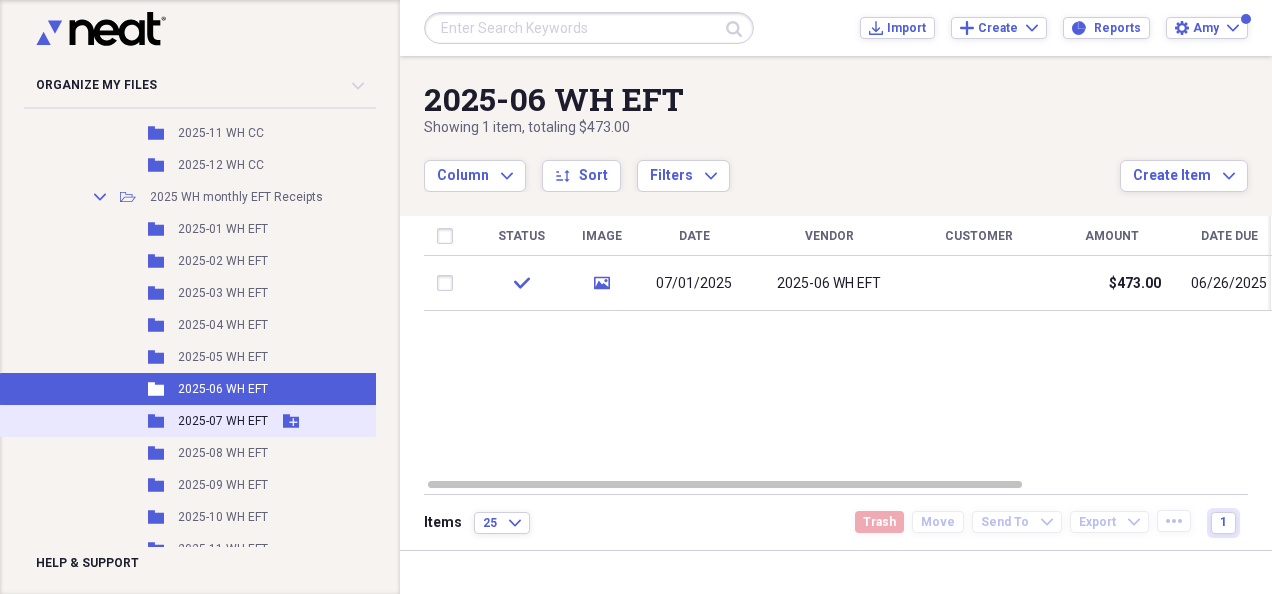 click on "2025-07 WH EFT" at bounding box center [223, 421] 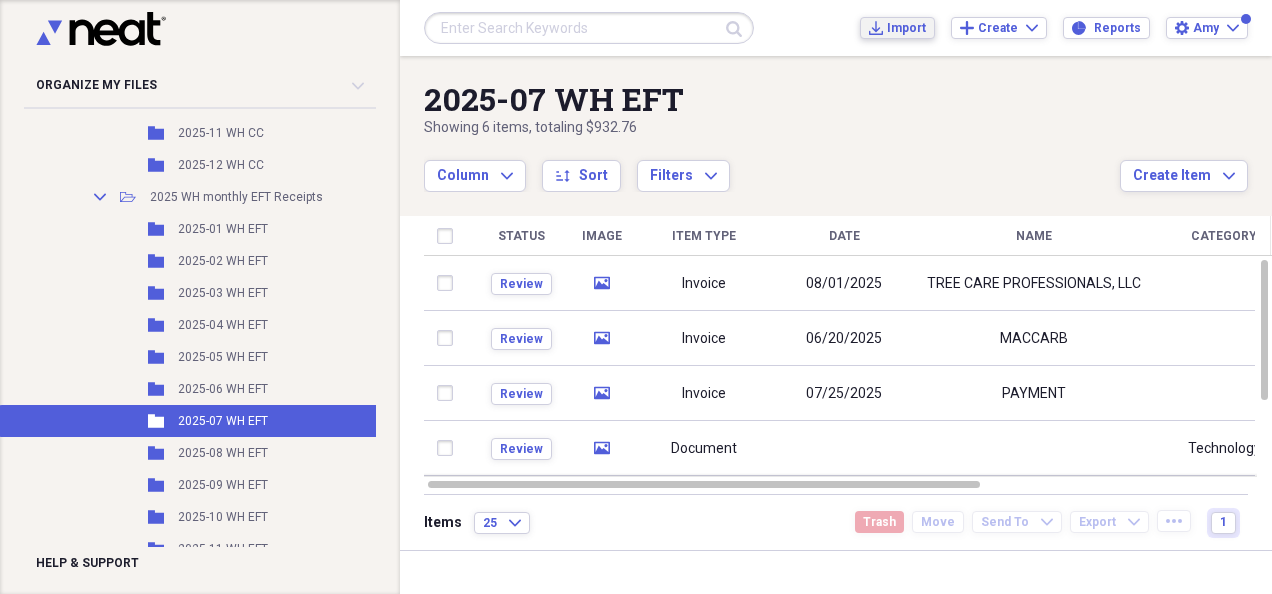 click on "Import" at bounding box center [906, 28] 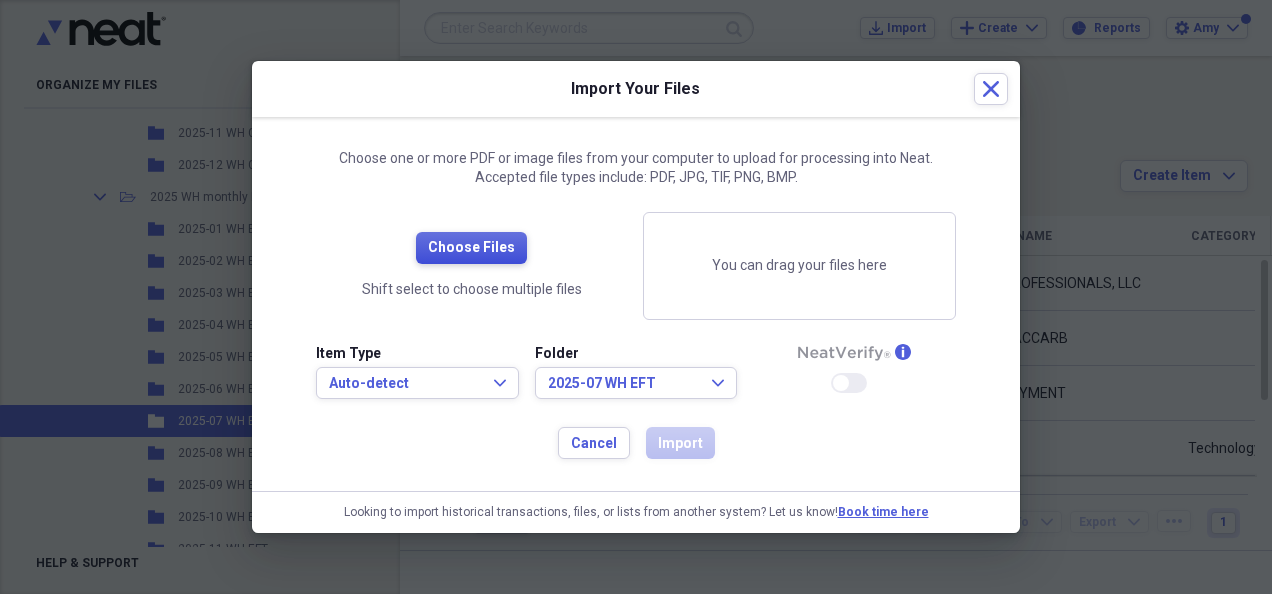 click on "Choose Files" at bounding box center [471, 248] 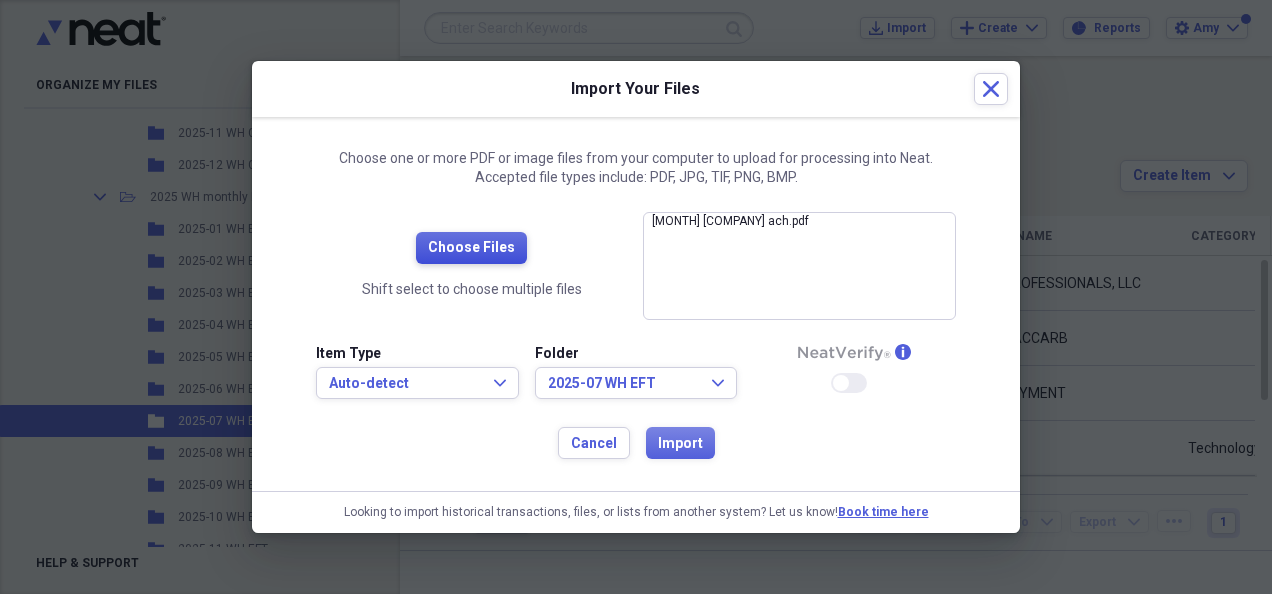 type 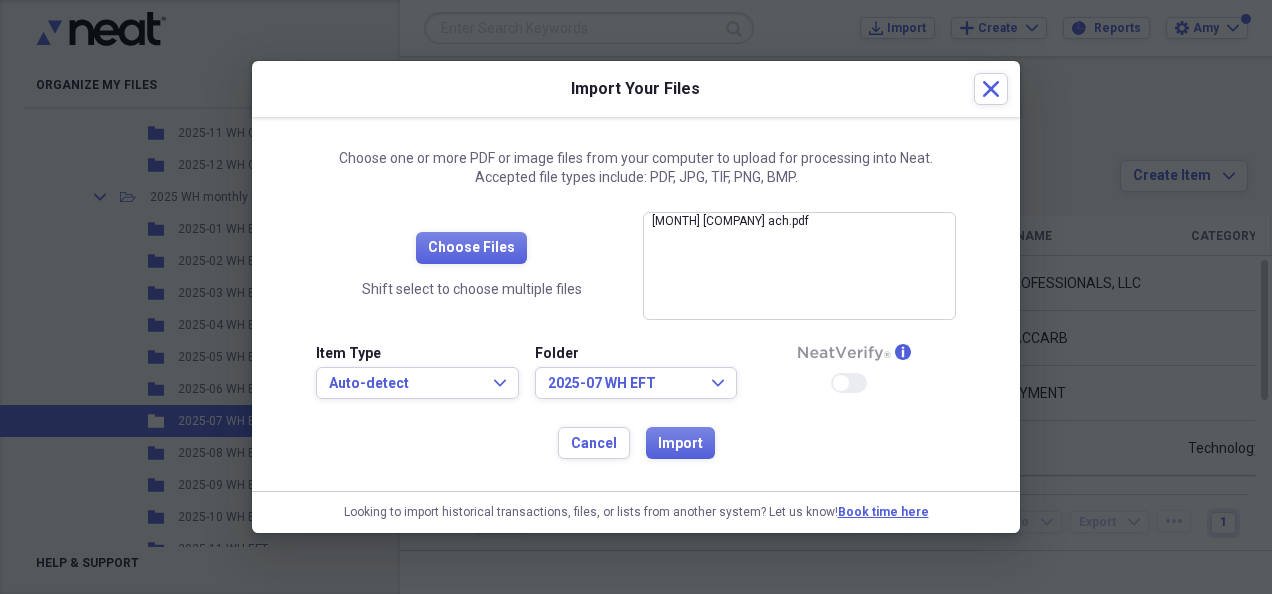 click on "Cancel Import" at bounding box center [636, 443] 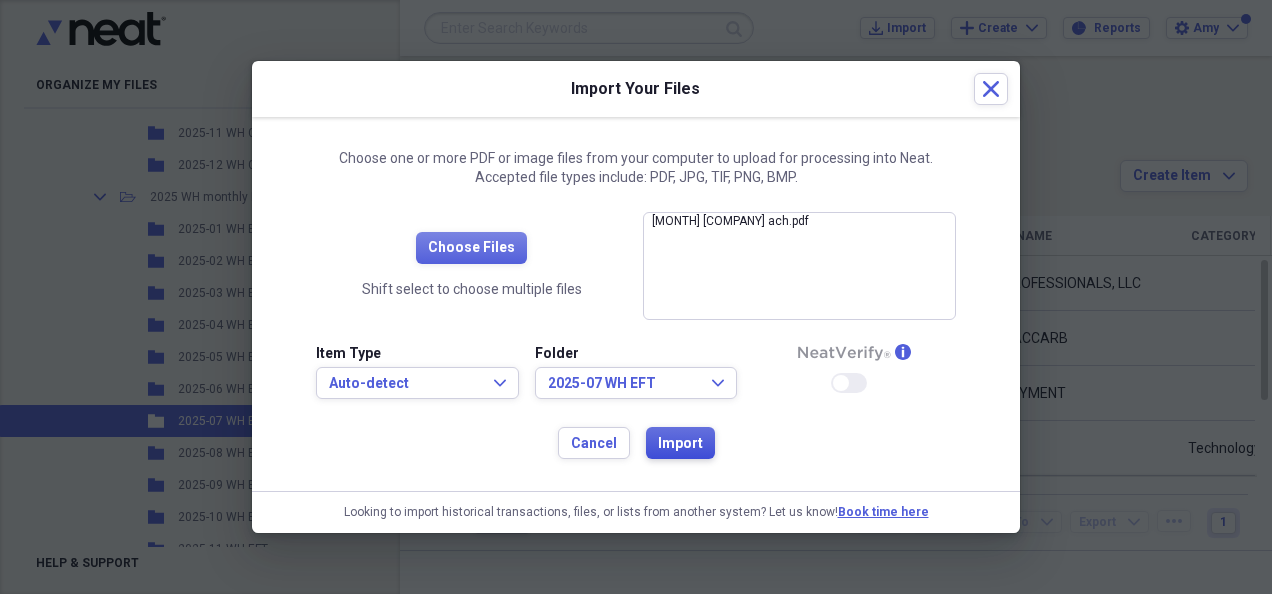 click on "Import" at bounding box center [680, 444] 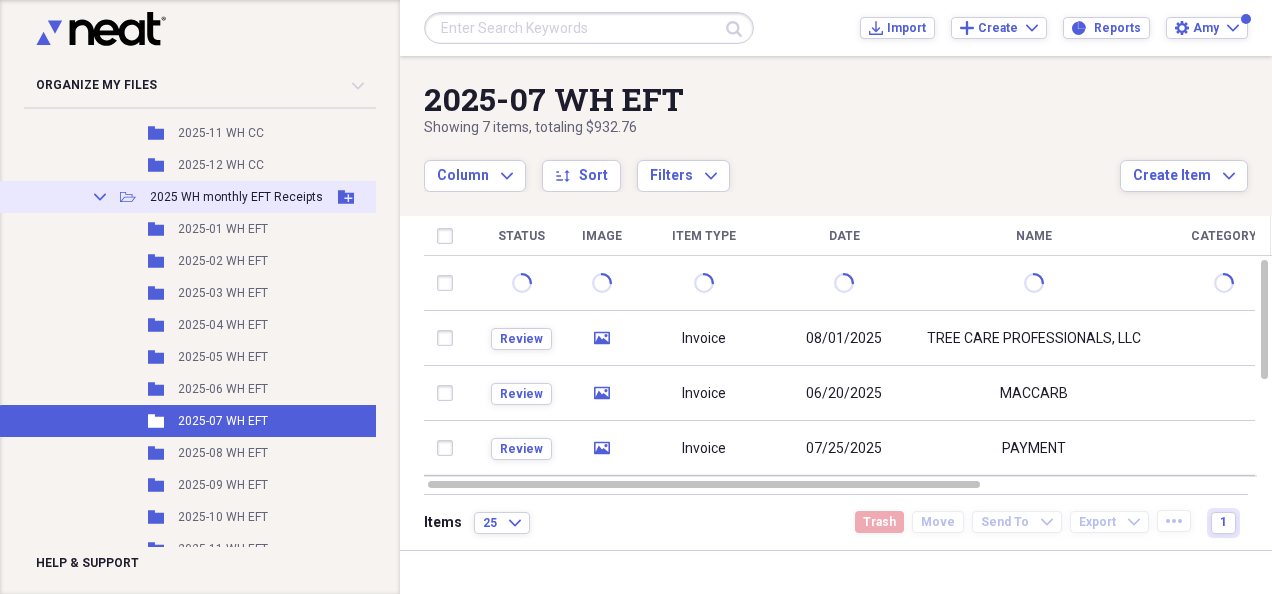 click on "Collapse" at bounding box center (100, 197) 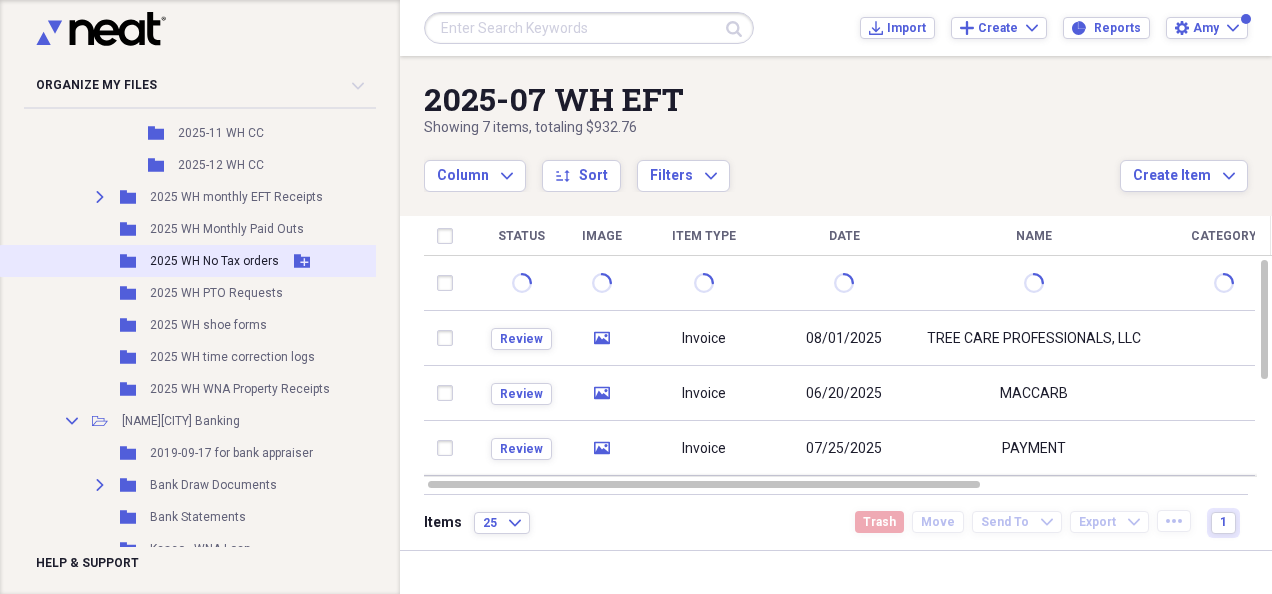 click on "2025 WH No Tax orders" at bounding box center [214, 261] 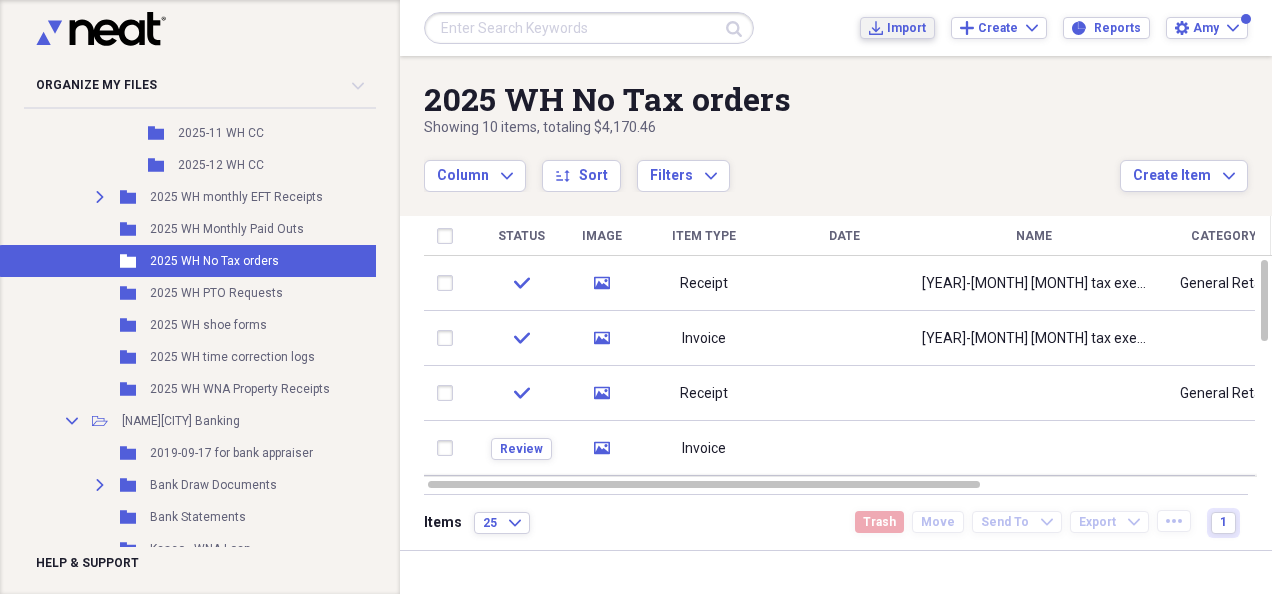 click on "Import" at bounding box center [906, 28] 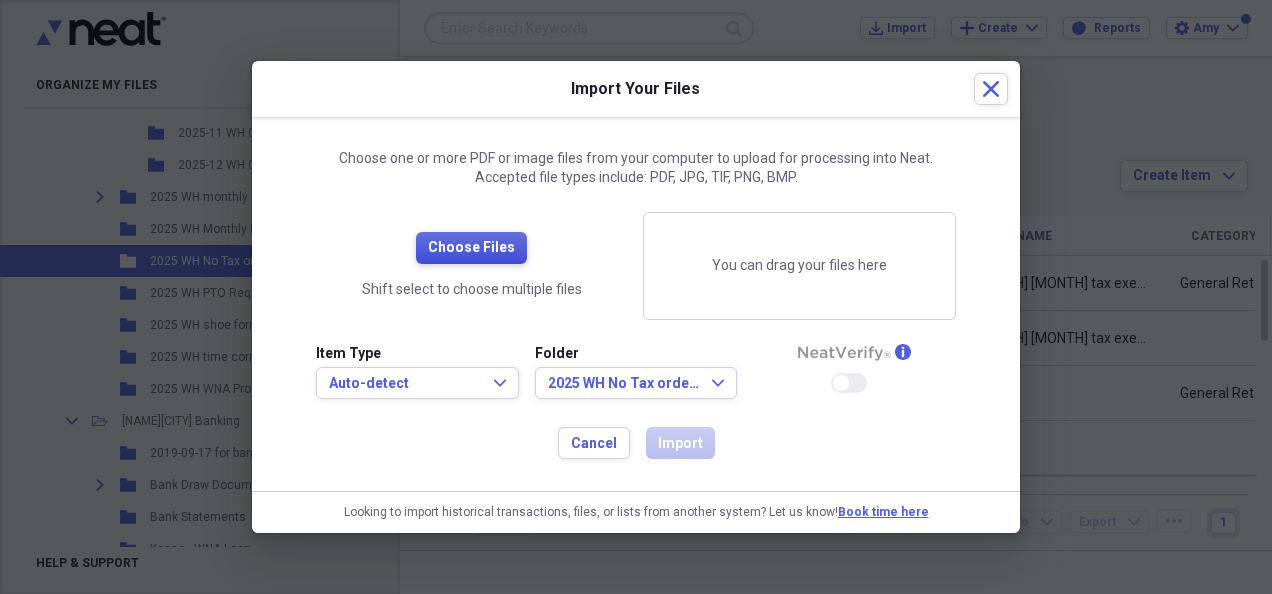 click on "Choose Files" at bounding box center (471, 248) 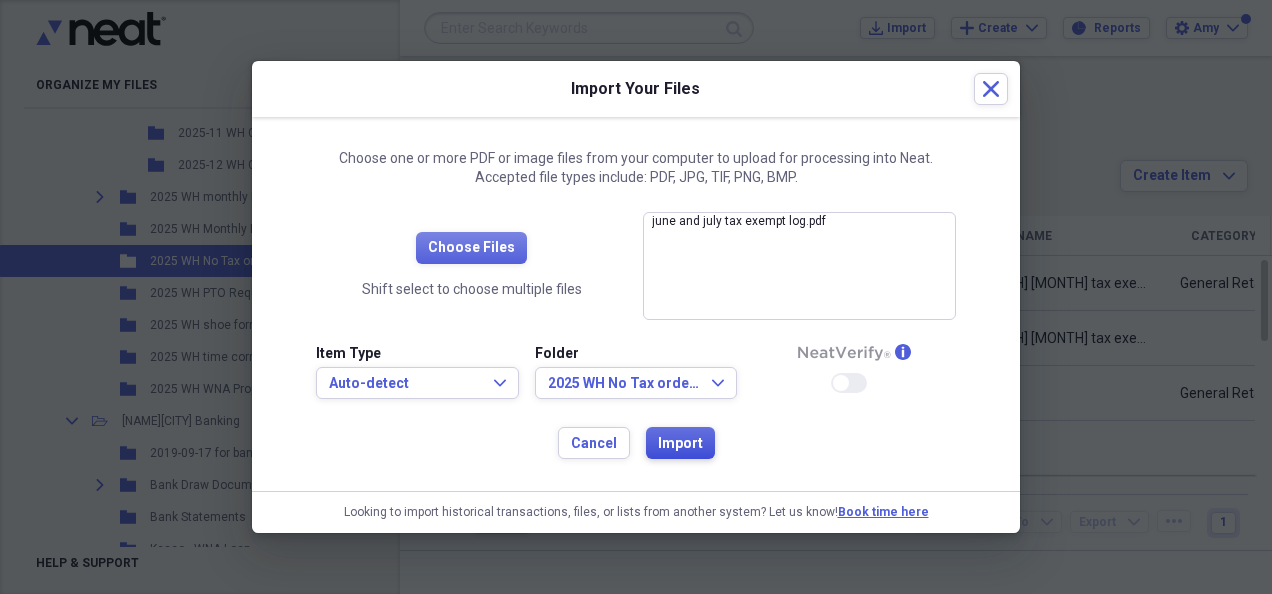 click on "Import" at bounding box center (680, 444) 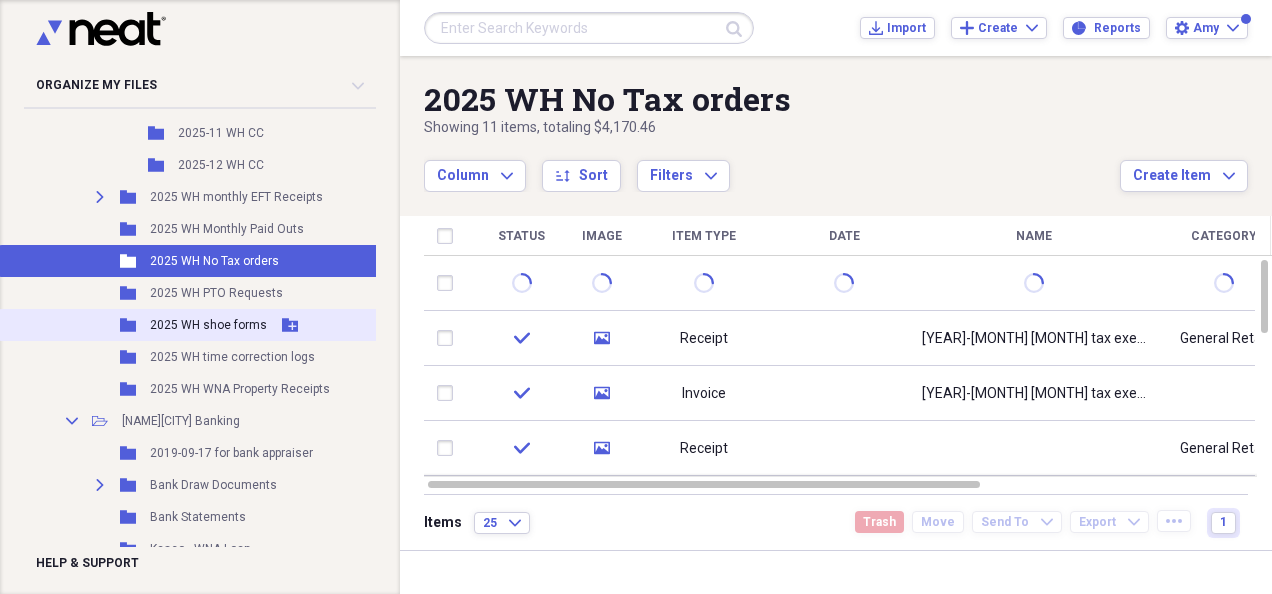 click on "2025 WH shoe forms" at bounding box center [208, 325] 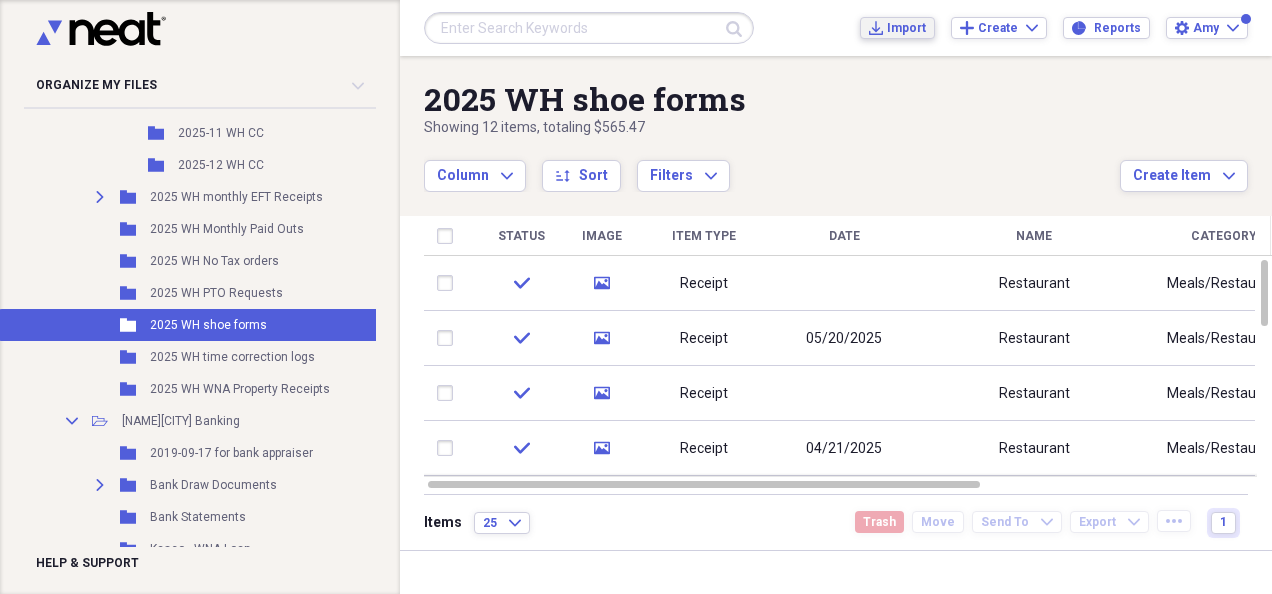 click on "Import" at bounding box center [906, 28] 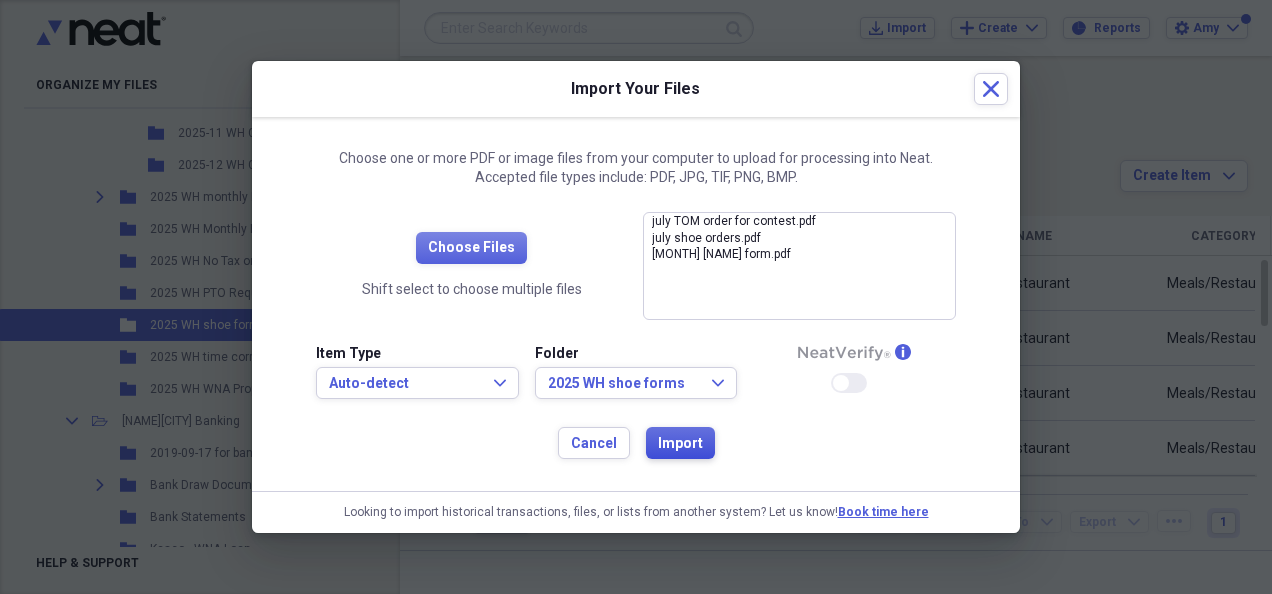 click on "Import" at bounding box center [680, 444] 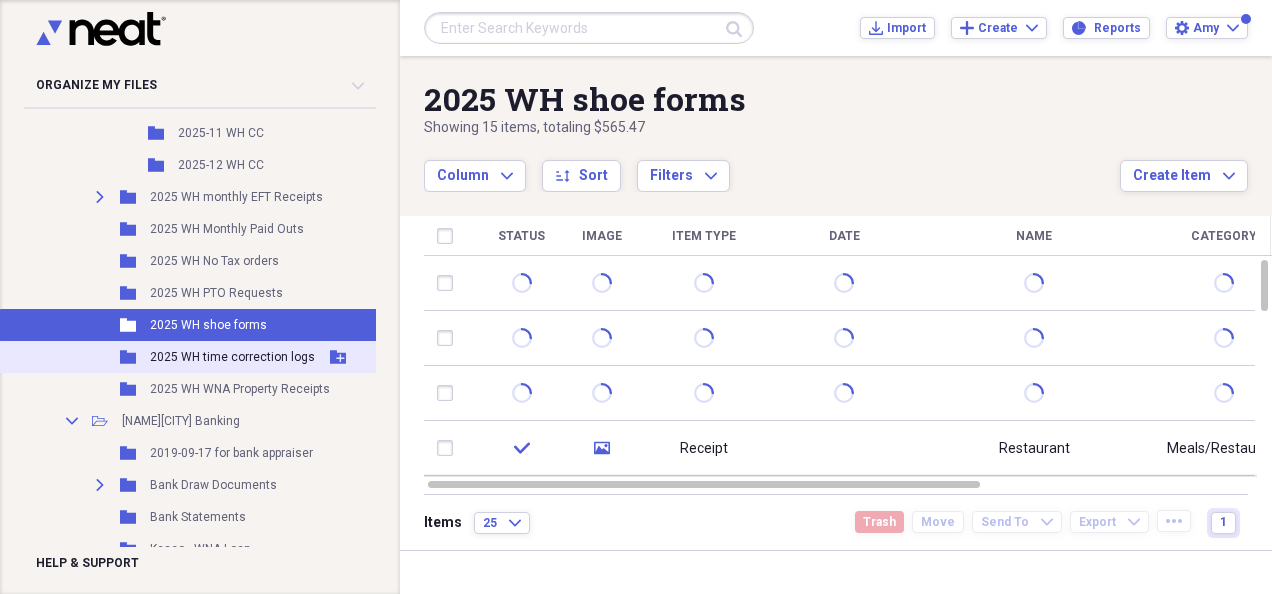 click on "2025 WH time correction logs" at bounding box center [232, 357] 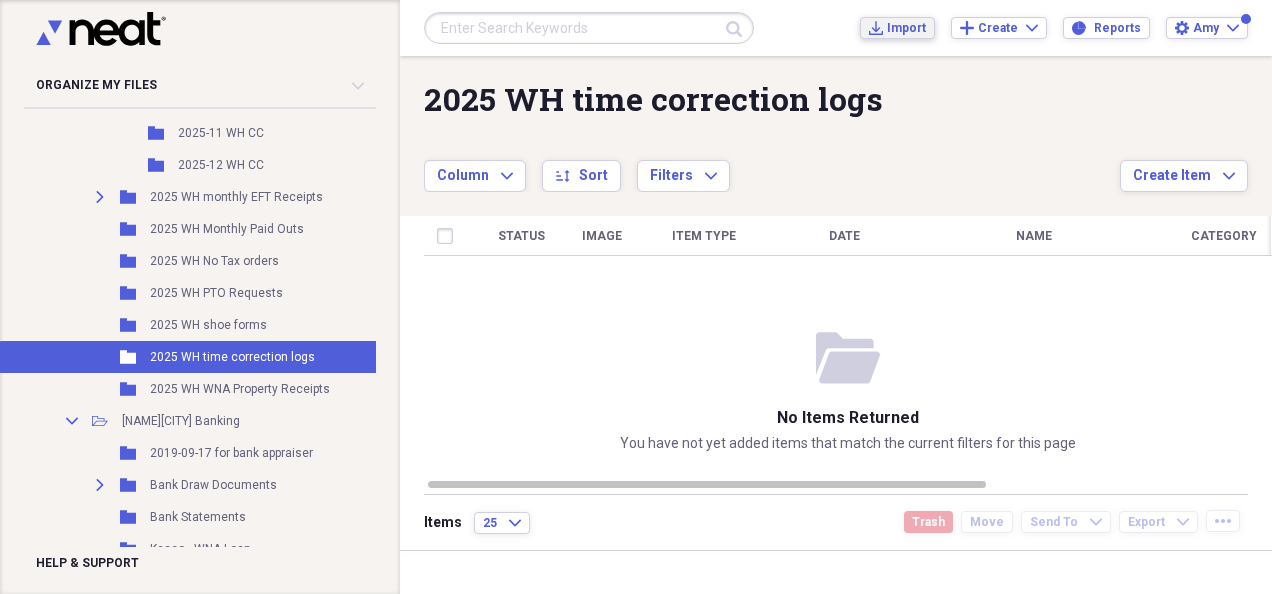click on "Import" at bounding box center [906, 28] 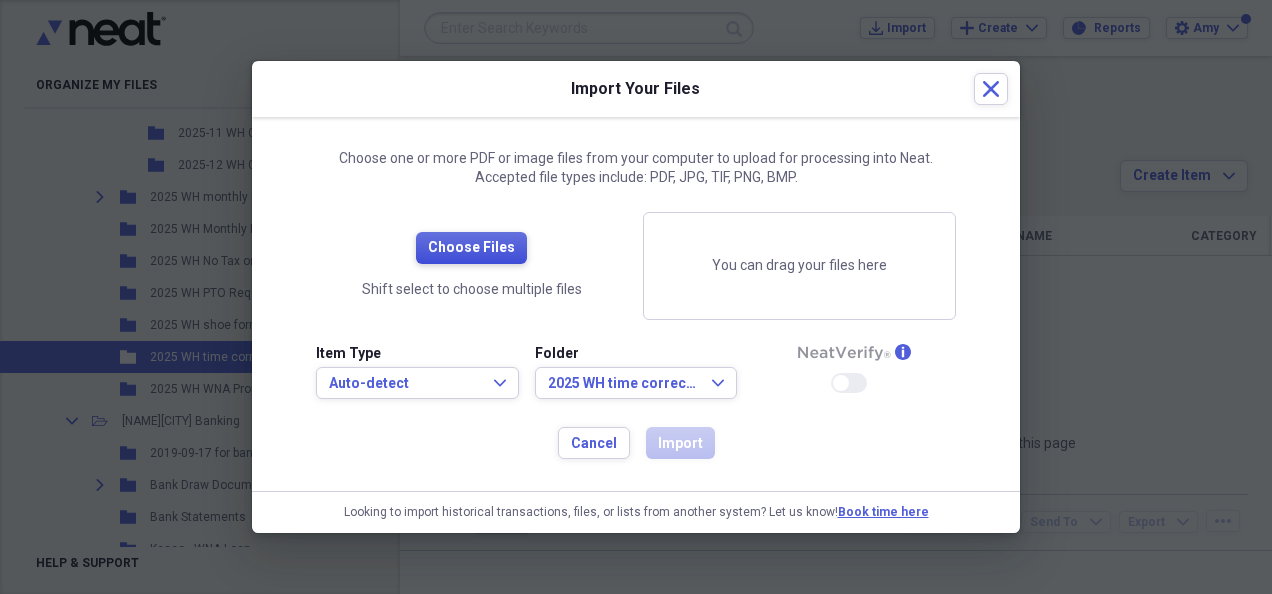 click on "Choose Files" at bounding box center (471, 248) 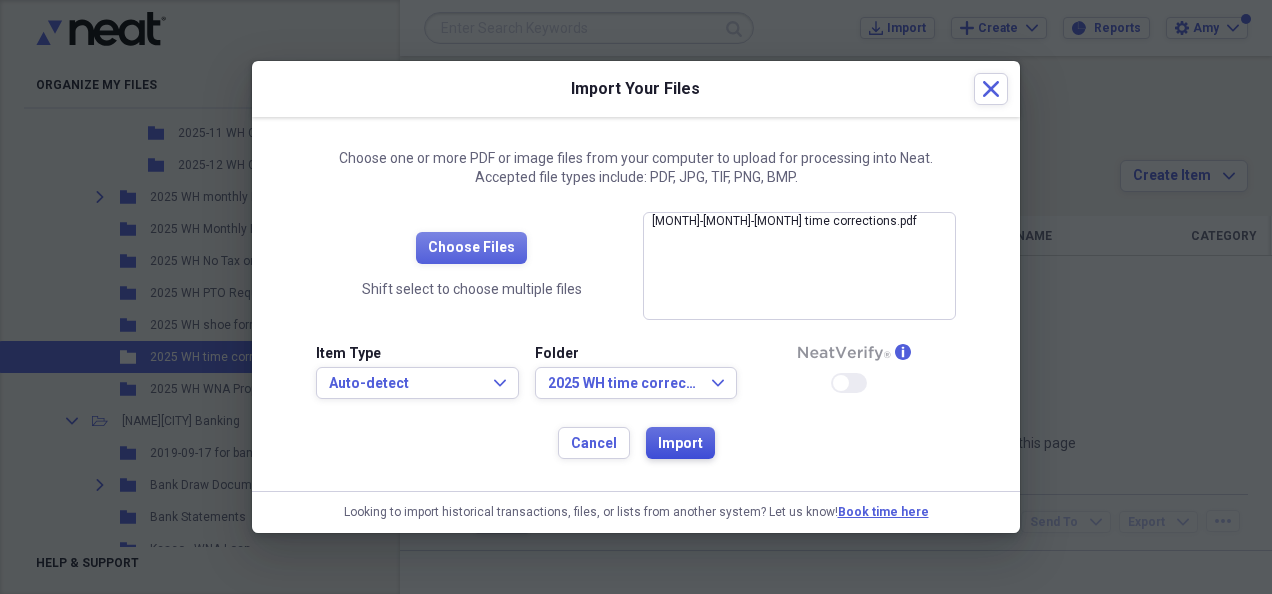 click on "Import" at bounding box center (680, 443) 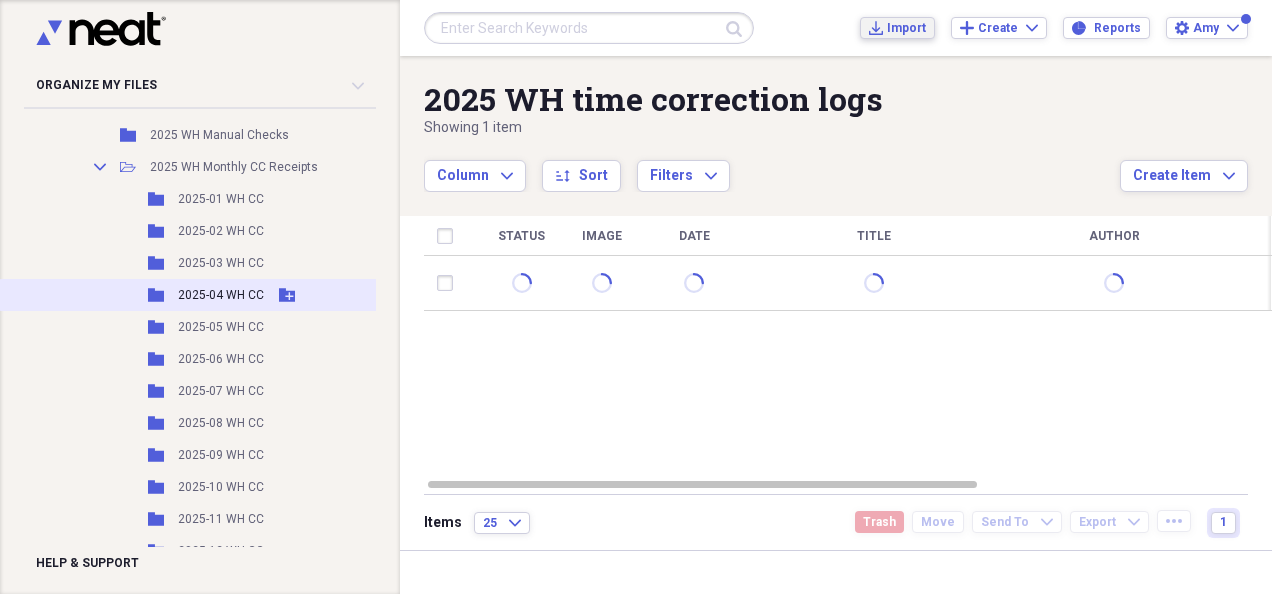 scroll, scrollTop: 400, scrollLeft: 0, axis: vertical 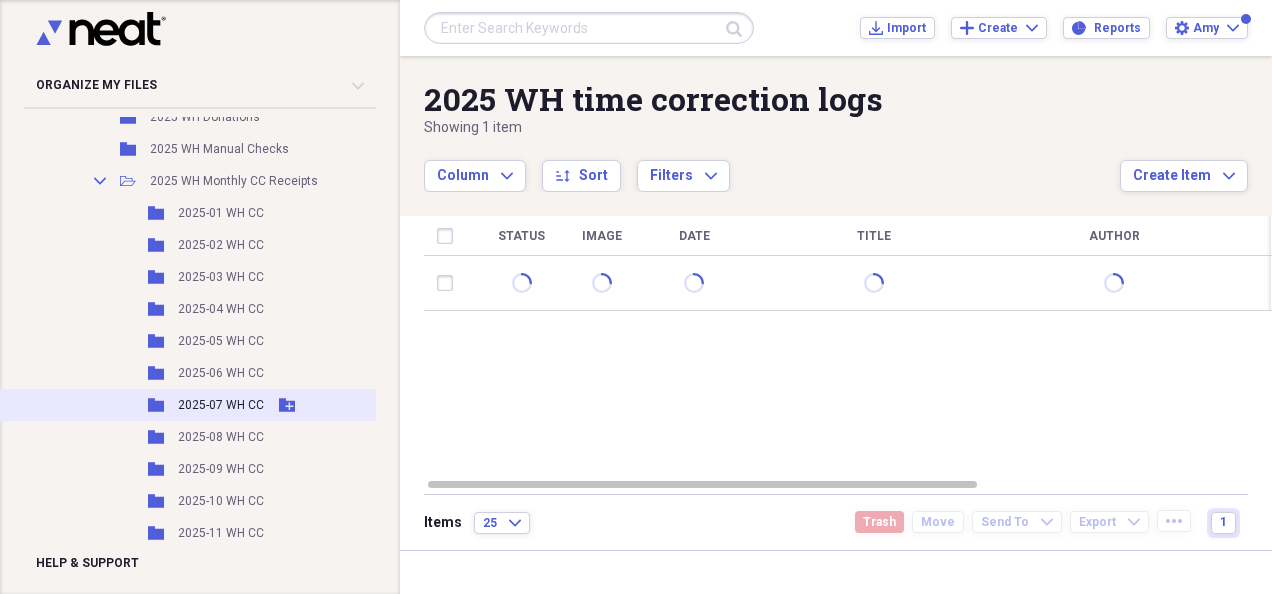 click on "2025-07 WH CC" at bounding box center [221, 405] 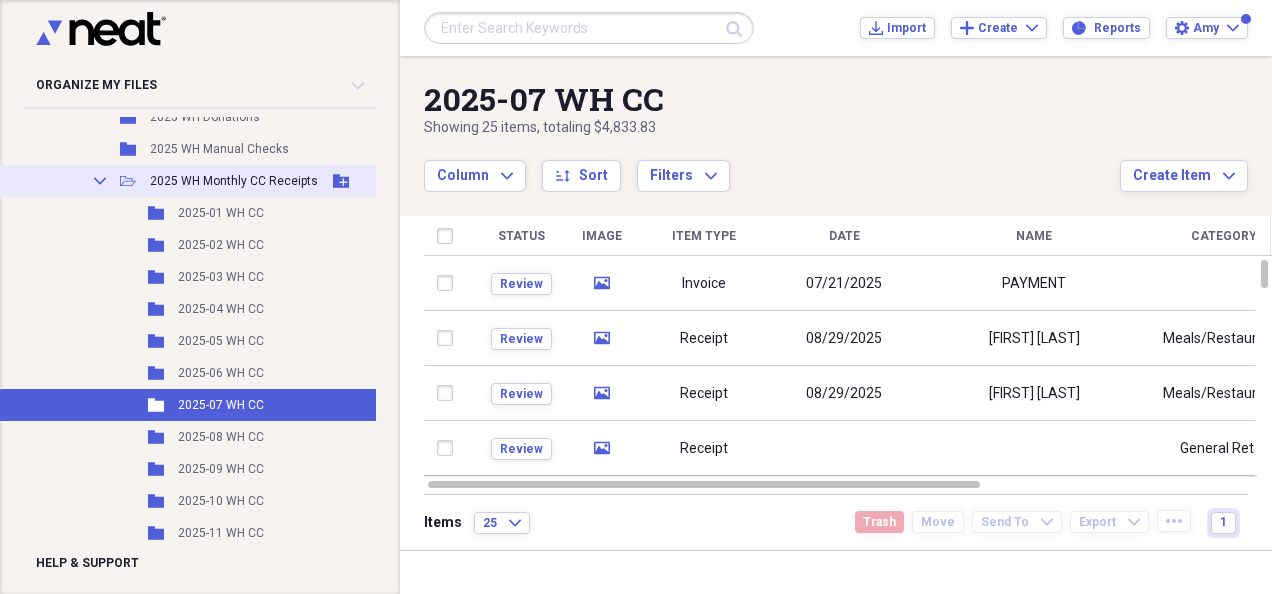 click on "Collapse" 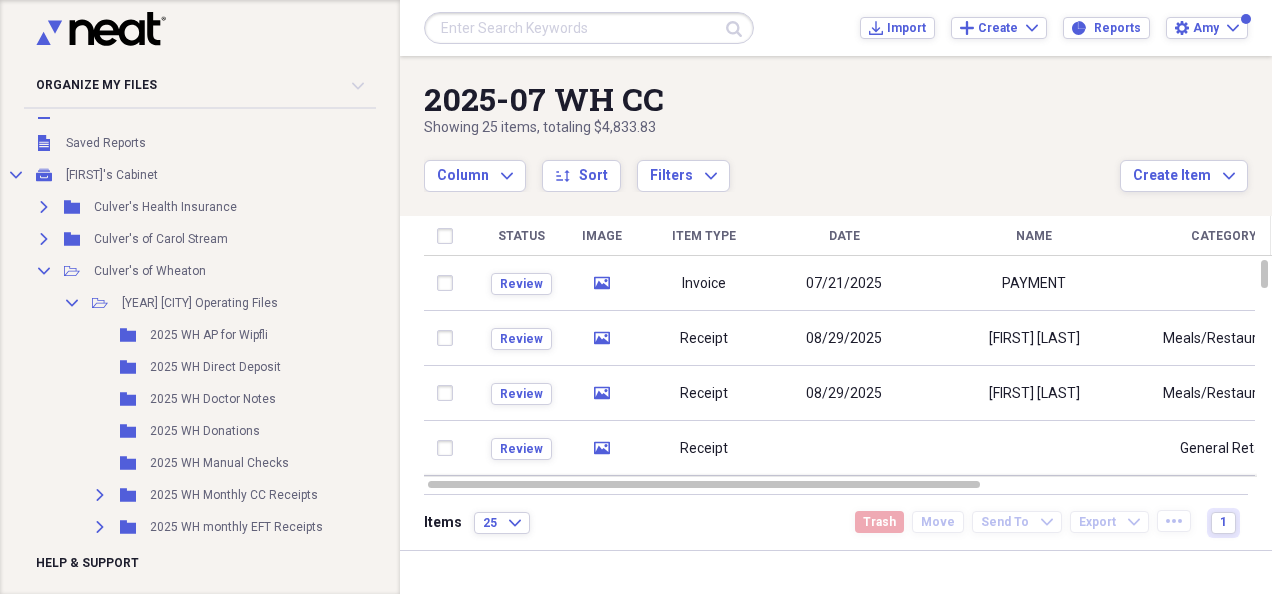 scroll, scrollTop: 84, scrollLeft: 0, axis: vertical 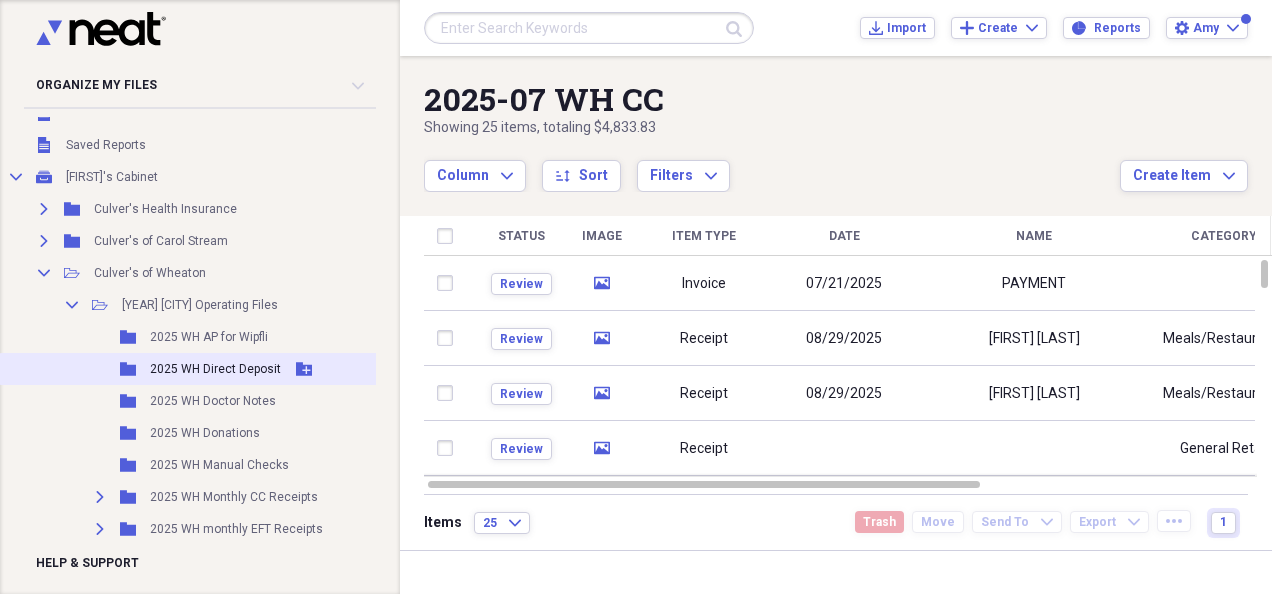 click on "2025 WH Direct Deposit" at bounding box center (215, 369) 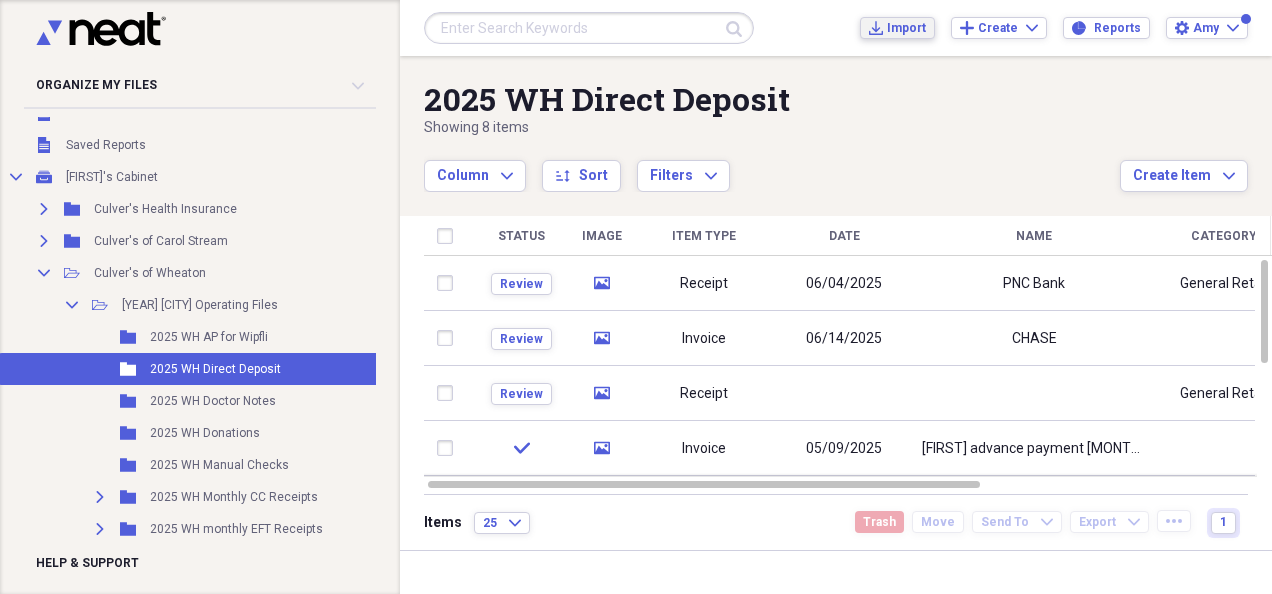 click on "Import" 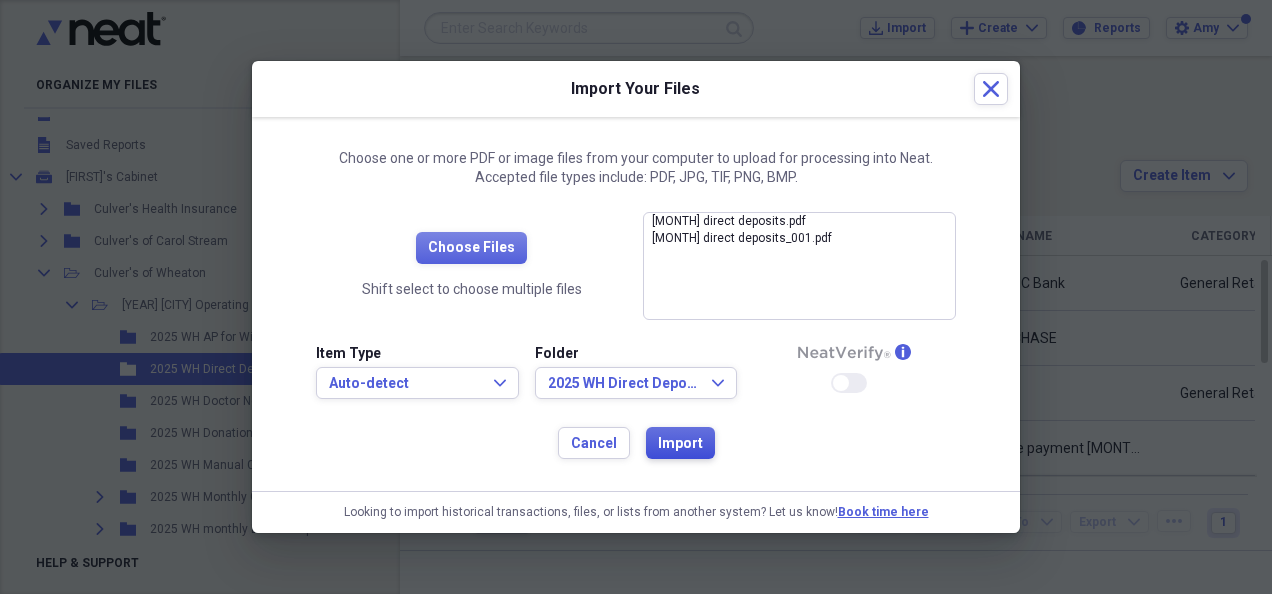 click on "Import" at bounding box center (680, 444) 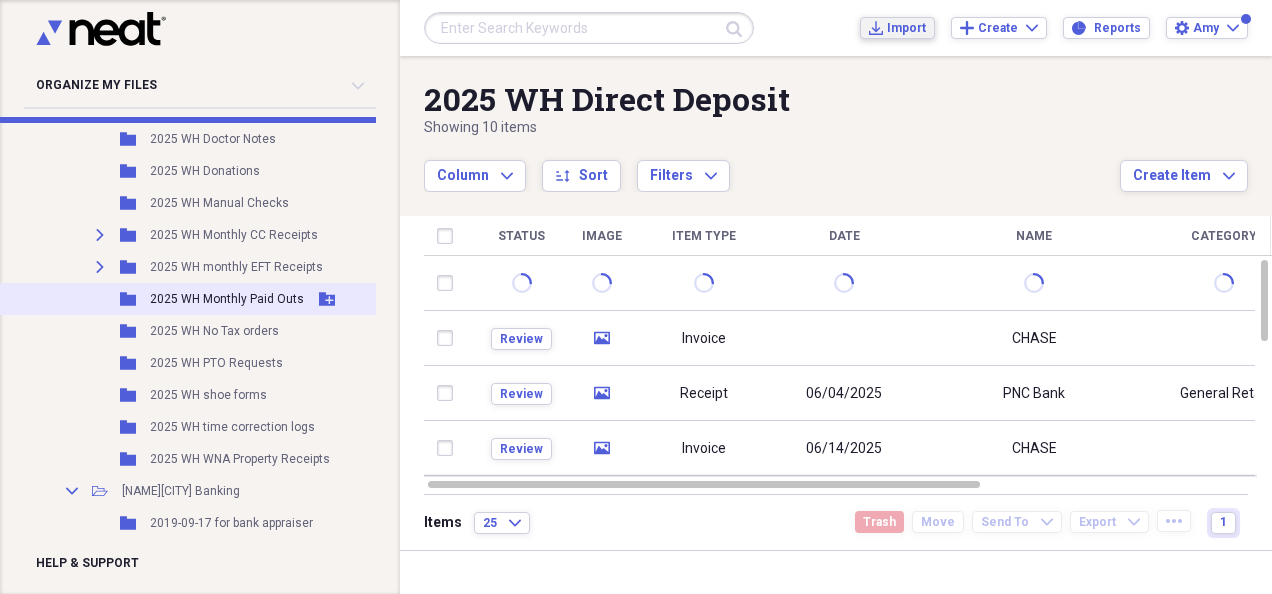 scroll, scrollTop: 384, scrollLeft: 0, axis: vertical 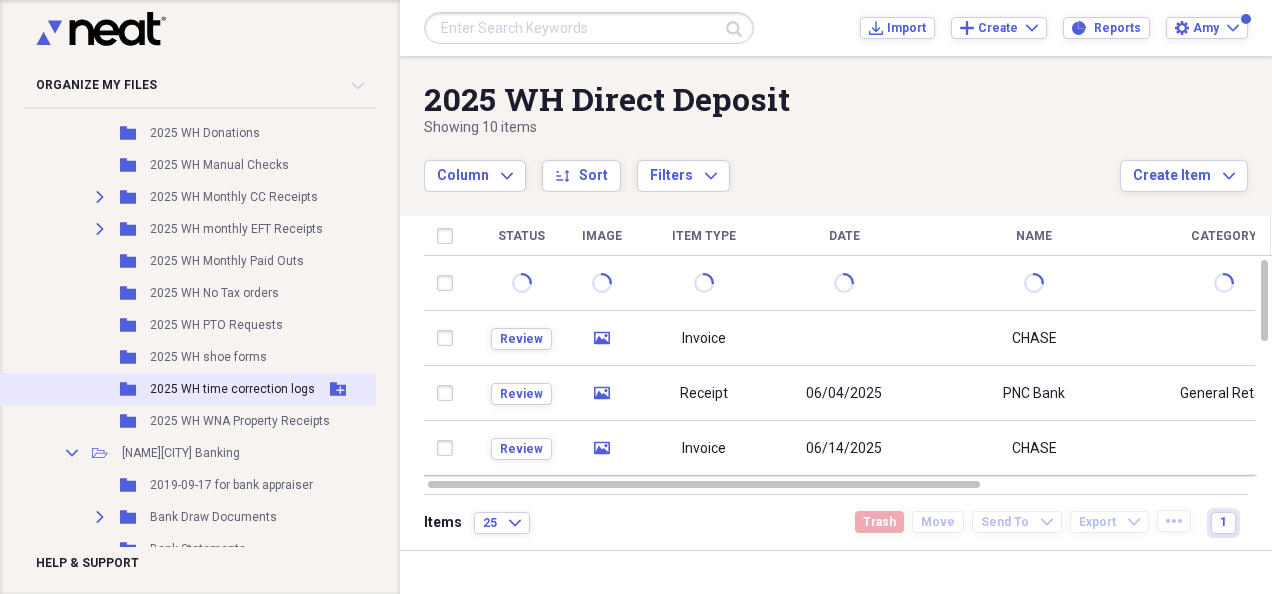 click on "2025 WH time correction logs" at bounding box center (232, 389) 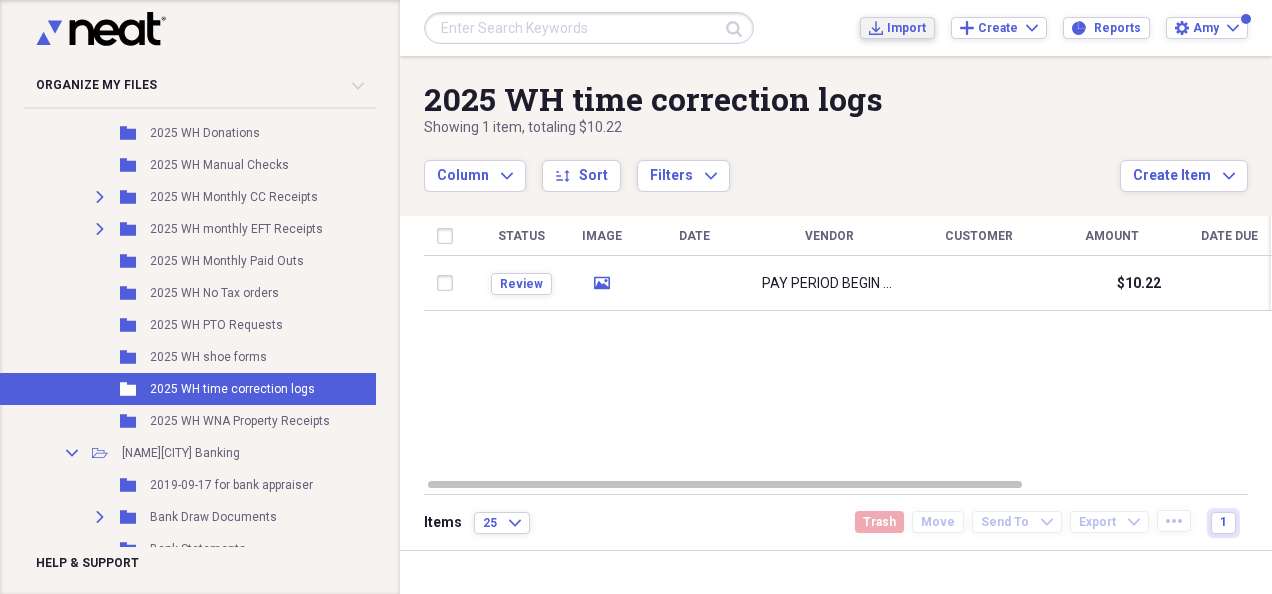 click on "Import" at bounding box center (906, 28) 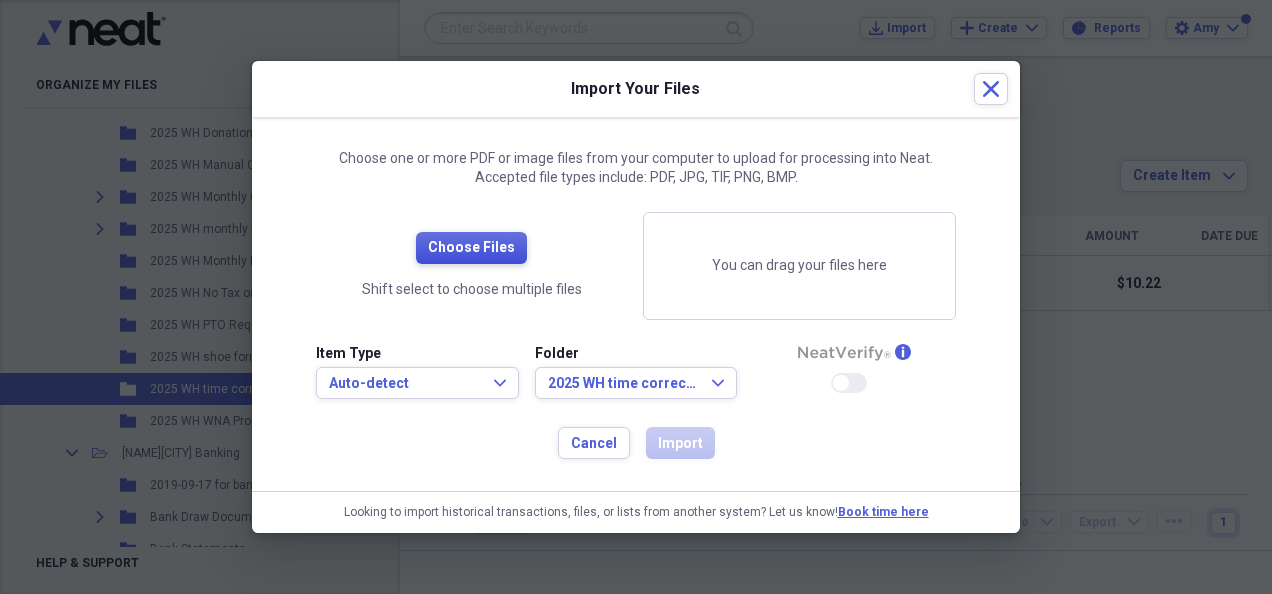click on "Choose Files" at bounding box center (471, 248) 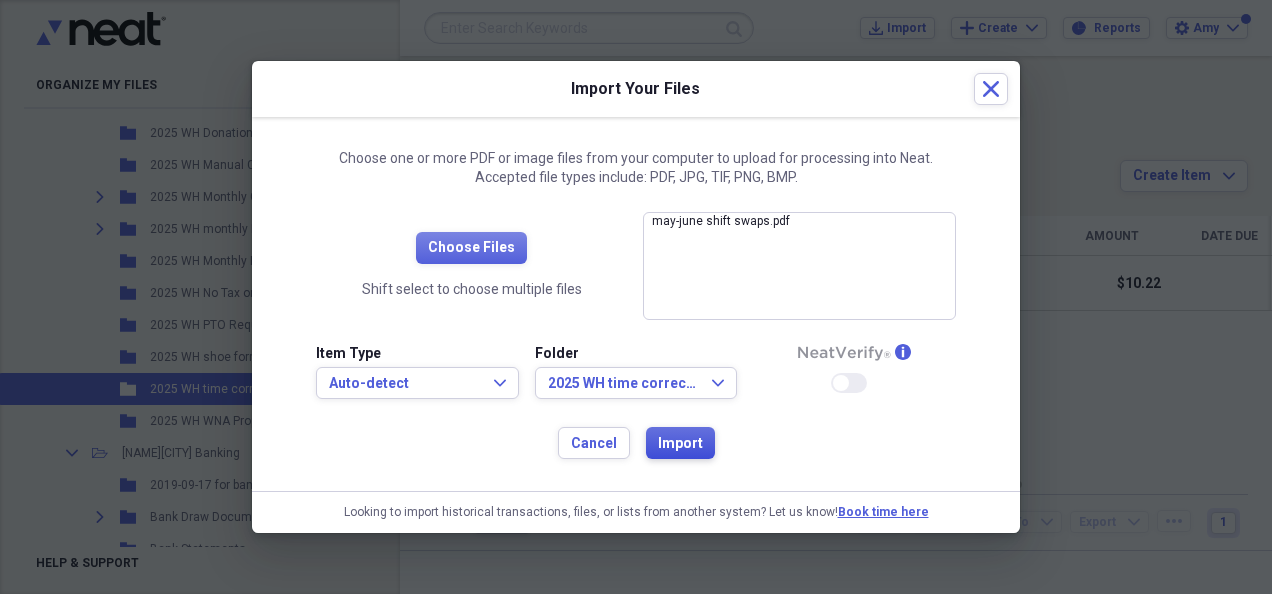 click on "Import" at bounding box center [680, 444] 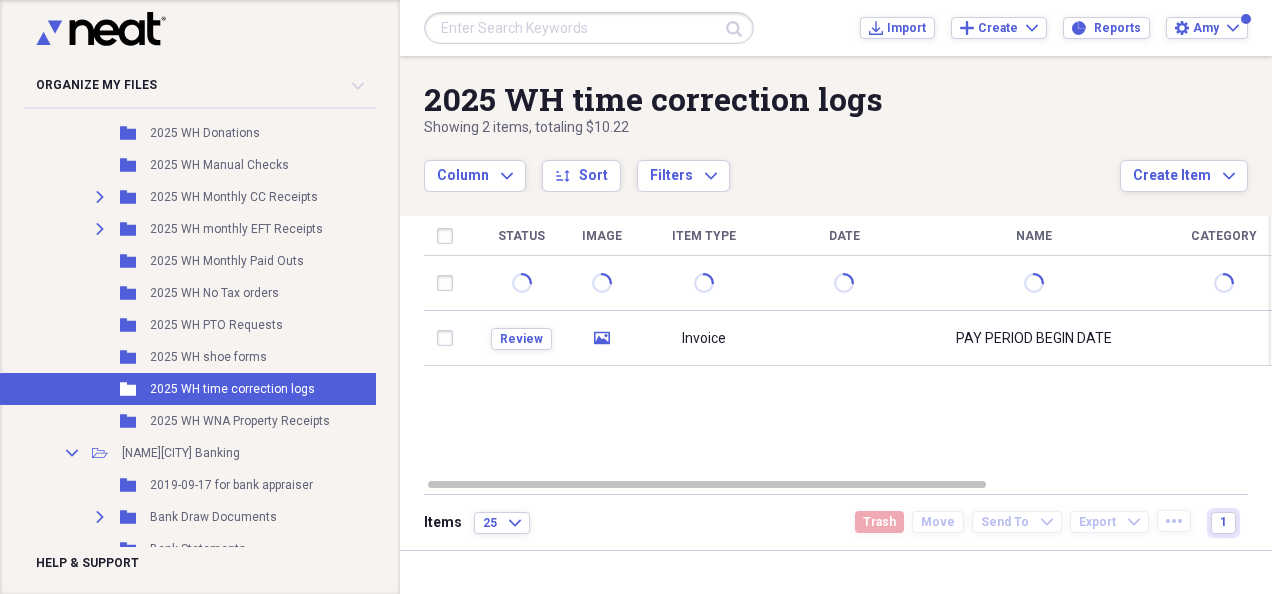 click on "Column Expand sort Sort Filters  Expand" at bounding box center (772, 165) 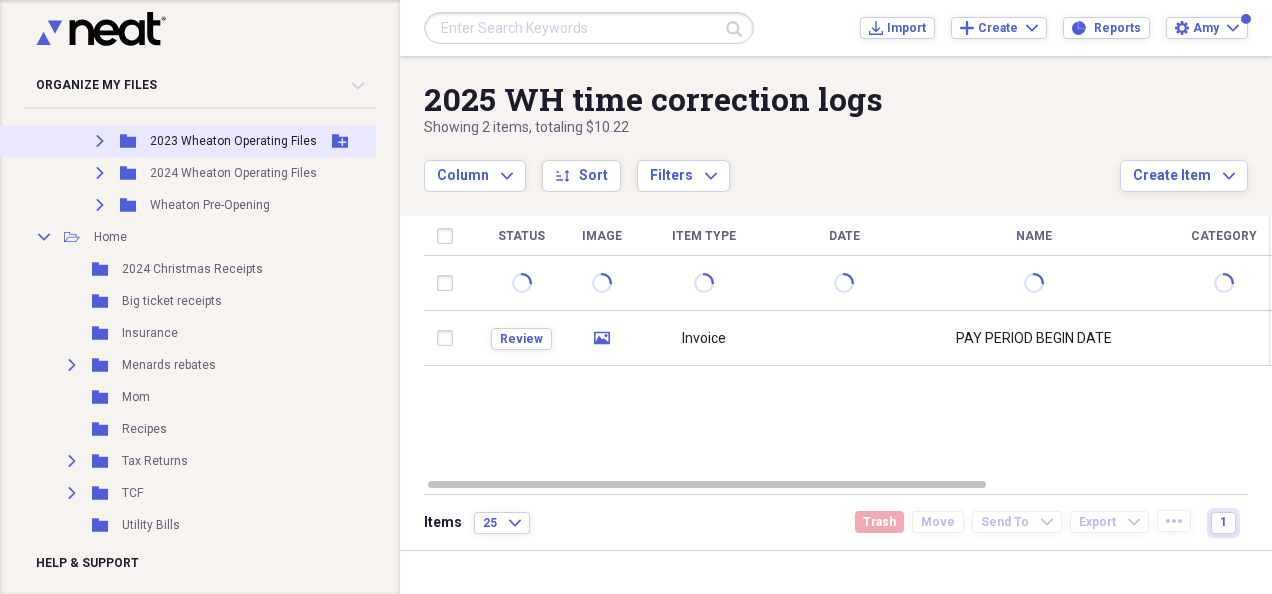 scroll, scrollTop: 1084, scrollLeft: 0, axis: vertical 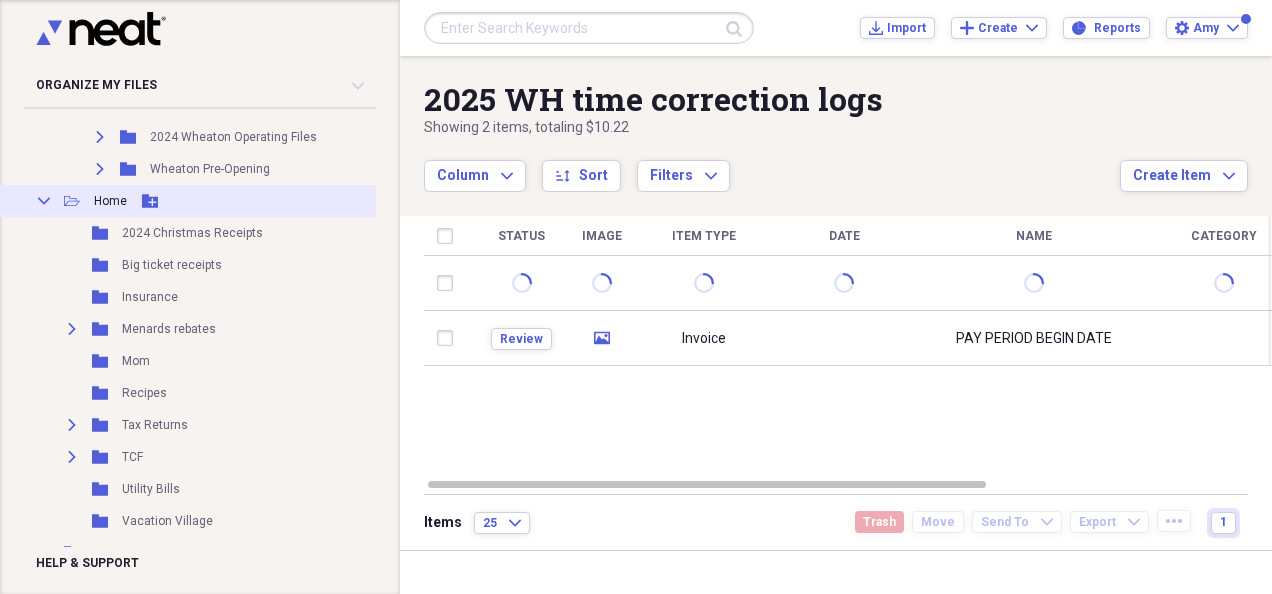 click on "Collapse" at bounding box center (44, 201) 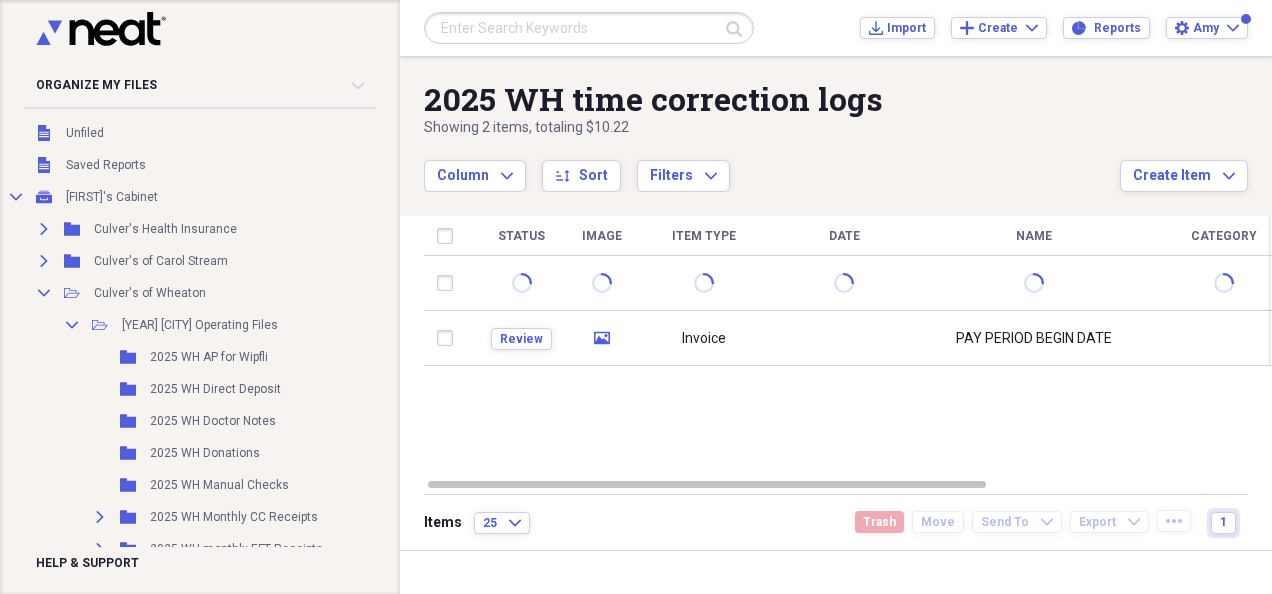scroll, scrollTop: 164, scrollLeft: 0, axis: vertical 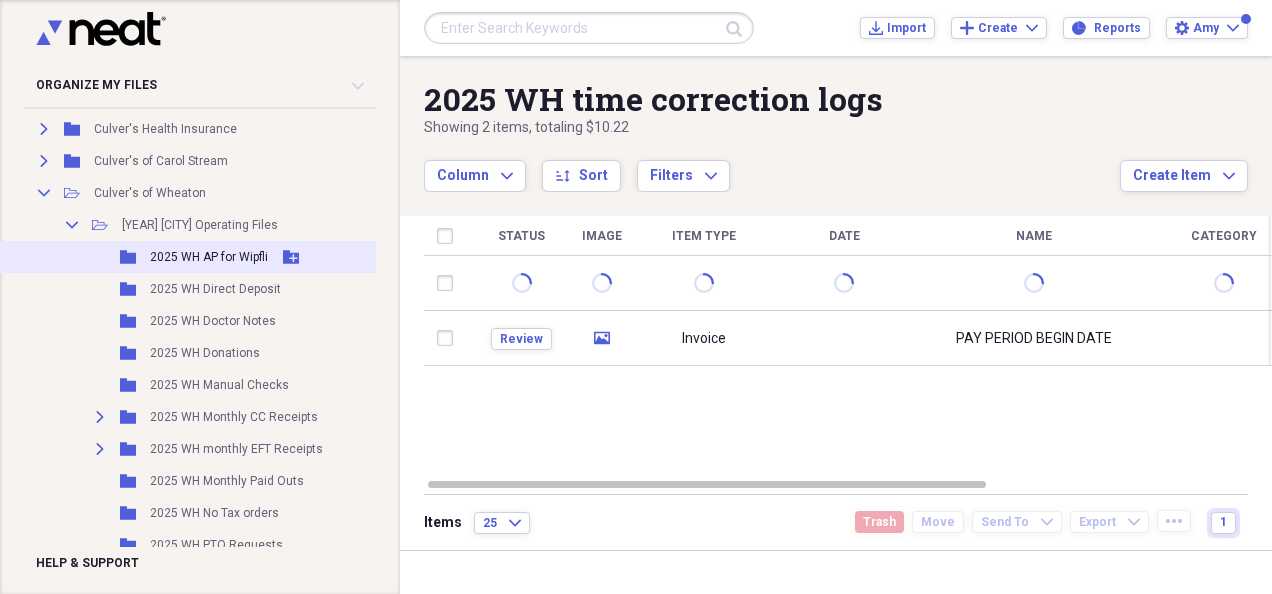 click on "Add Folder" at bounding box center (291, 257) 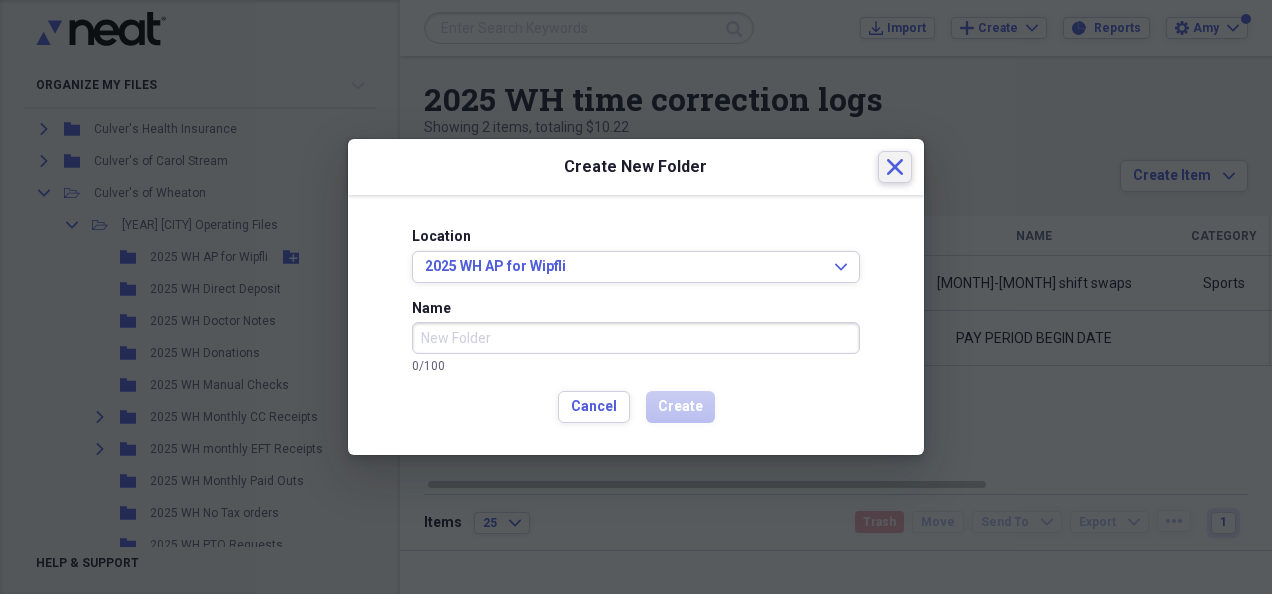 click on "Close" at bounding box center (895, 167) 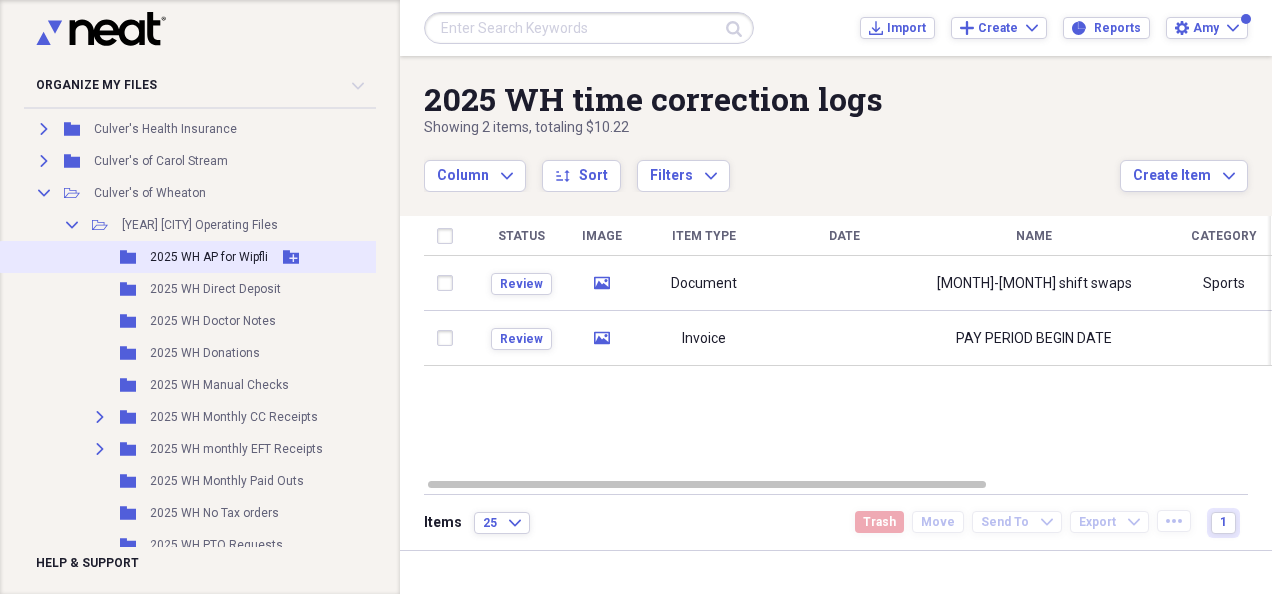 click on "2025 WH AP for Wipfli" at bounding box center [209, 257] 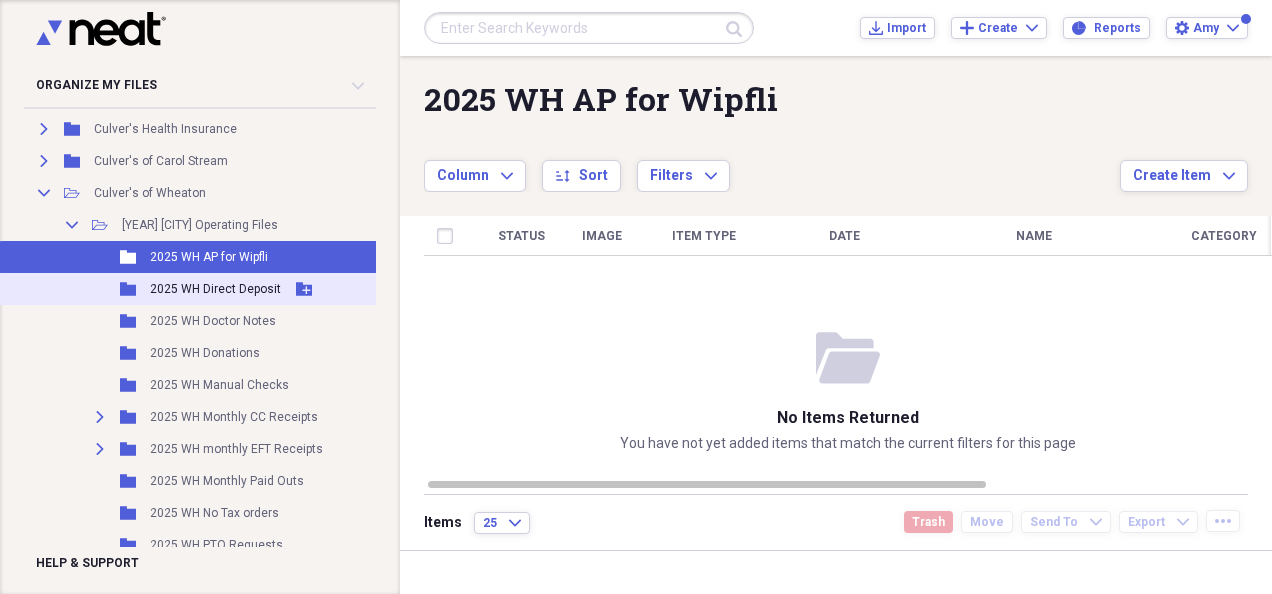 click on "2025 WH Direct Deposit" at bounding box center [215, 289] 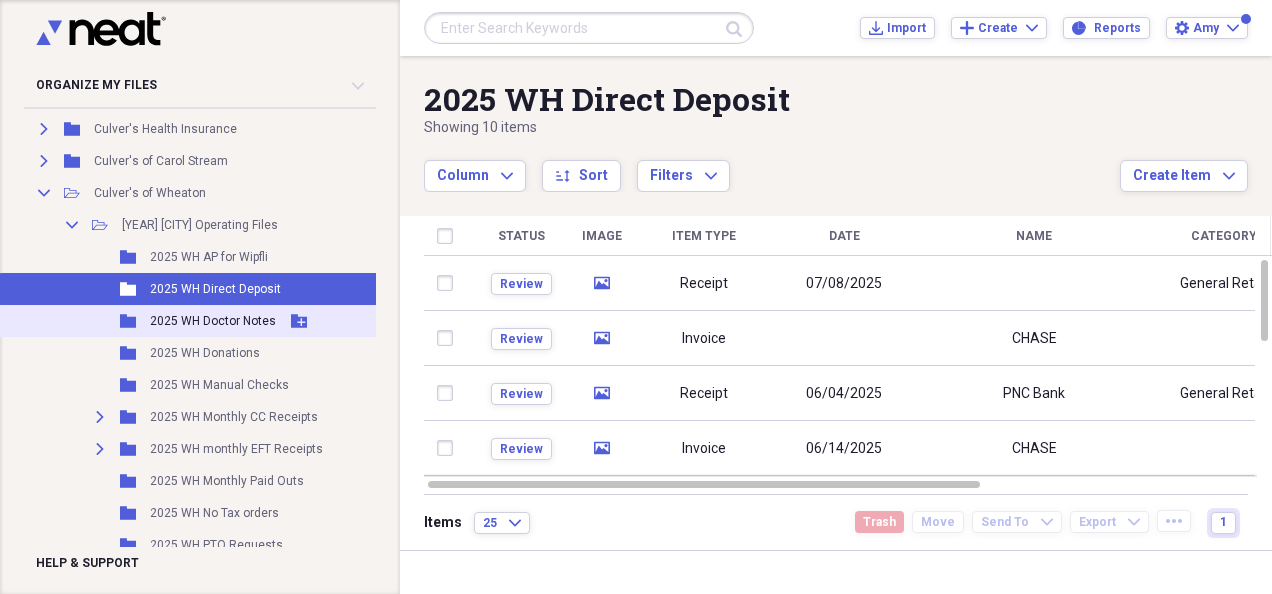 click on "2025 WH Doctor Notes" at bounding box center (213, 321) 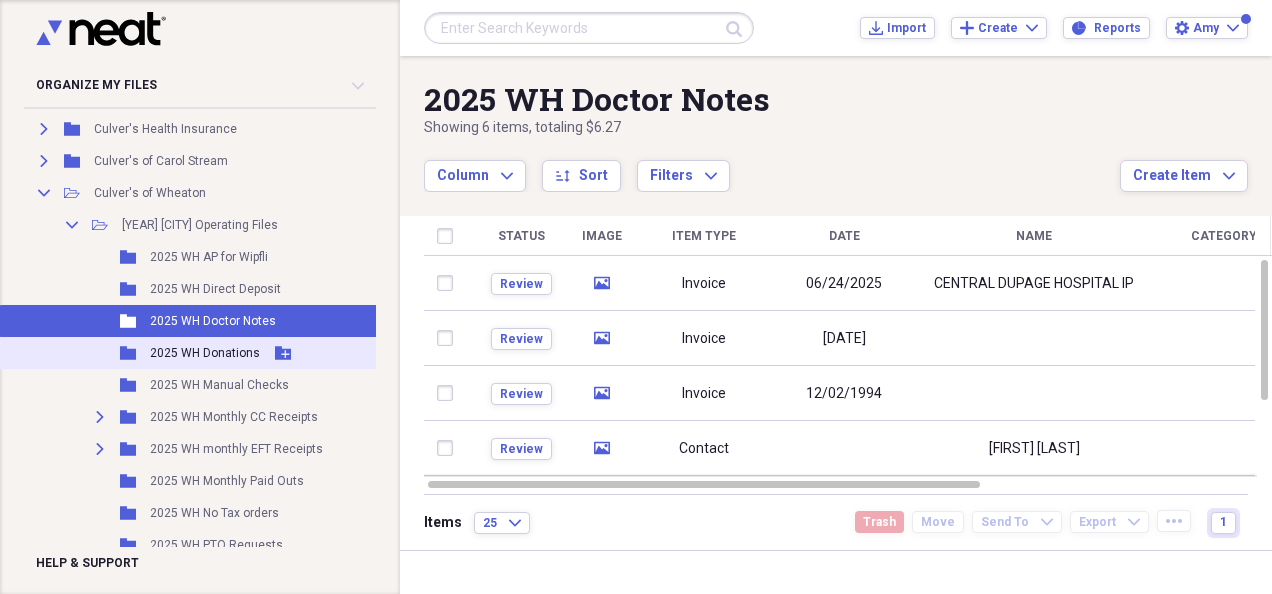 click on "Folder [YEAR] WH Donations Add Folder" at bounding box center [197, 353] 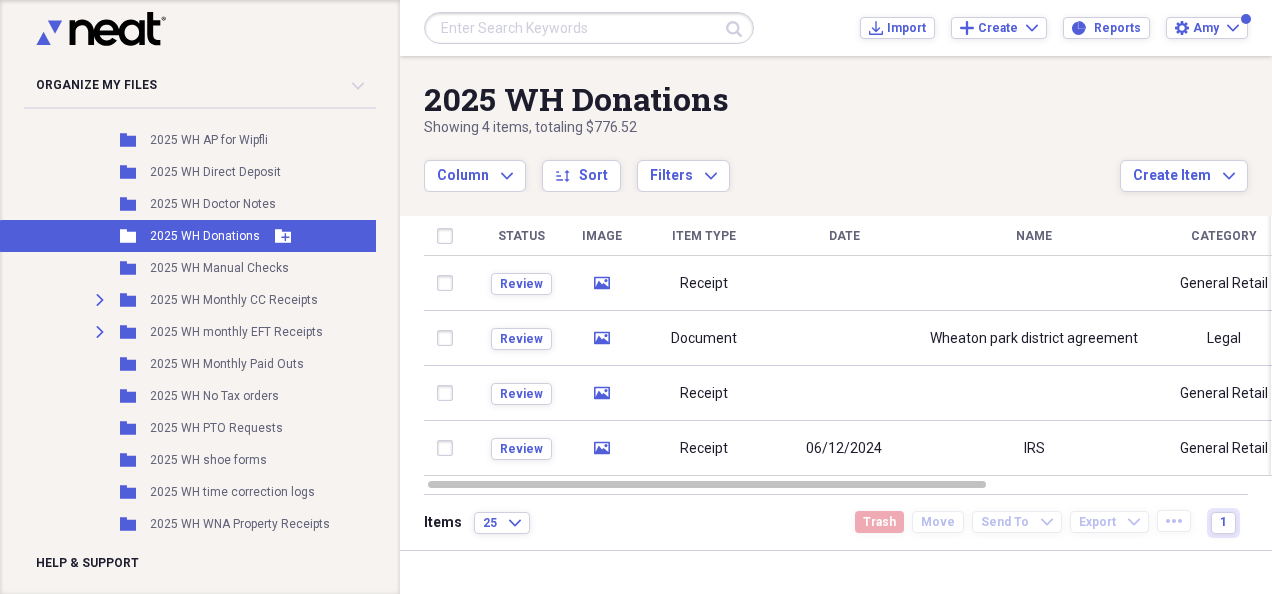 scroll, scrollTop: 264, scrollLeft: 0, axis: vertical 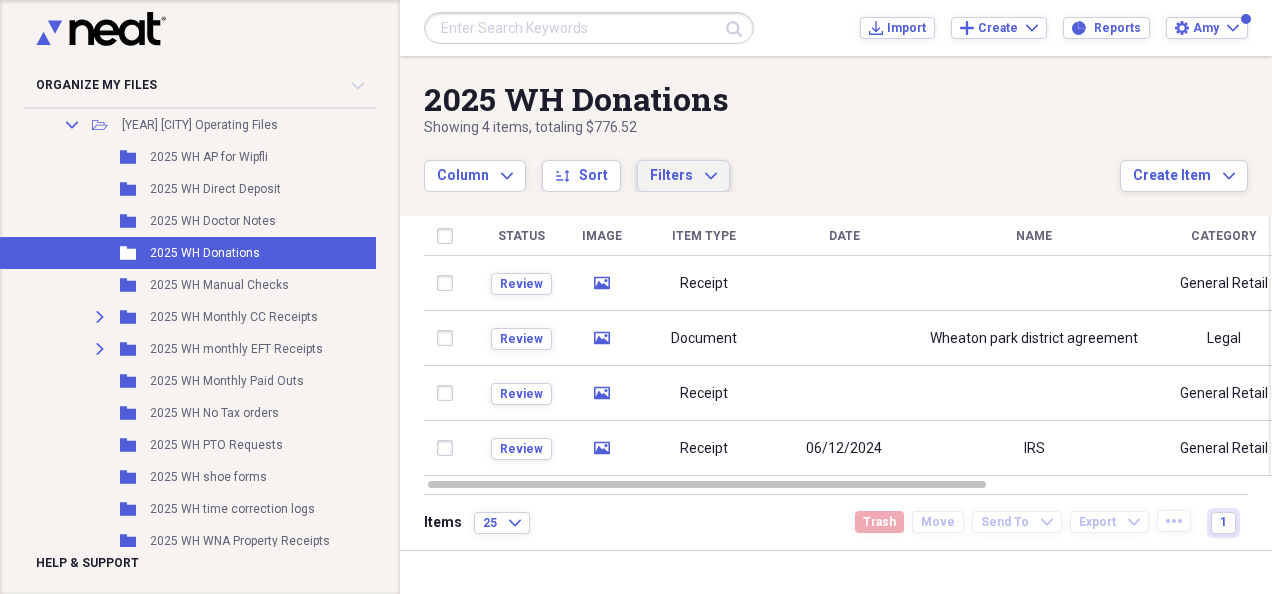 drag, startPoint x: 815, startPoint y: 171, endPoint x: 687, endPoint y: 167, distance: 128.06248 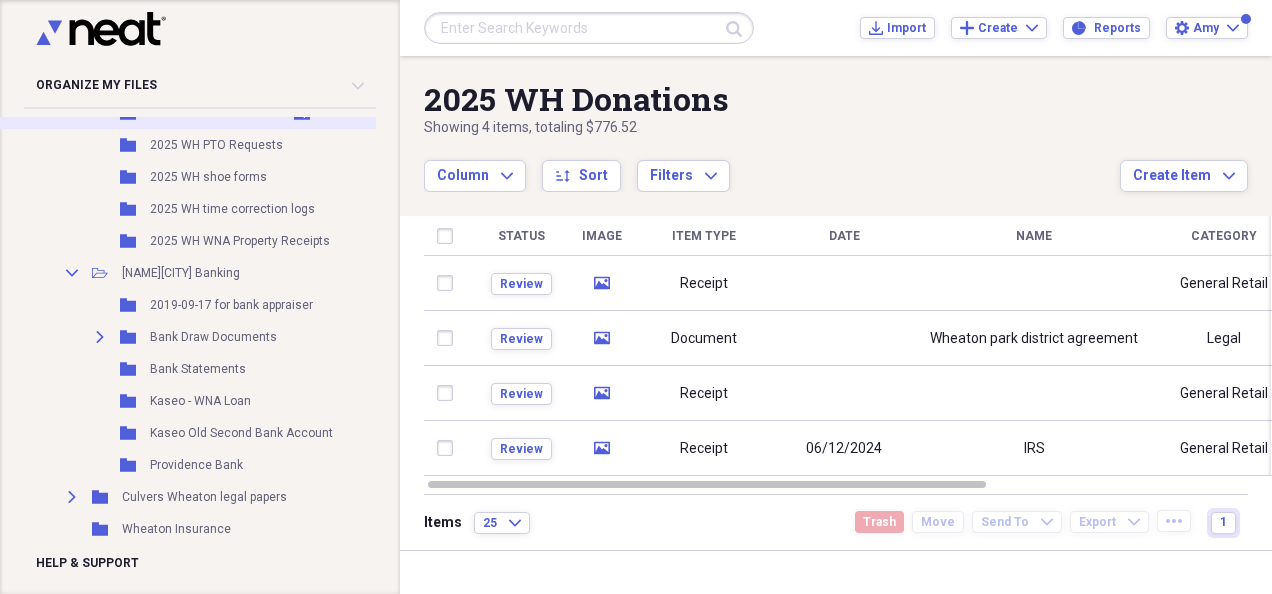scroll, scrollTop: 664, scrollLeft: 0, axis: vertical 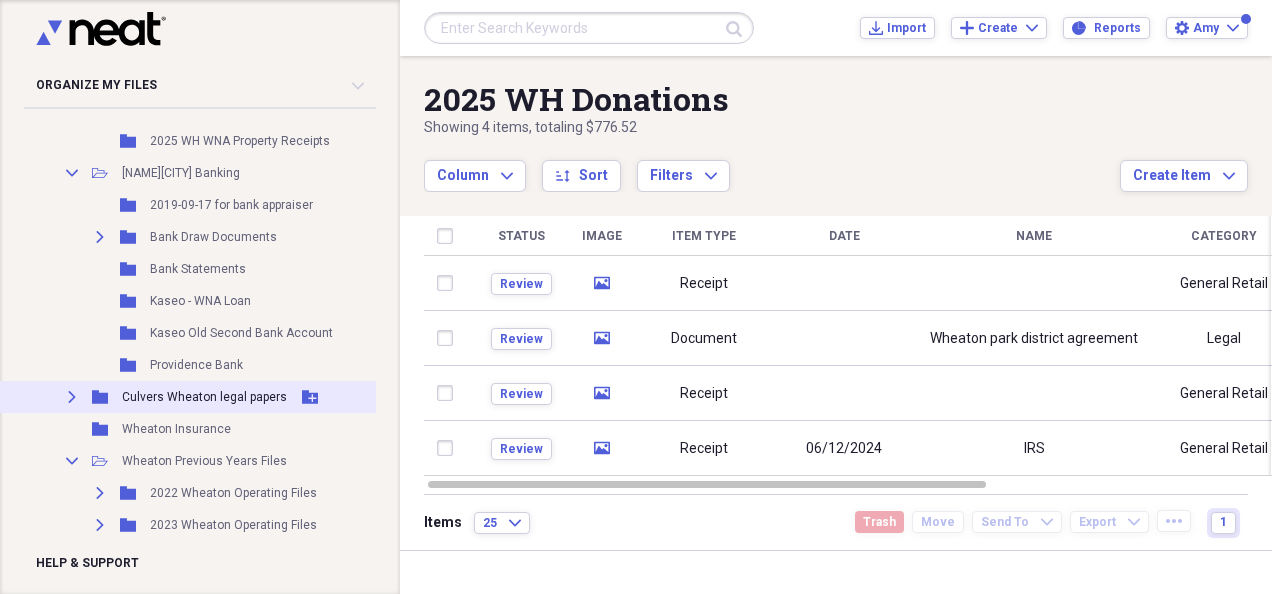 click on "Expand" 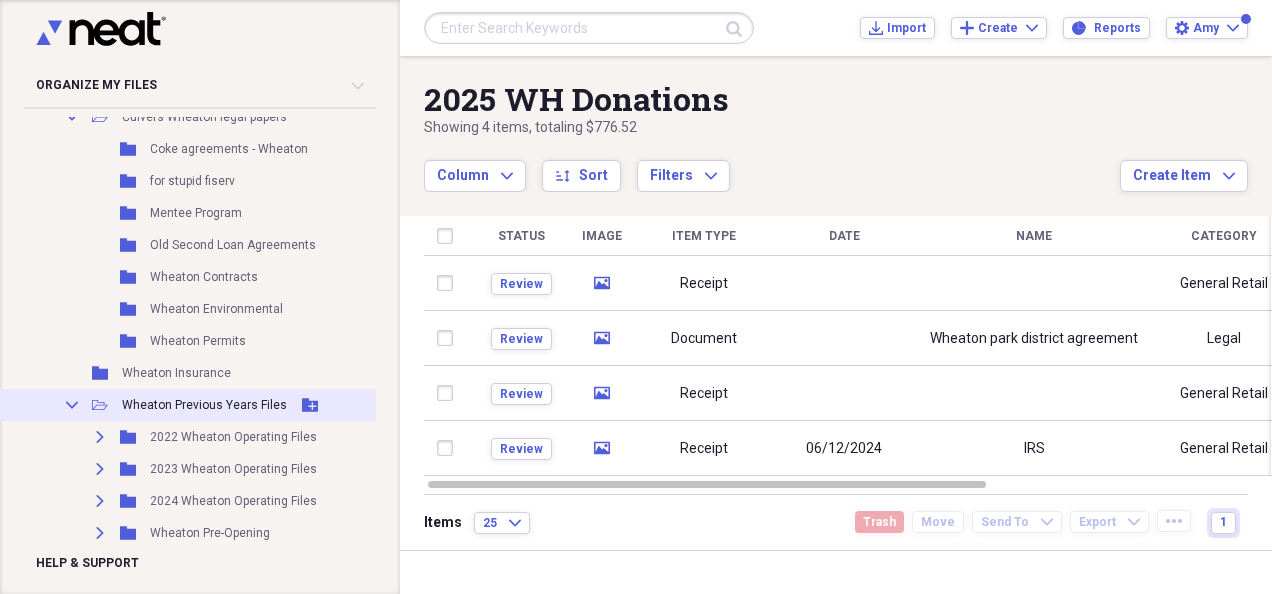 scroll, scrollTop: 964, scrollLeft: 0, axis: vertical 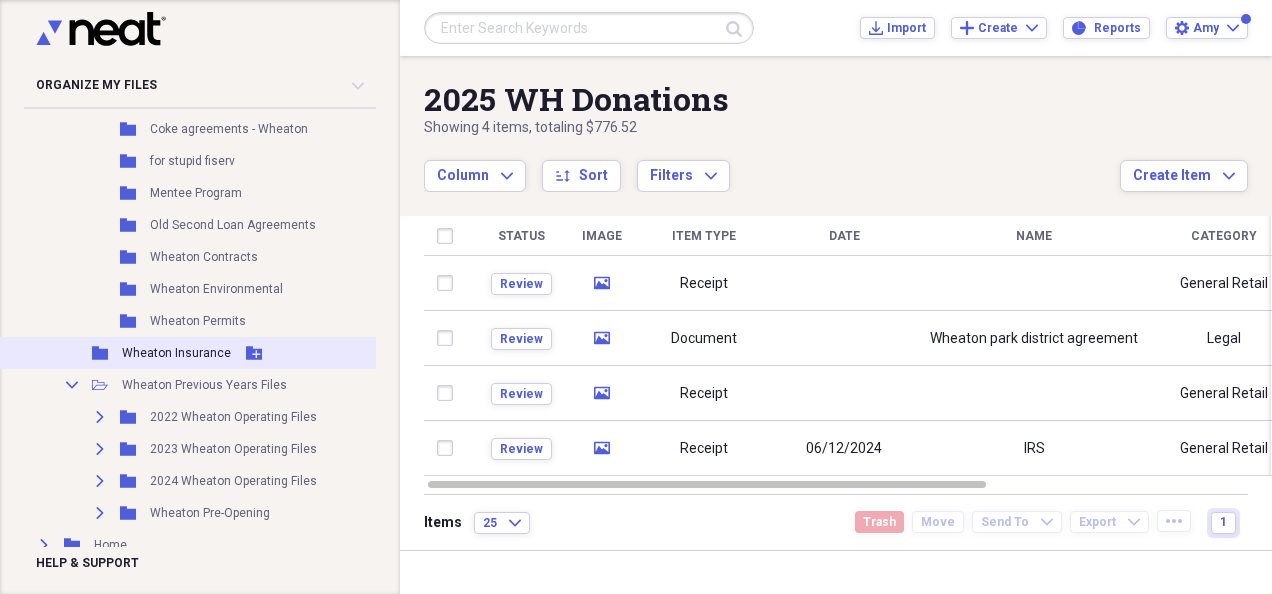click on "Wheaton Insurance" at bounding box center (176, 353) 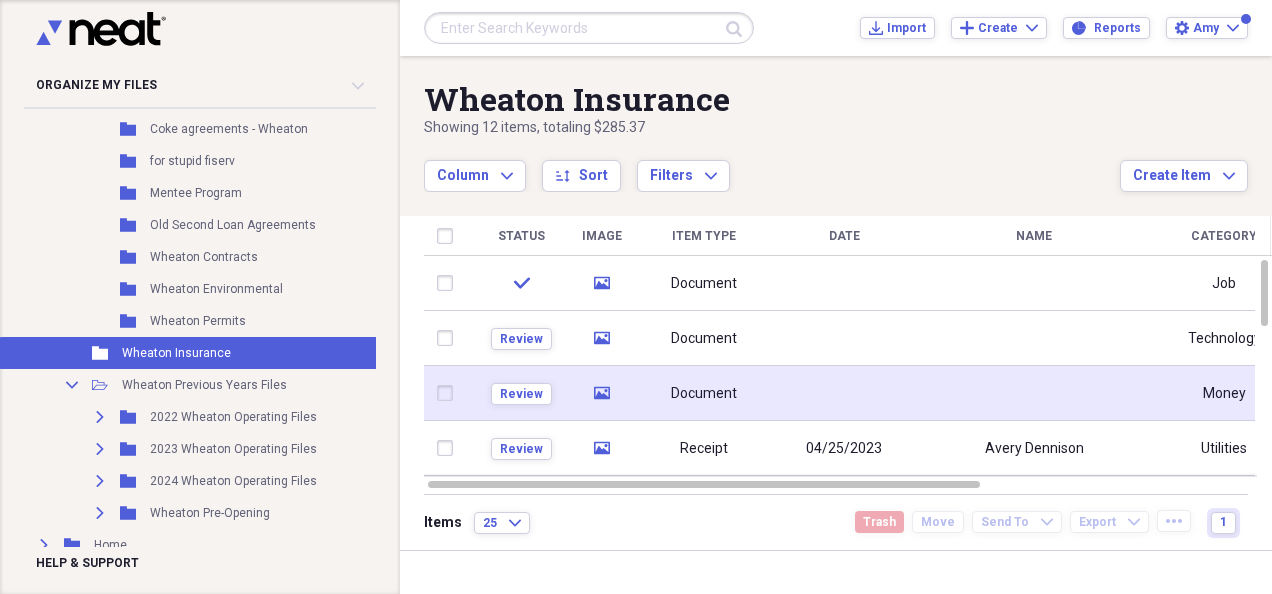 click on "Document" at bounding box center (704, 394) 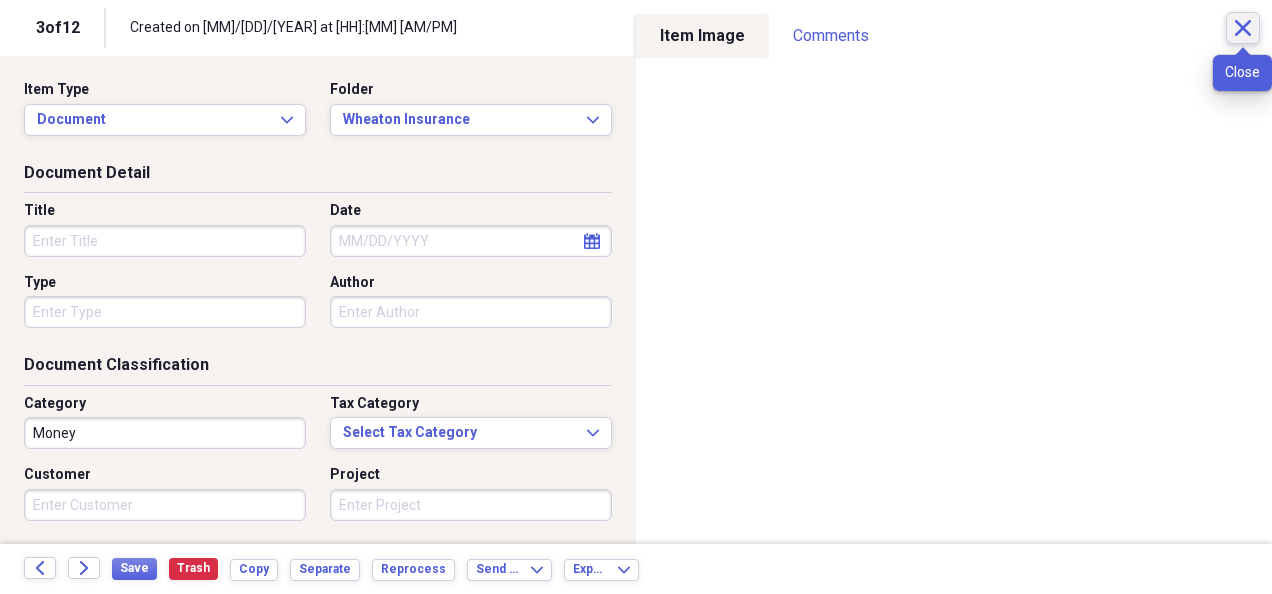 click on "Close" at bounding box center [1243, 28] 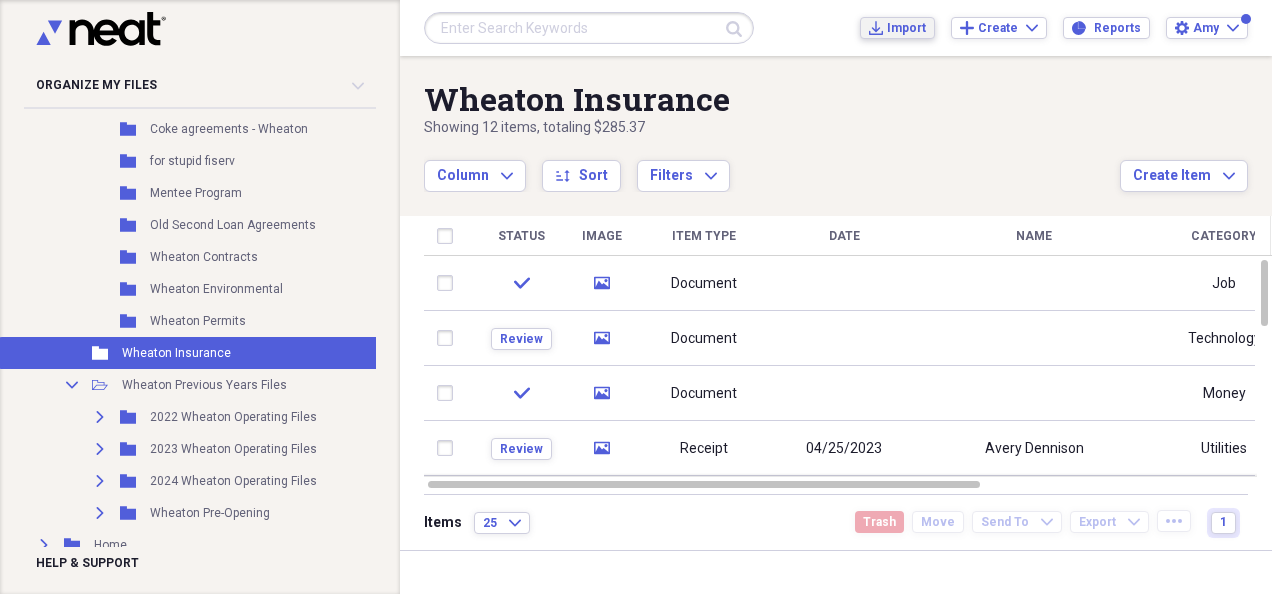 click on "Import" at bounding box center (906, 28) 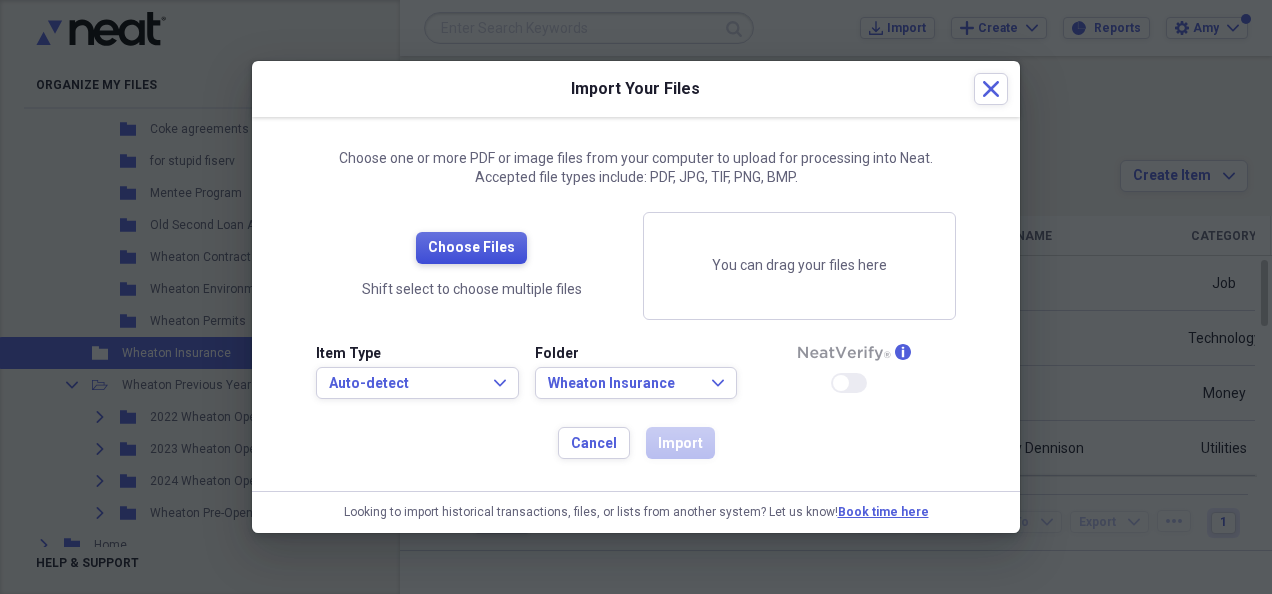 click on "Choose Files" at bounding box center [471, 248] 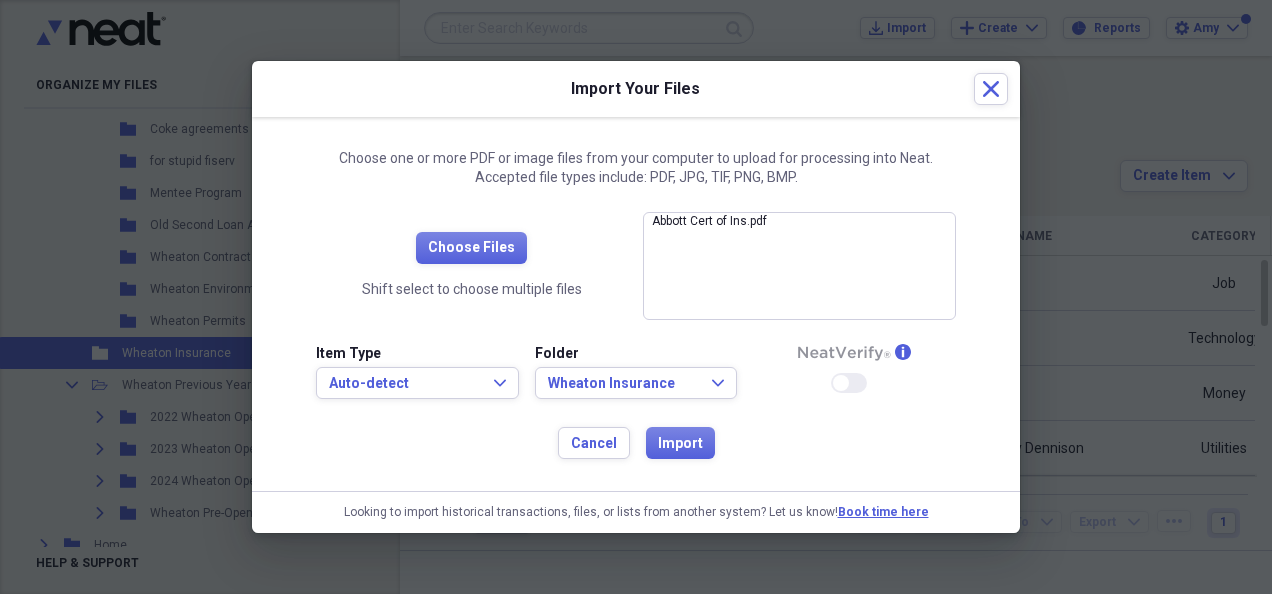 click on "Choose Files Shift select to choose multiple files [COMPANY] Cert of Ins.pdf close Item Type Auto-detect Expand Folder [CITY] Insurance Expand info Enable Neat Verify Cancel Import" at bounding box center [636, 336] 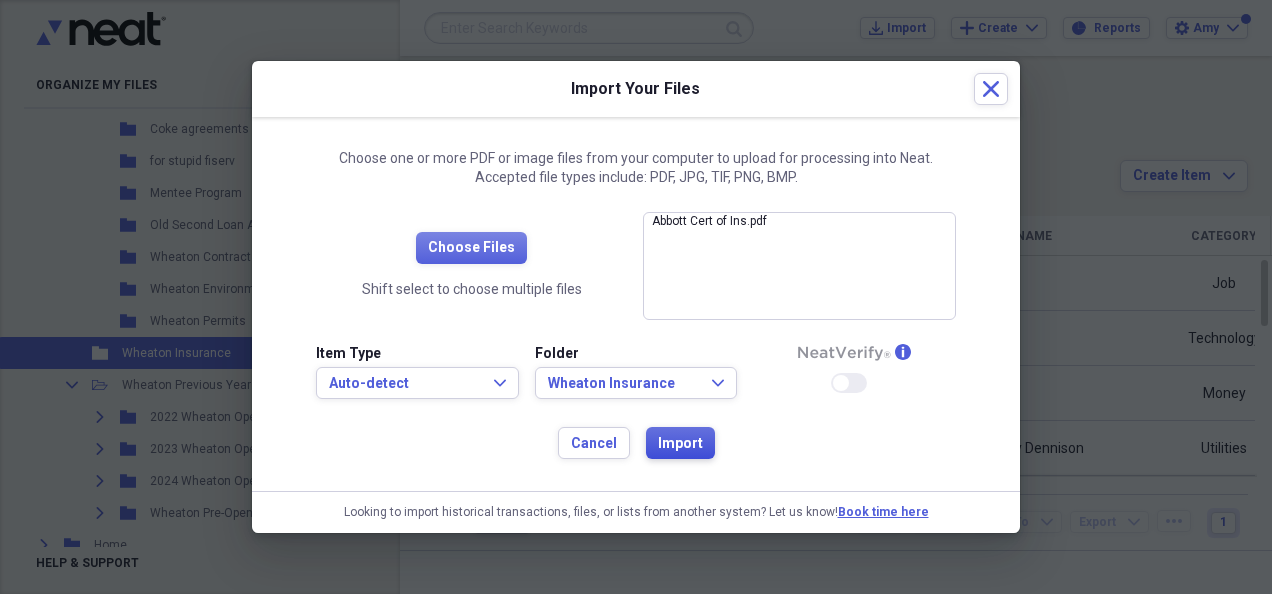 click on "Import" at bounding box center (680, 444) 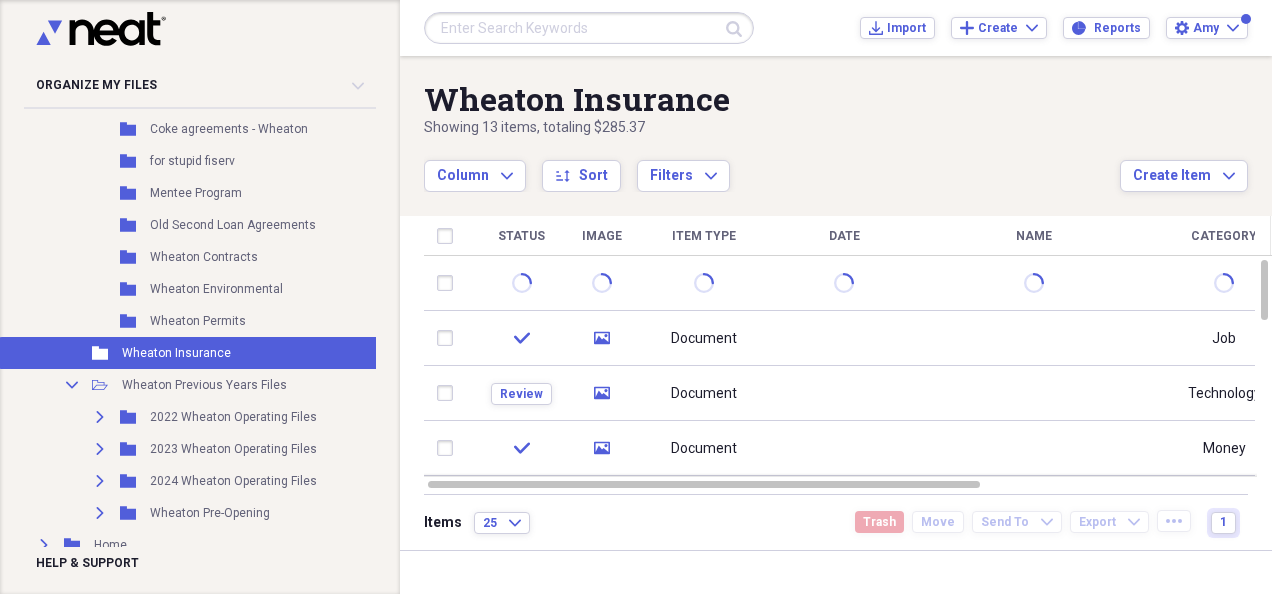 click on "Wheaton Insurance" at bounding box center [772, 99] 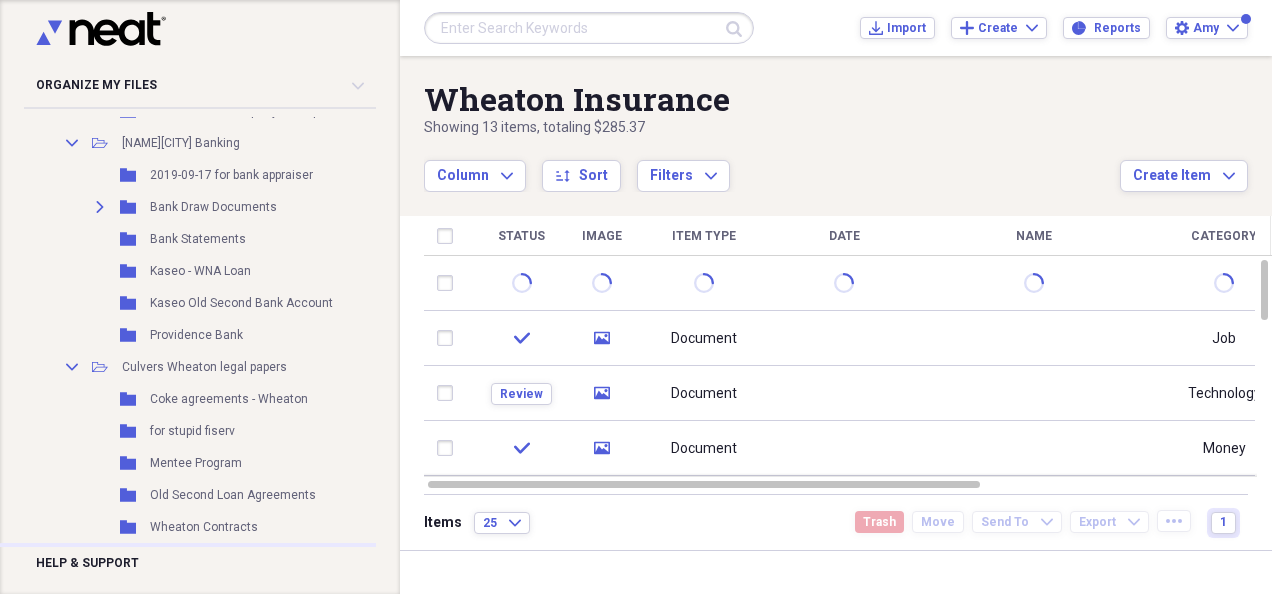 scroll, scrollTop: 864, scrollLeft: 0, axis: vertical 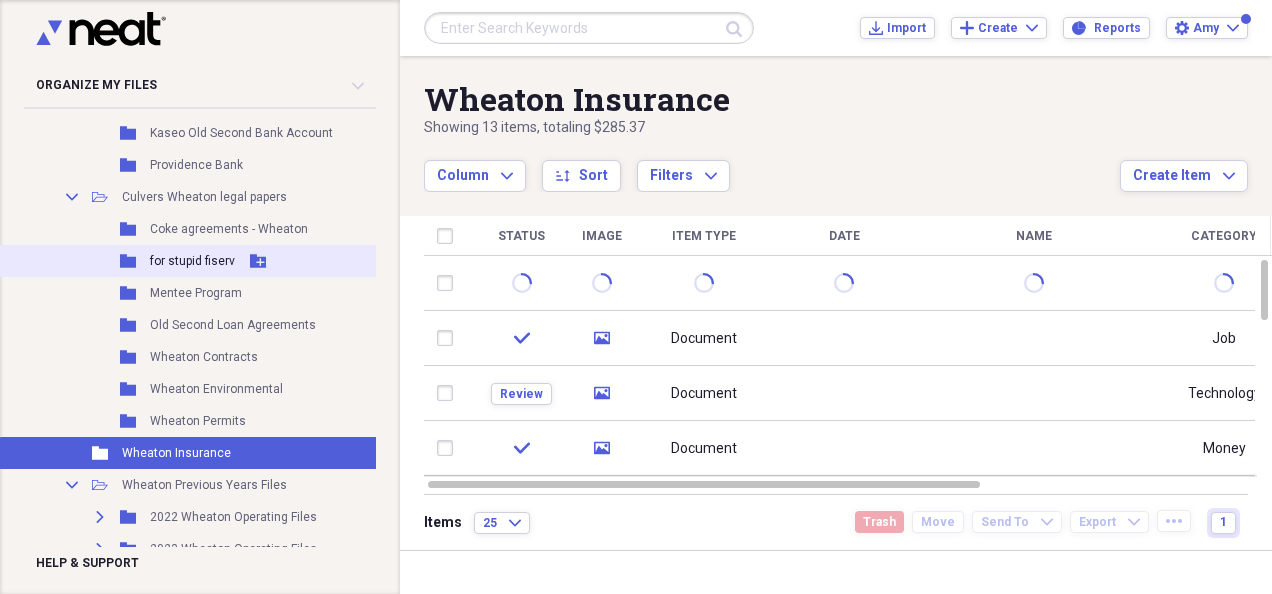 click on "for stupid fiserv" at bounding box center [192, 261] 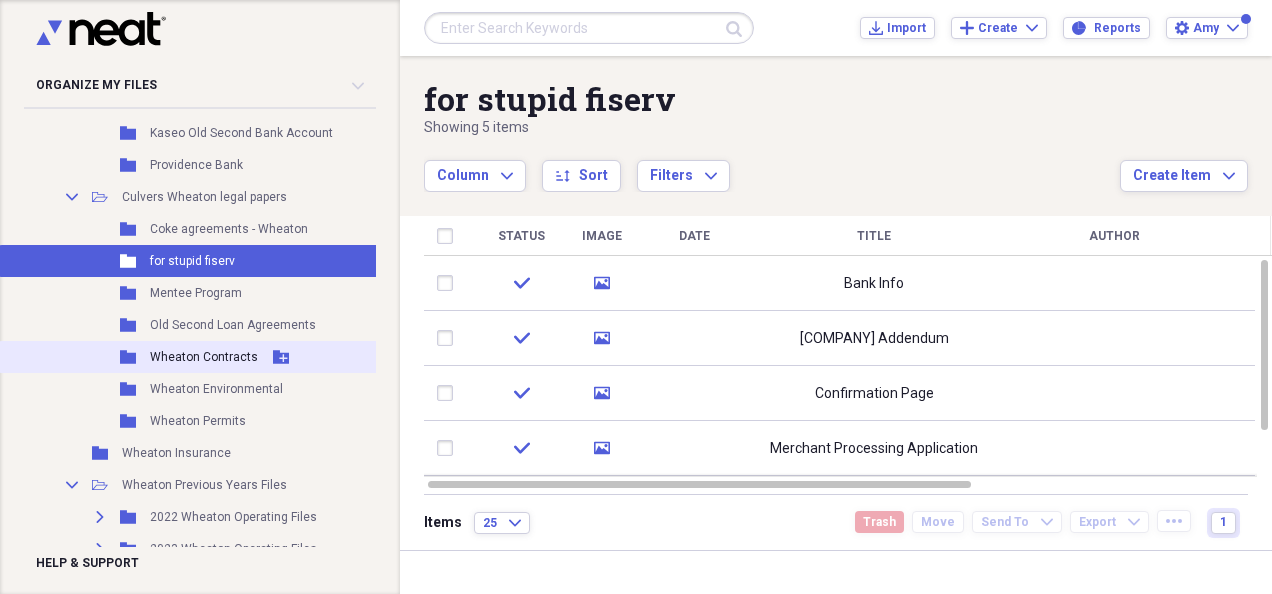 scroll, scrollTop: 764, scrollLeft: 0, axis: vertical 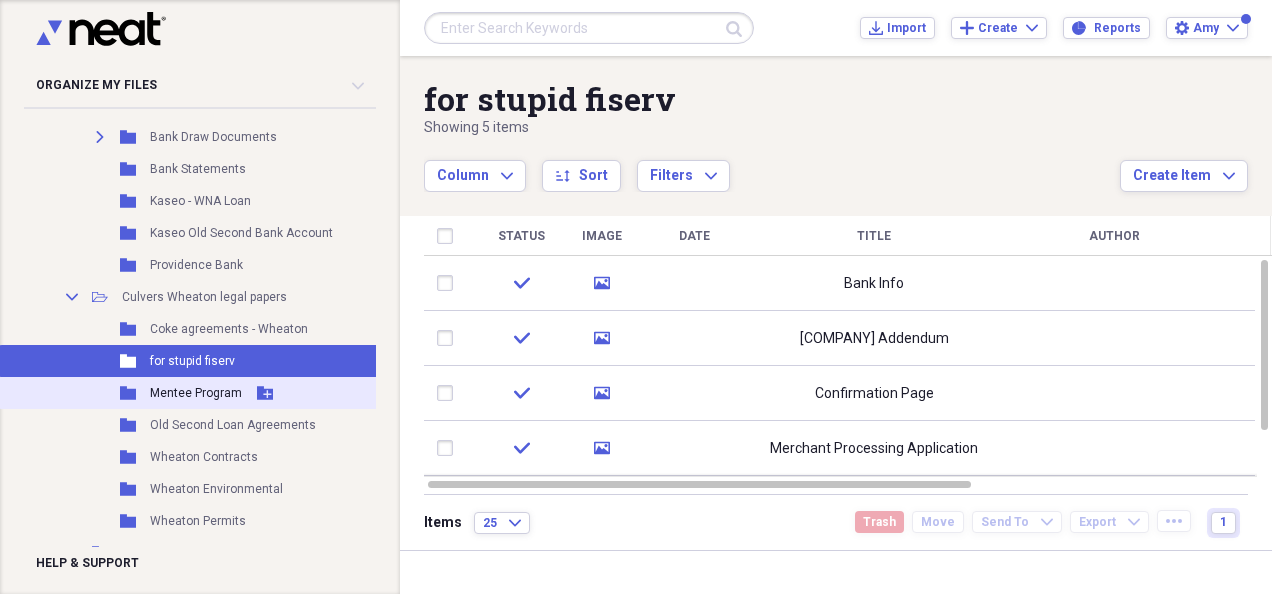 click on "Mentee Program" at bounding box center [196, 393] 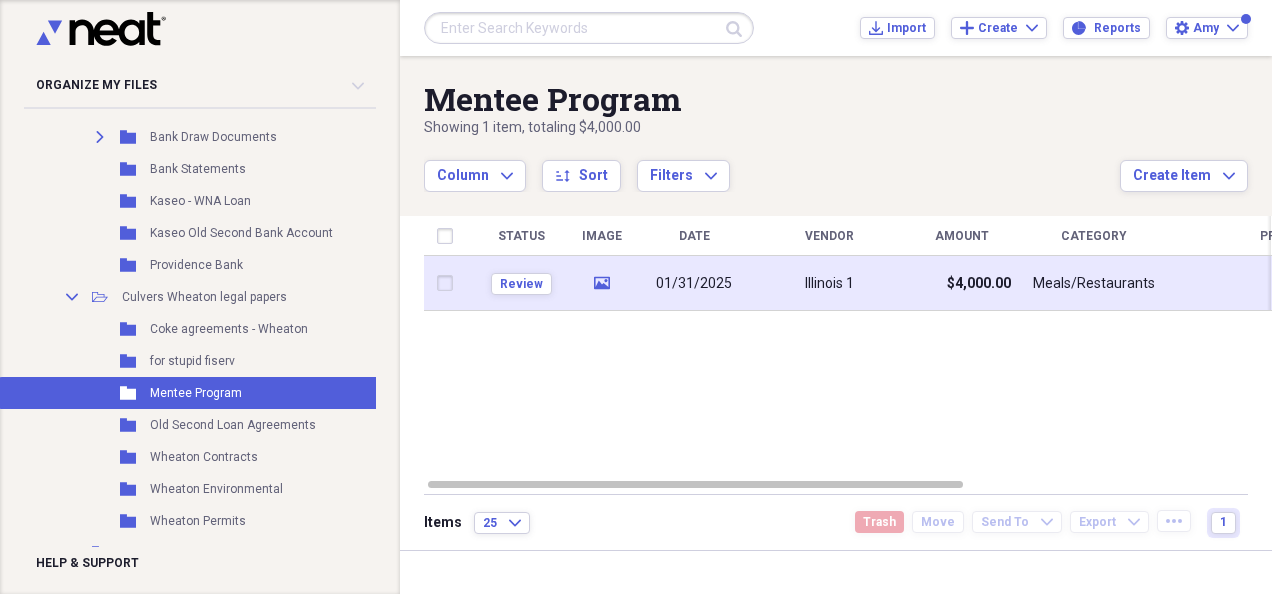 click on "media" 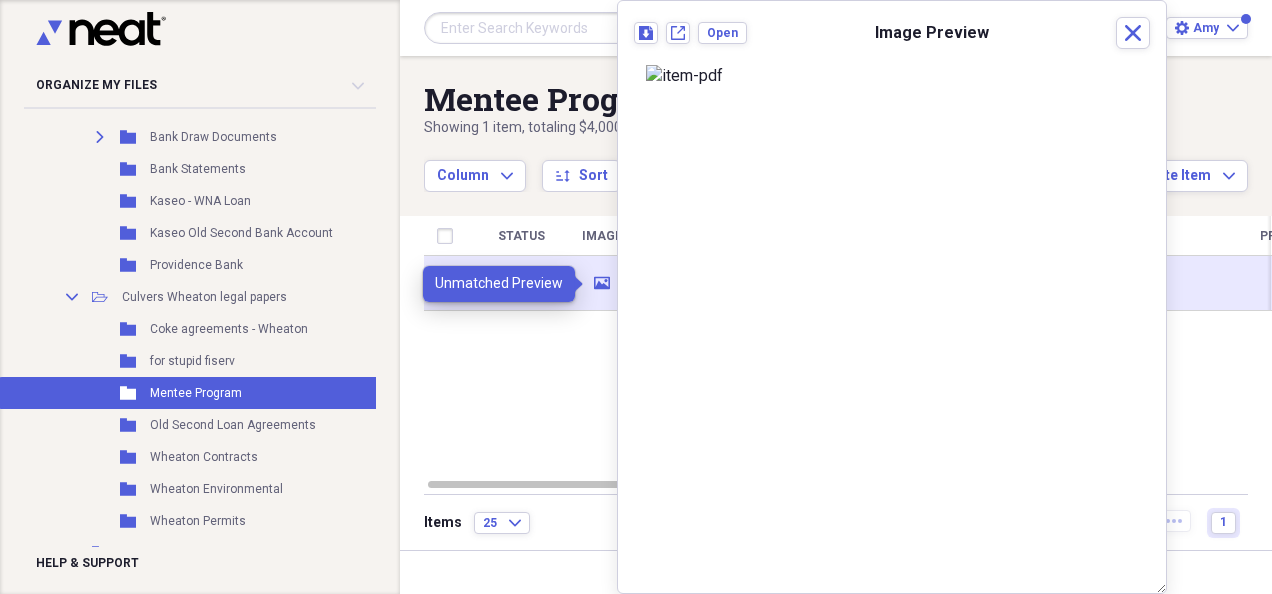 drag, startPoint x: 602, startPoint y: 282, endPoint x: 606, endPoint y: 272, distance: 10.770329 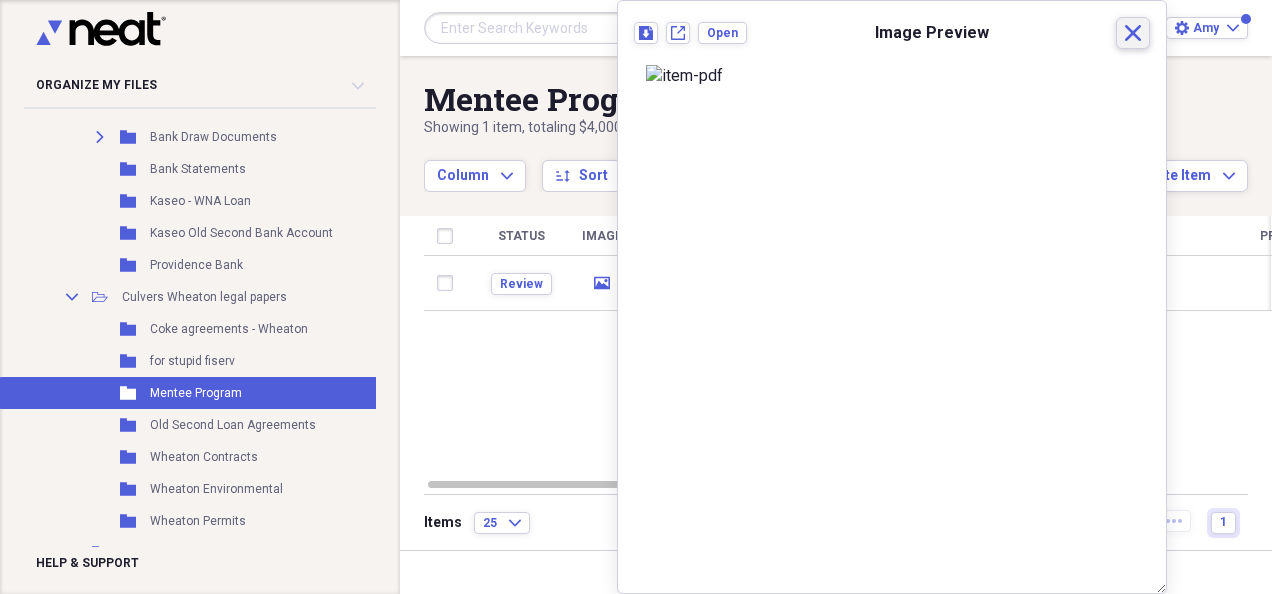 drag, startPoint x: 606, startPoint y: 272, endPoint x: 1116, endPoint y: 38, distance: 561.1203 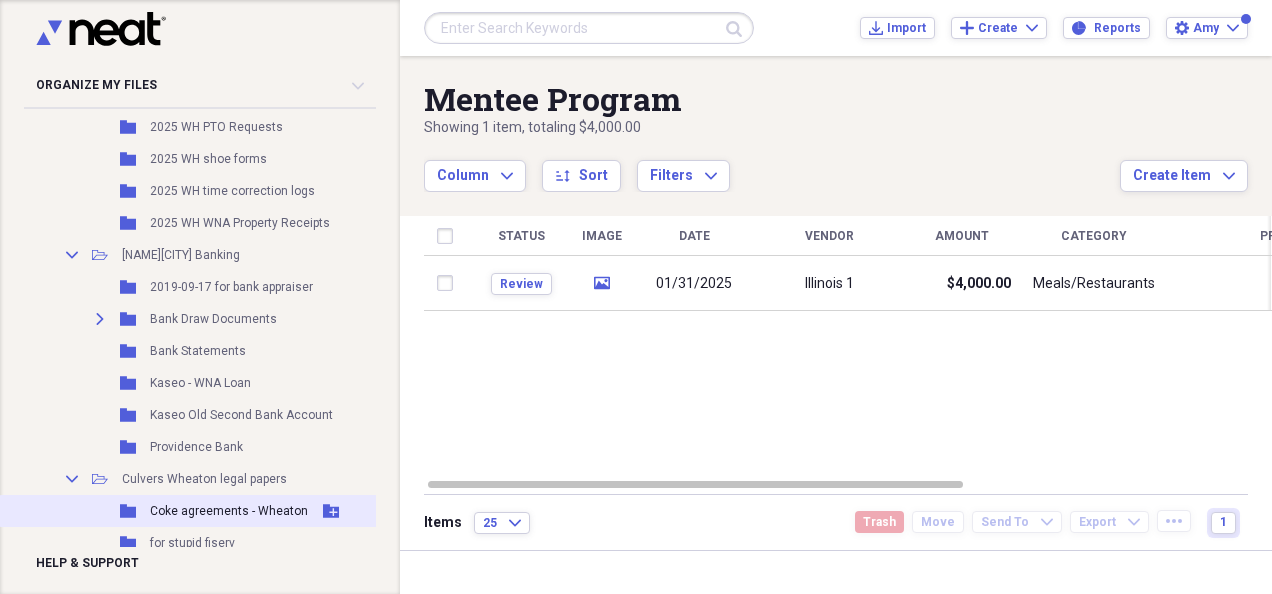 scroll, scrollTop: 564, scrollLeft: 0, axis: vertical 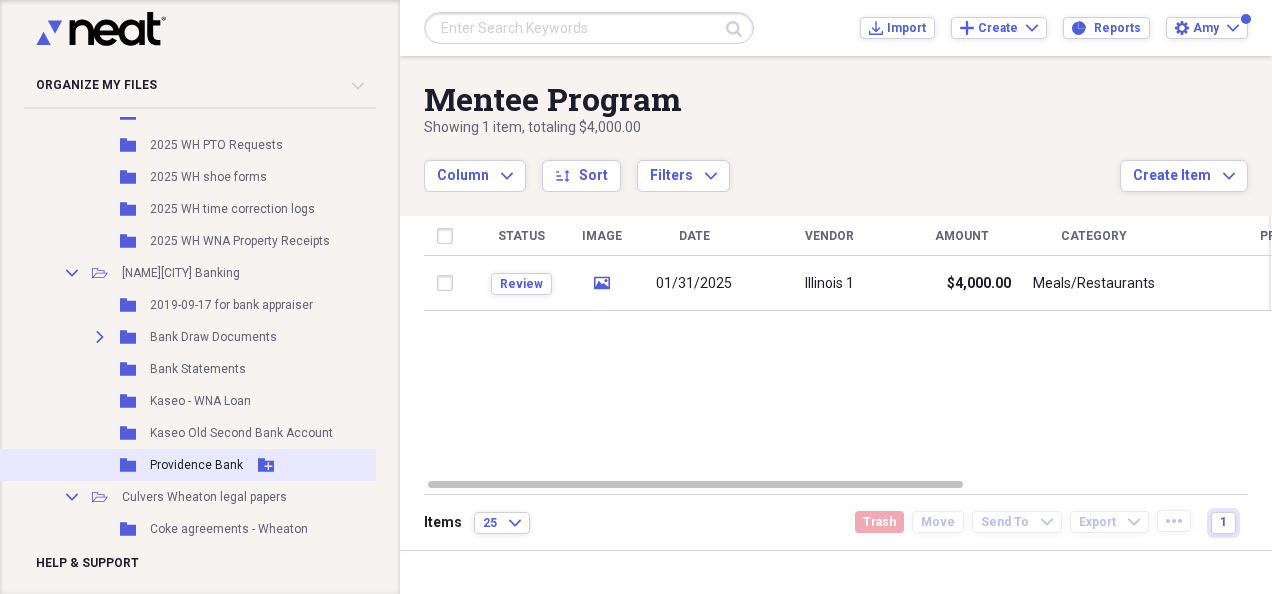 click on "Folder Providence Bank Add Folder" at bounding box center [197, 465] 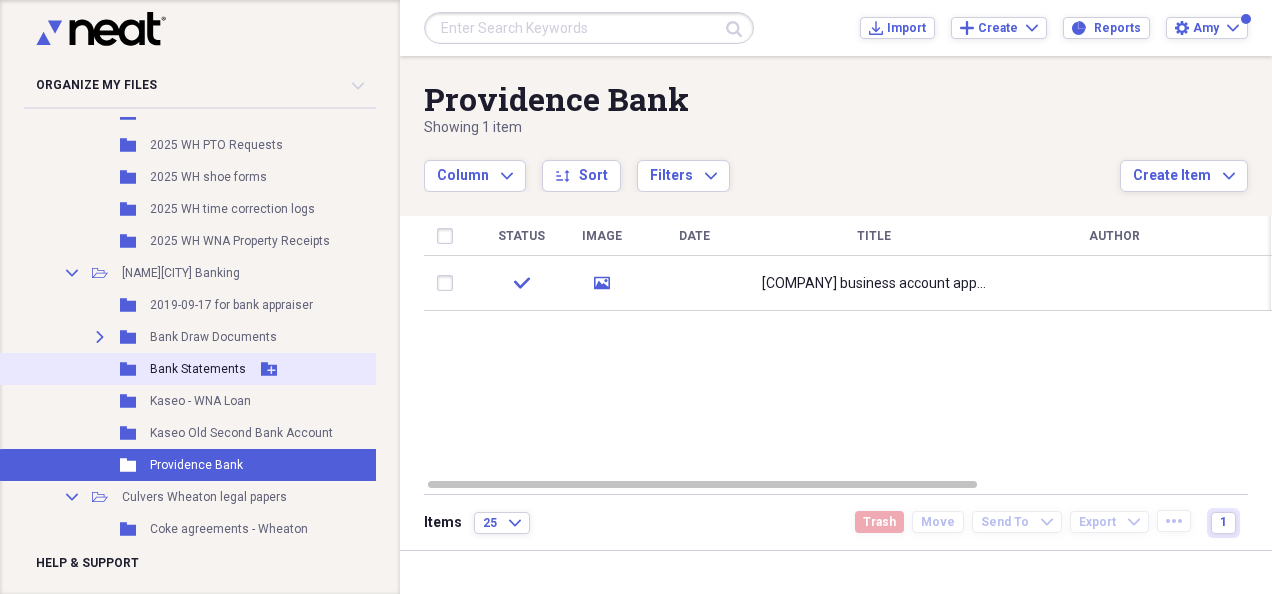 click on "Bank Statements" at bounding box center (198, 369) 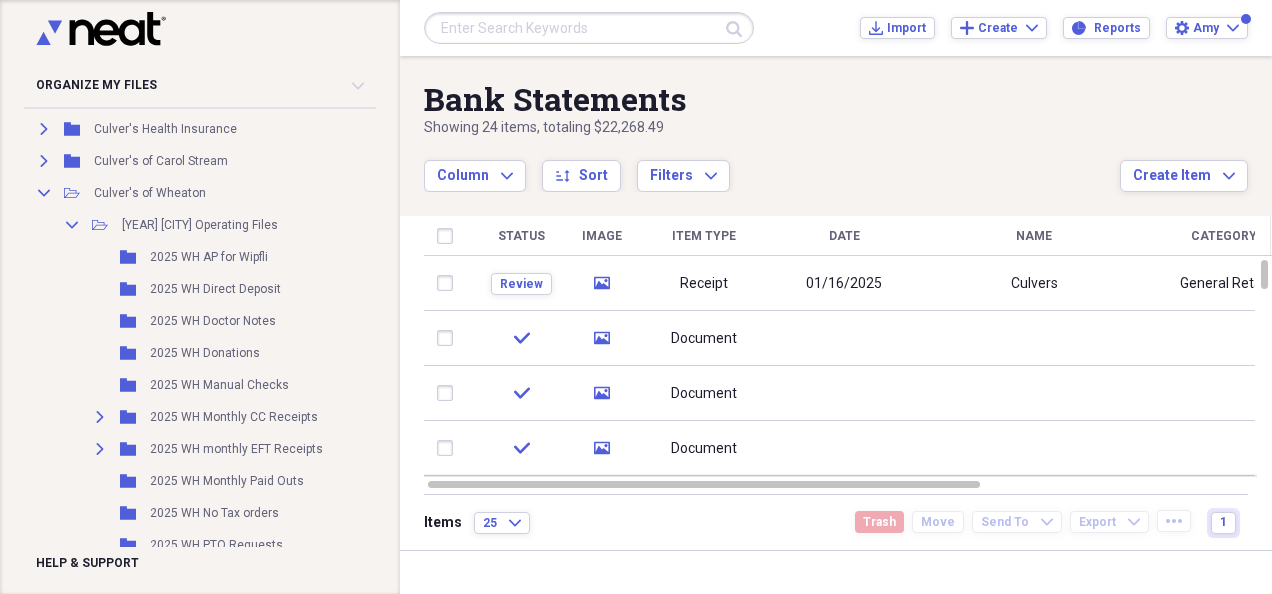 scroll, scrollTop: 64, scrollLeft: 0, axis: vertical 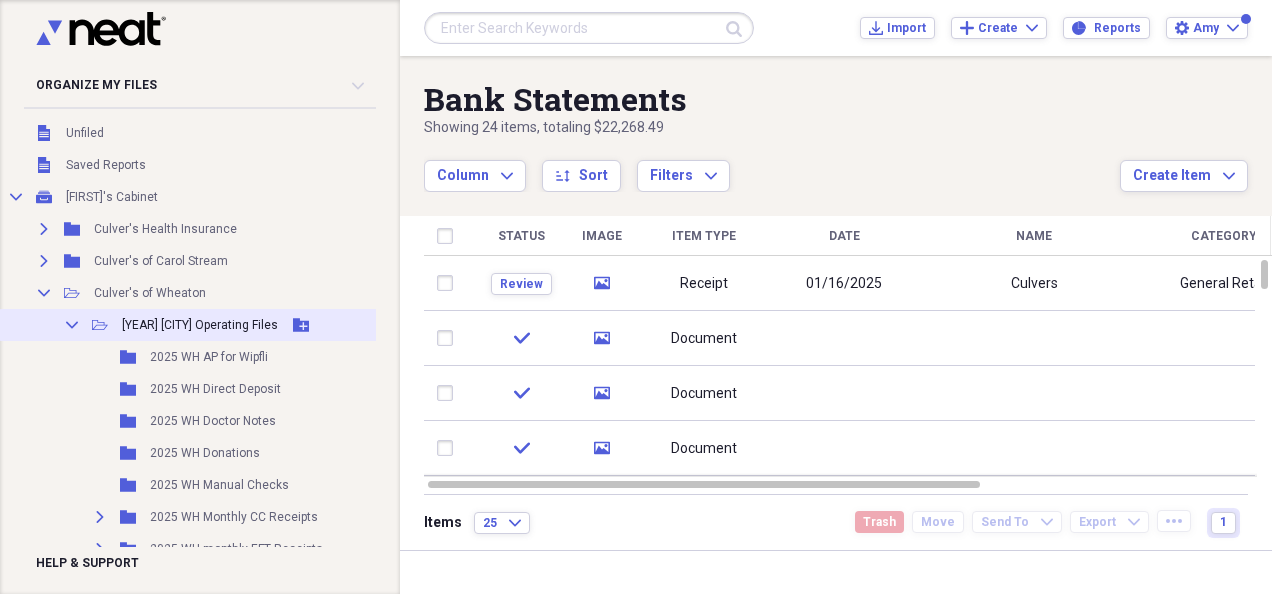 click on "[YEAR] [CITY] Operating Files" at bounding box center [200, 325] 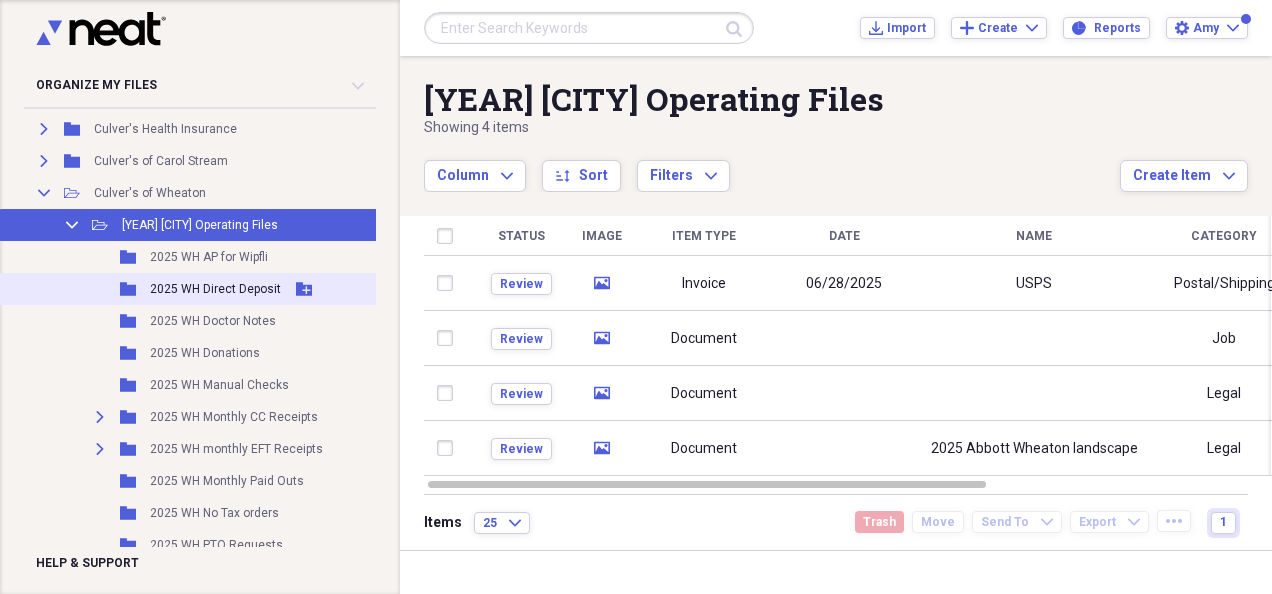 scroll, scrollTop: 264, scrollLeft: 0, axis: vertical 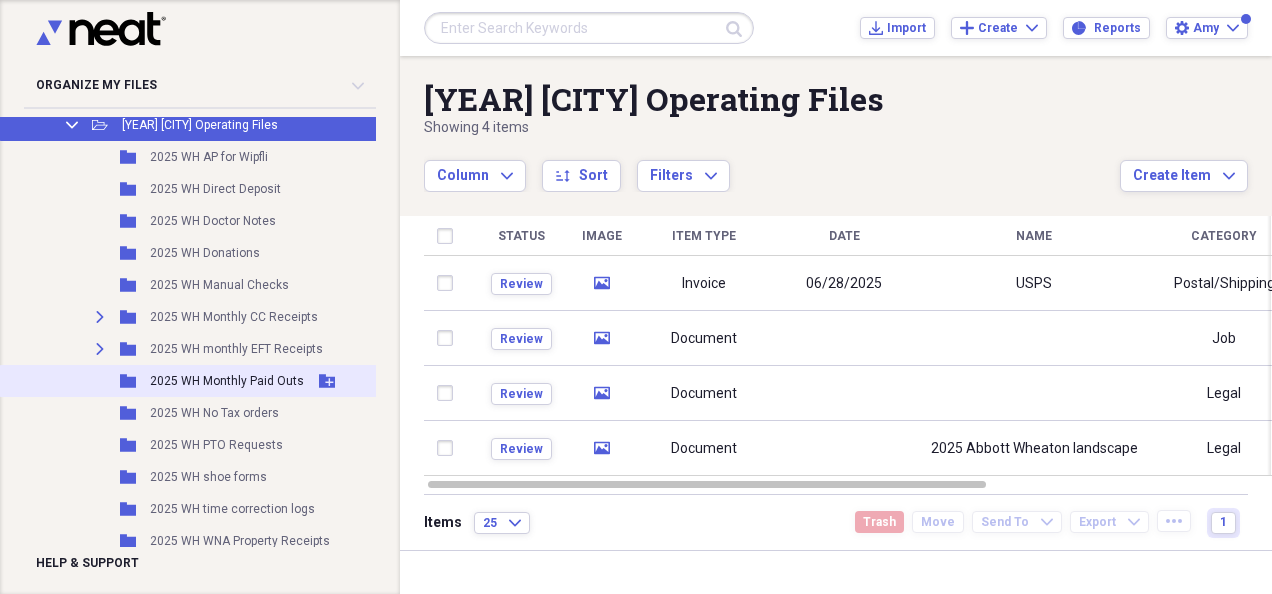 click on "2025 WH Monthly Paid Outs" at bounding box center [227, 381] 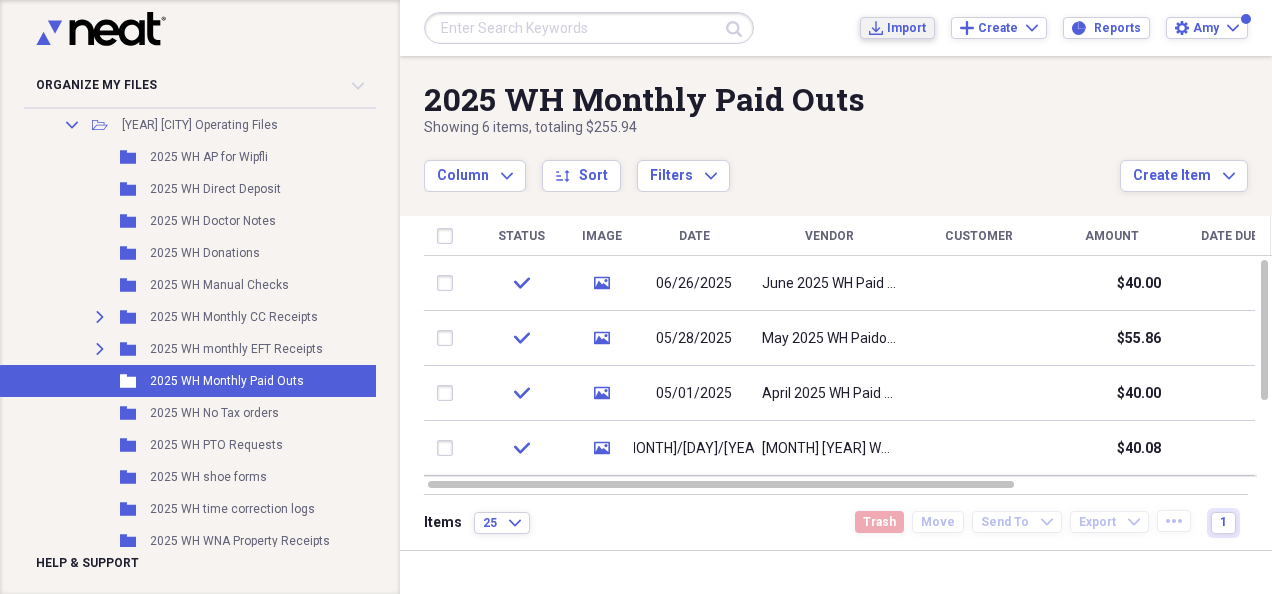 click on "Import" at bounding box center [906, 28] 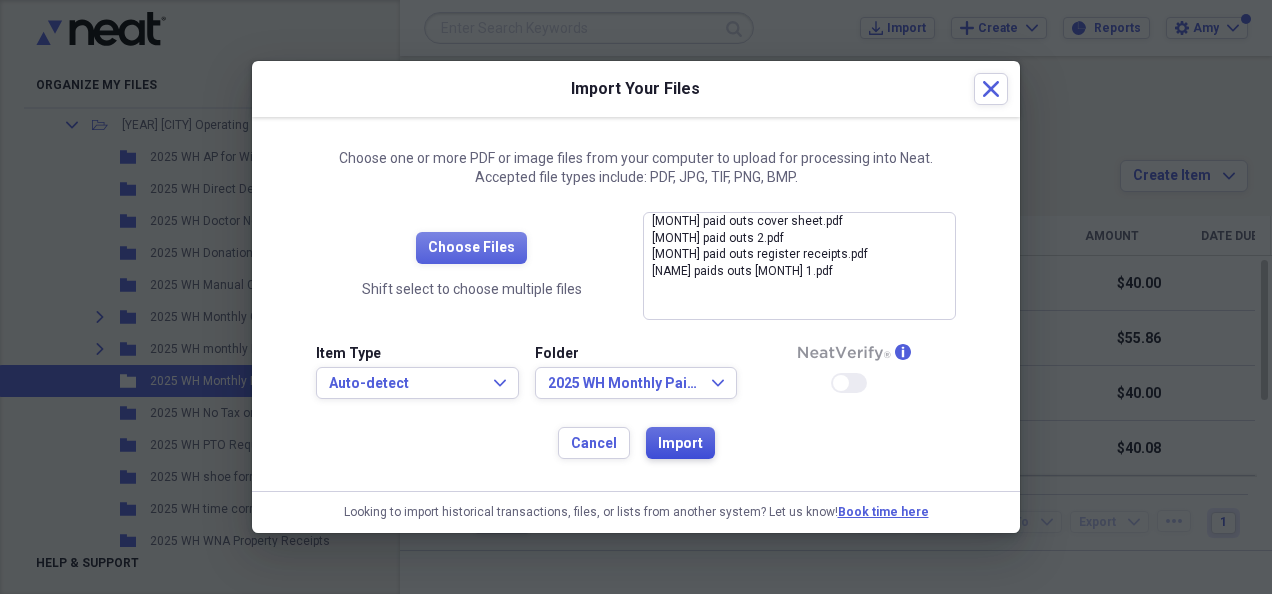 click on "Import" at bounding box center (680, 444) 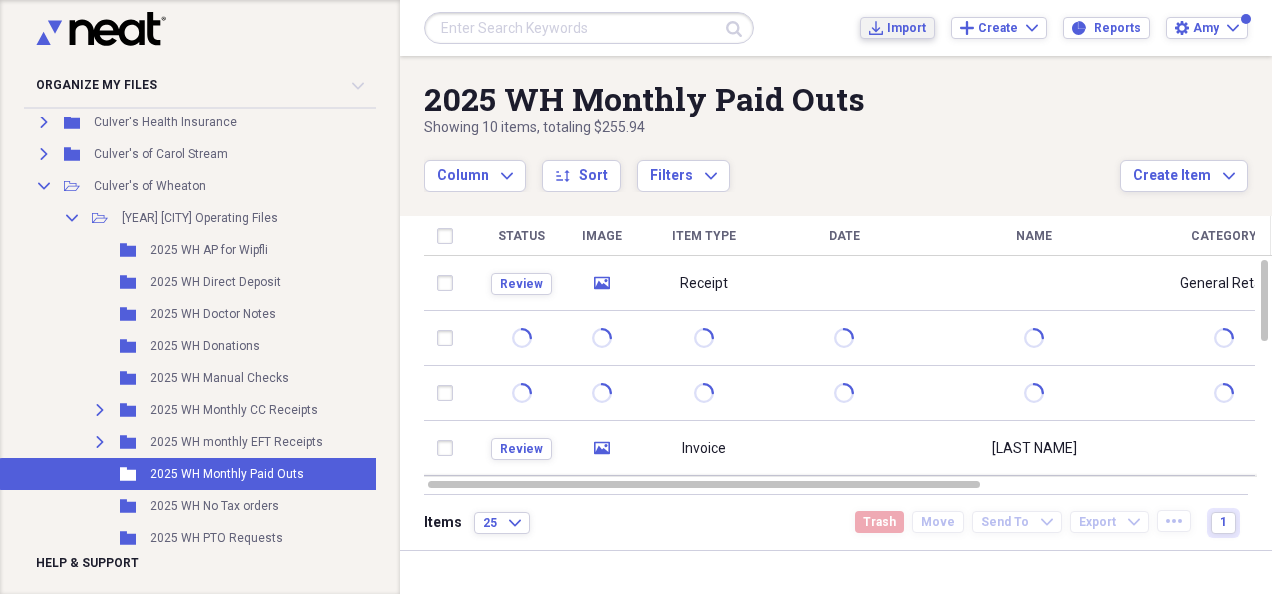 scroll, scrollTop: 64, scrollLeft: 0, axis: vertical 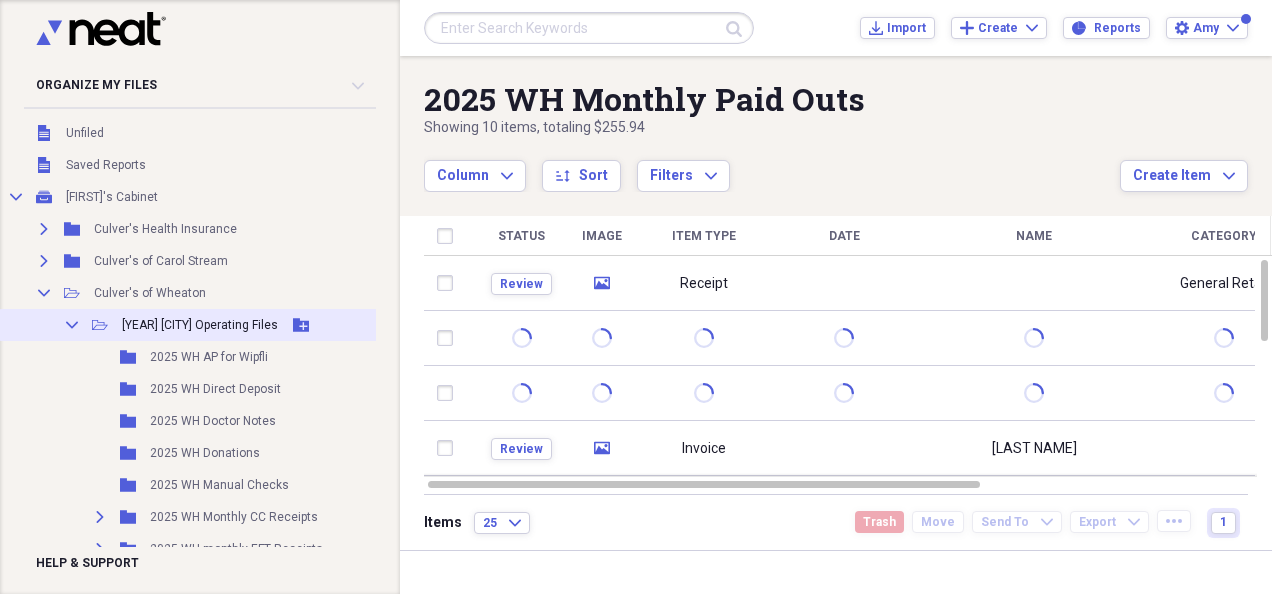 click on "[YEAR] [CITY] Operating Files" at bounding box center [200, 325] 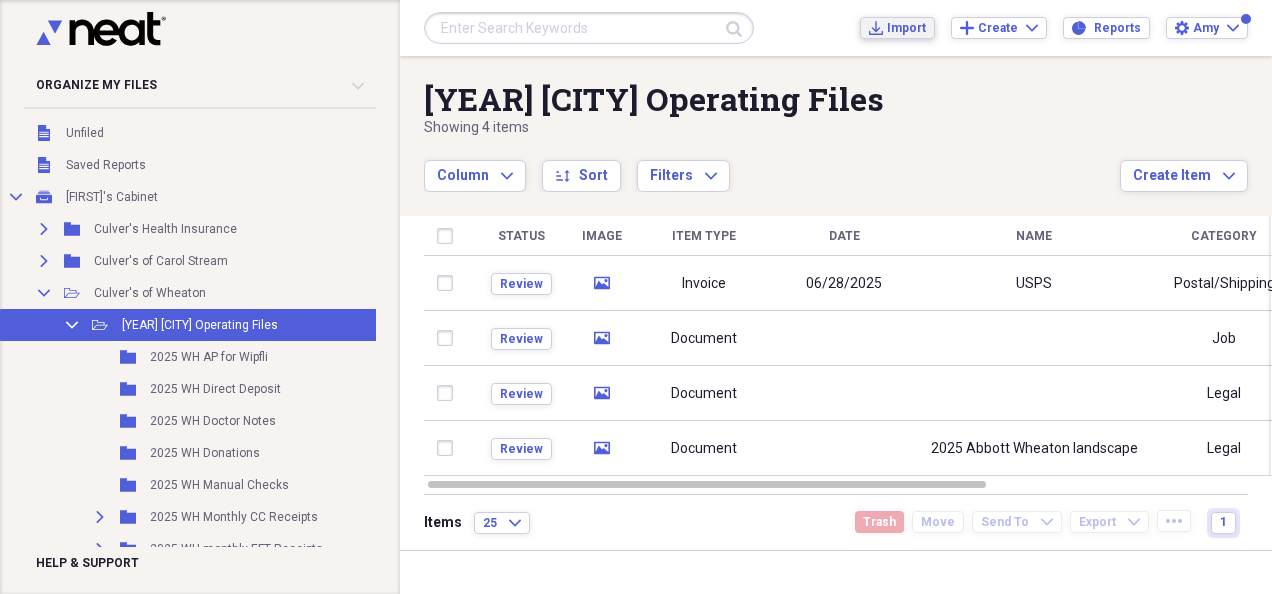 click on "Import Import" at bounding box center [897, 28] 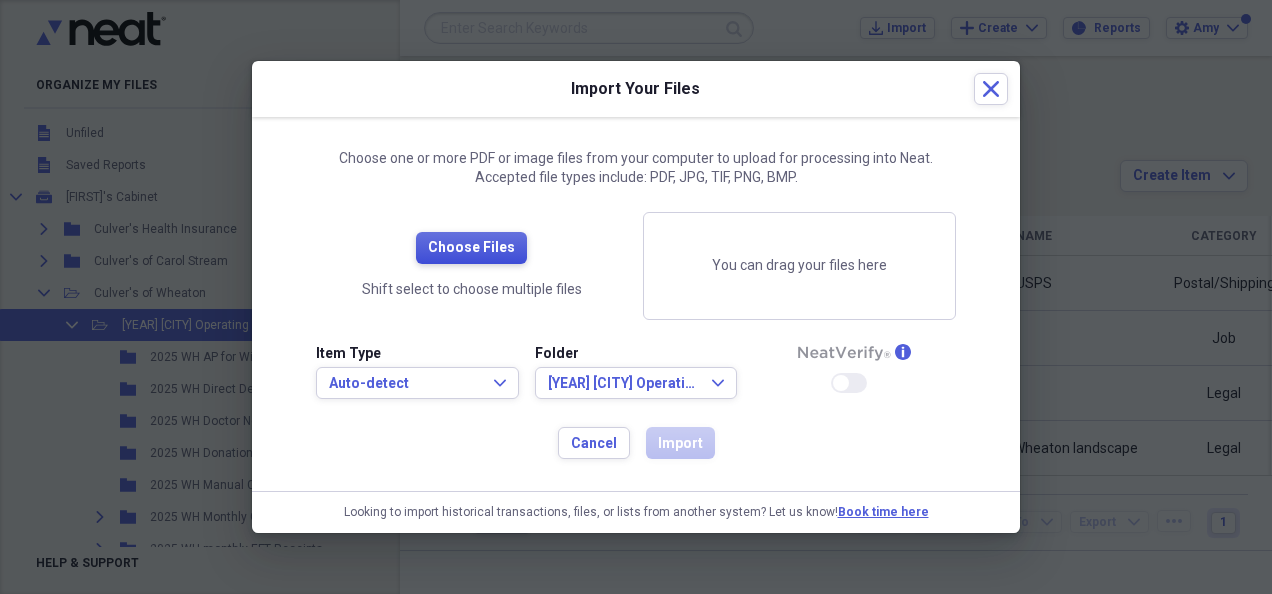 click on "Choose Files" at bounding box center [471, 248] 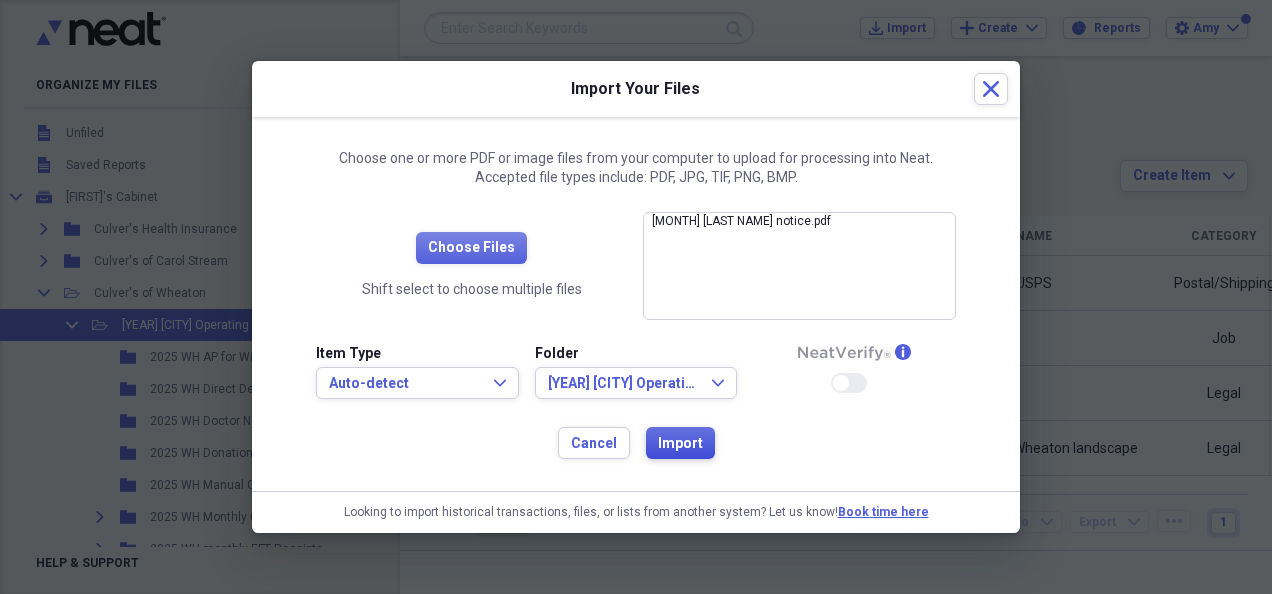 click on "Import" at bounding box center (680, 444) 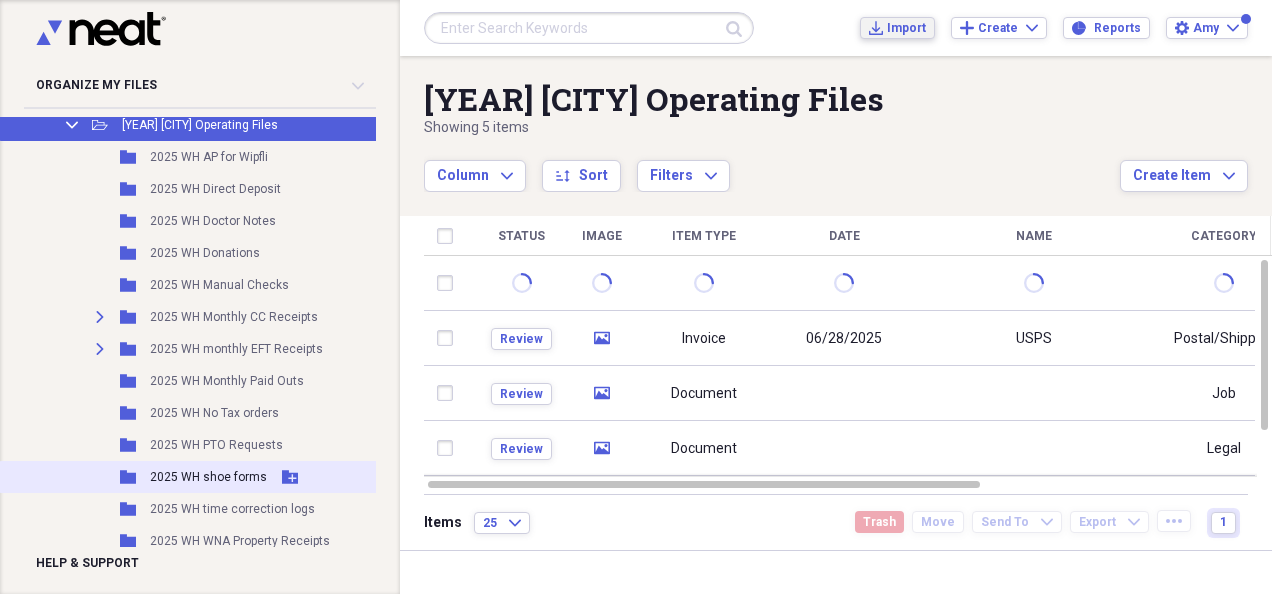 scroll, scrollTop: 364, scrollLeft: 0, axis: vertical 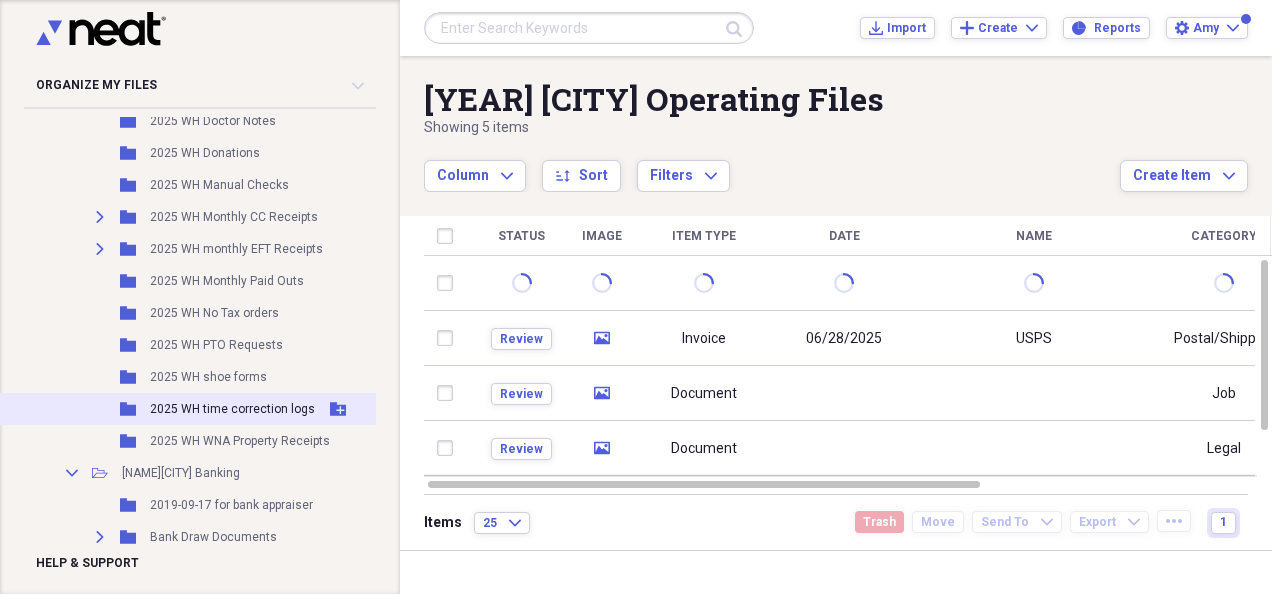 click on "2025 WH time correction logs" at bounding box center [232, 409] 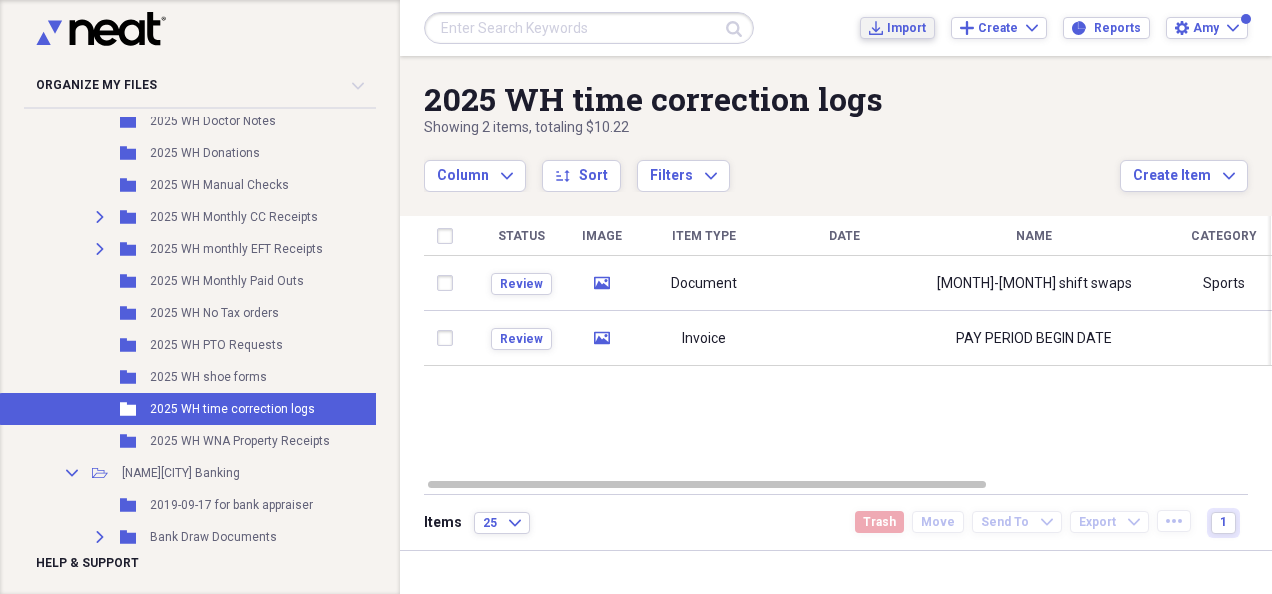 click on "Import" at bounding box center [906, 28] 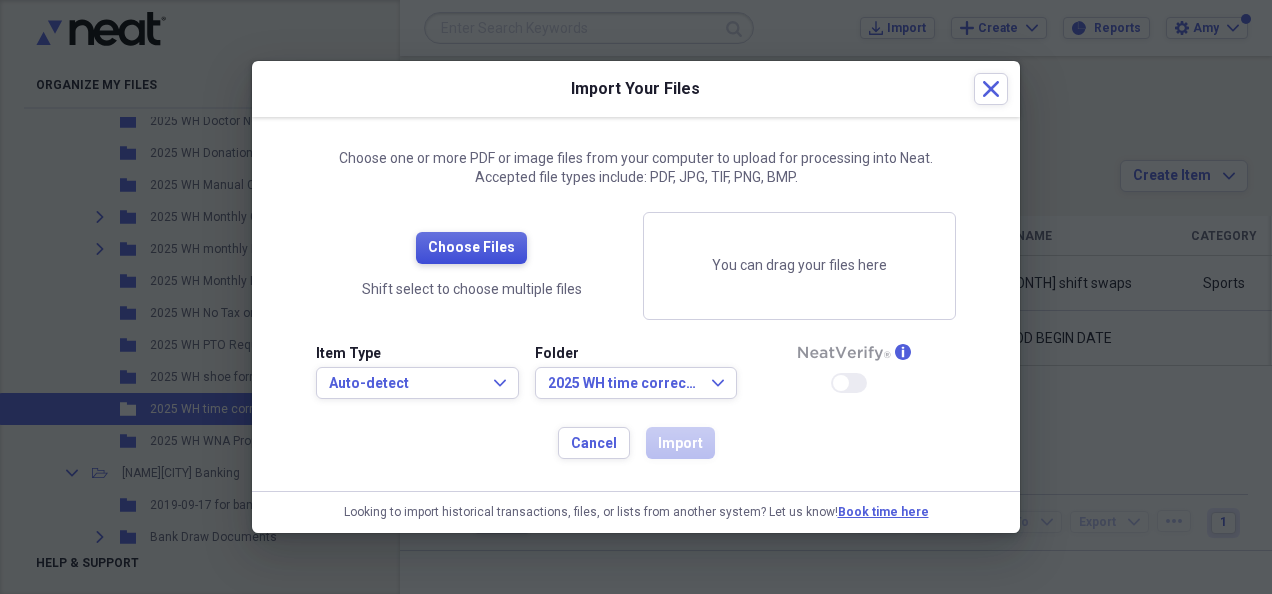 click on "Choose Files" at bounding box center [471, 248] 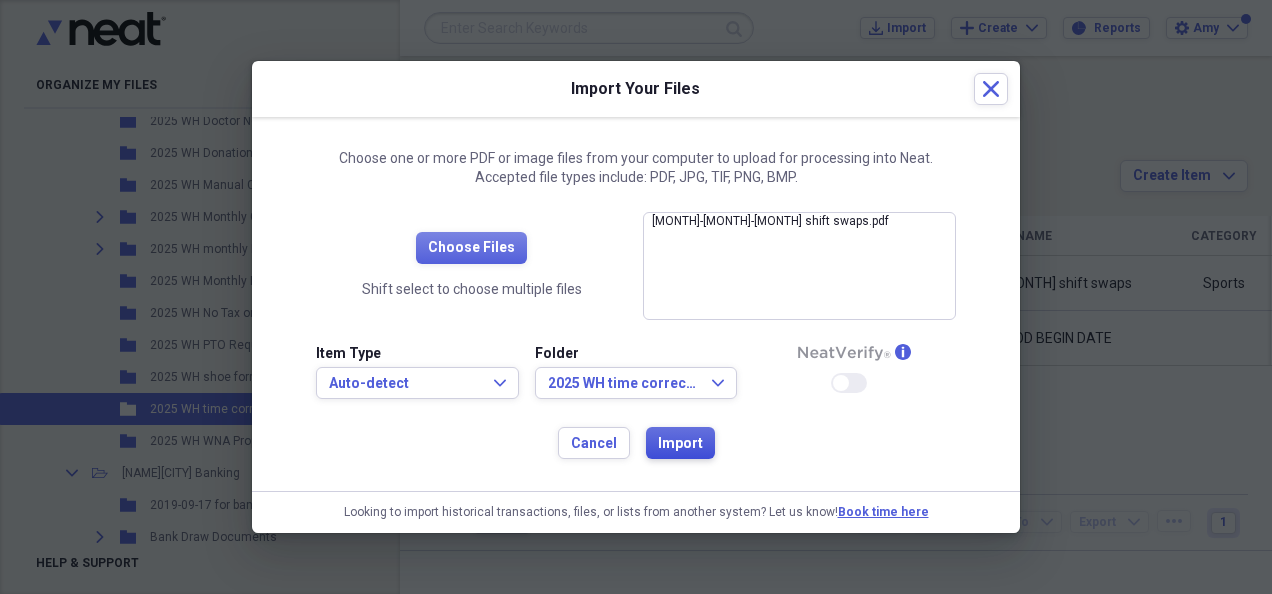 click on "Import" at bounding box center [680, 444] 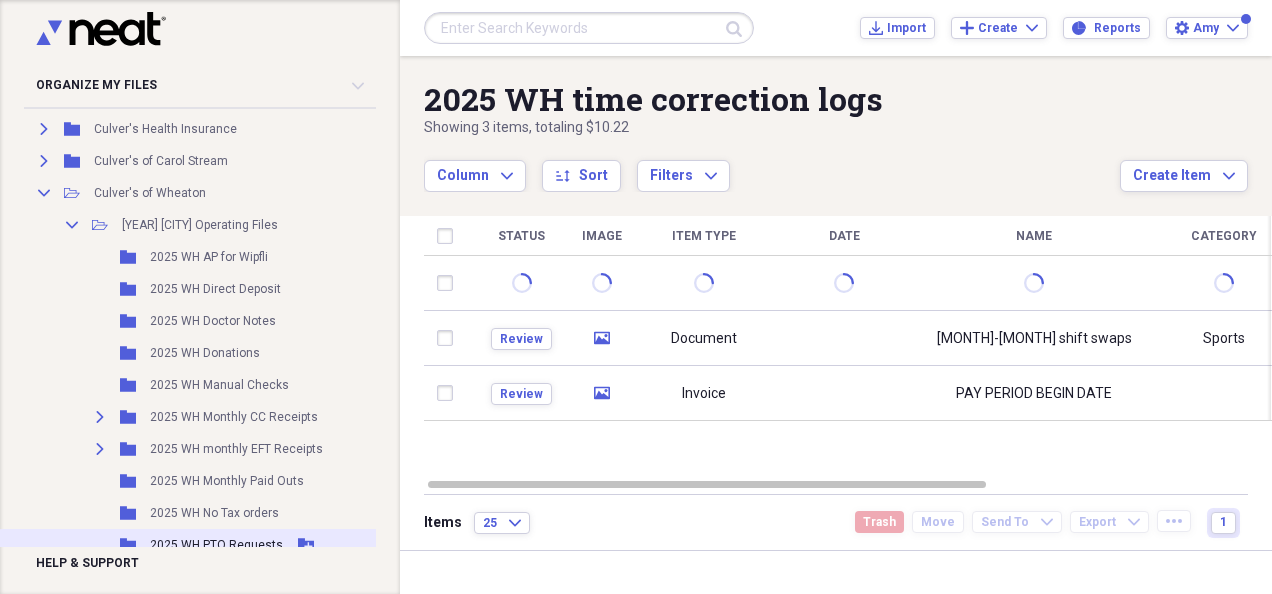 scroll, scrollTop: 364, scrollLeft: 0, axis: vertical 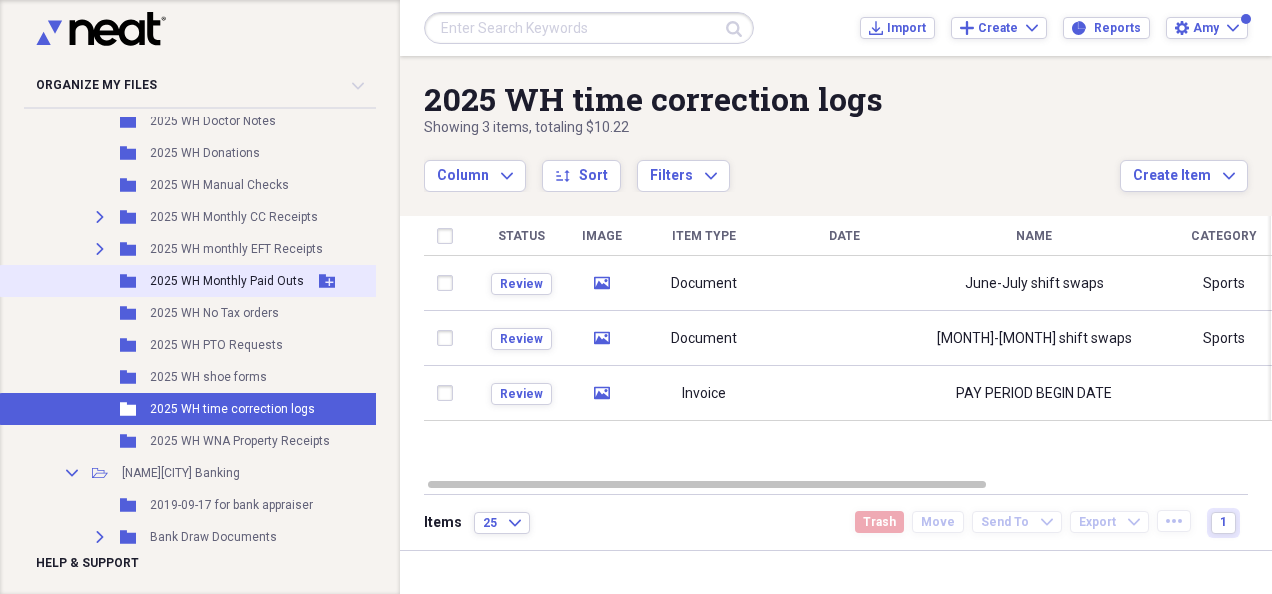 click on "2025 WH Monthly Paid Outs" at bounding box center [227, 281] 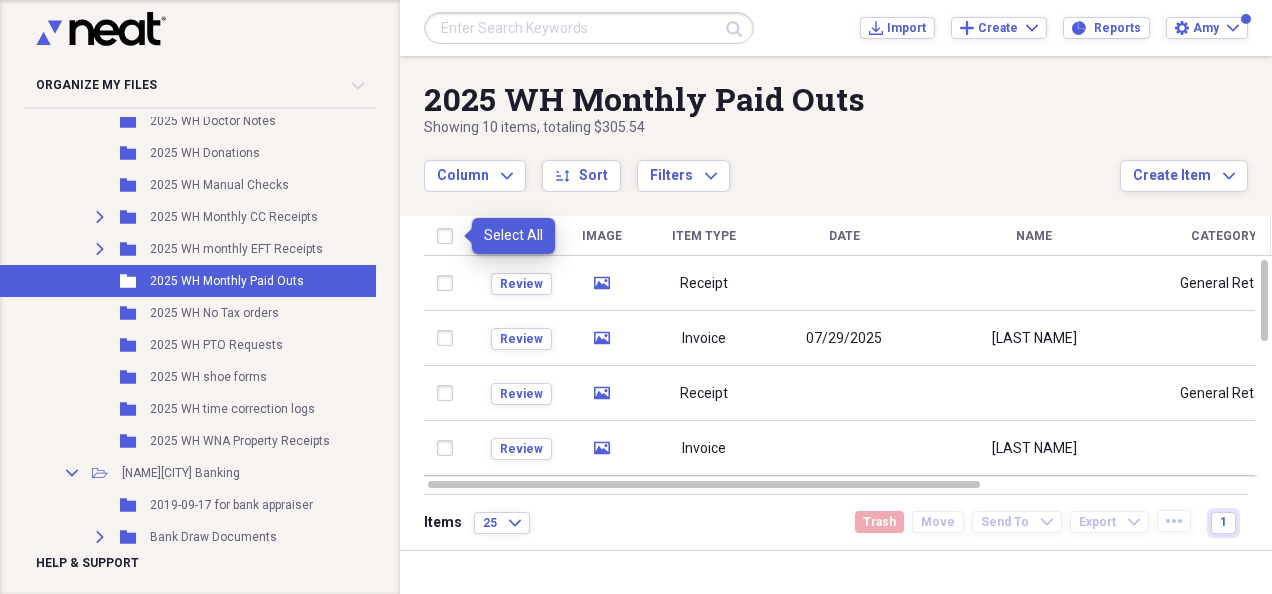 click at bounding box center (449, 236) 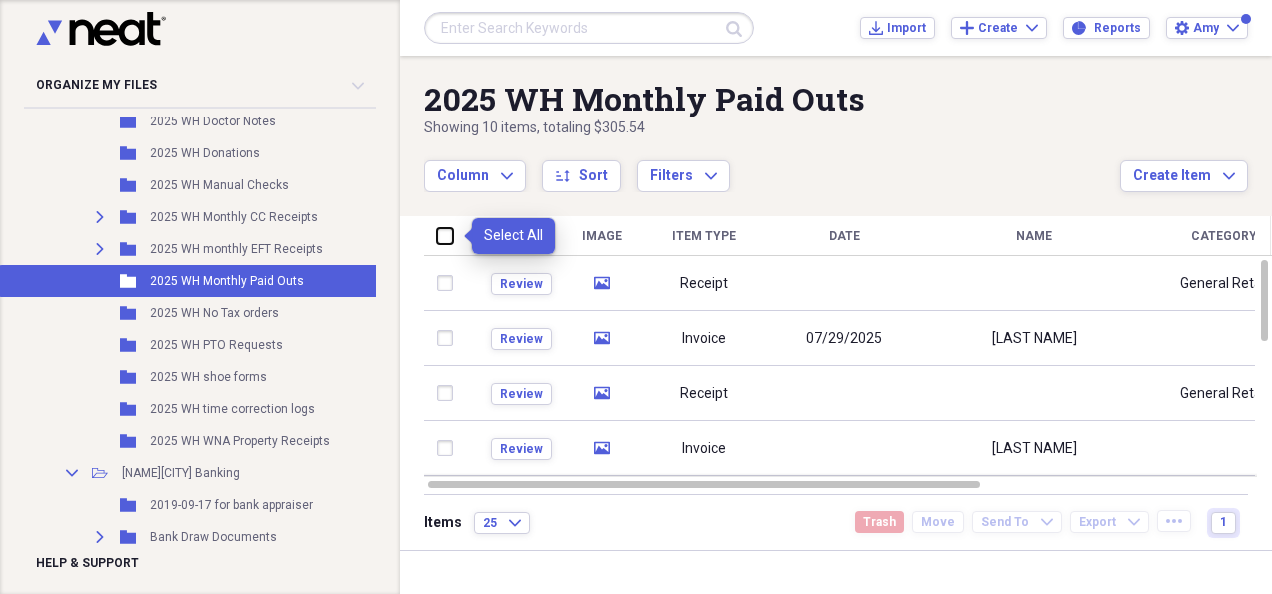 click at bounding box center [437, 235] 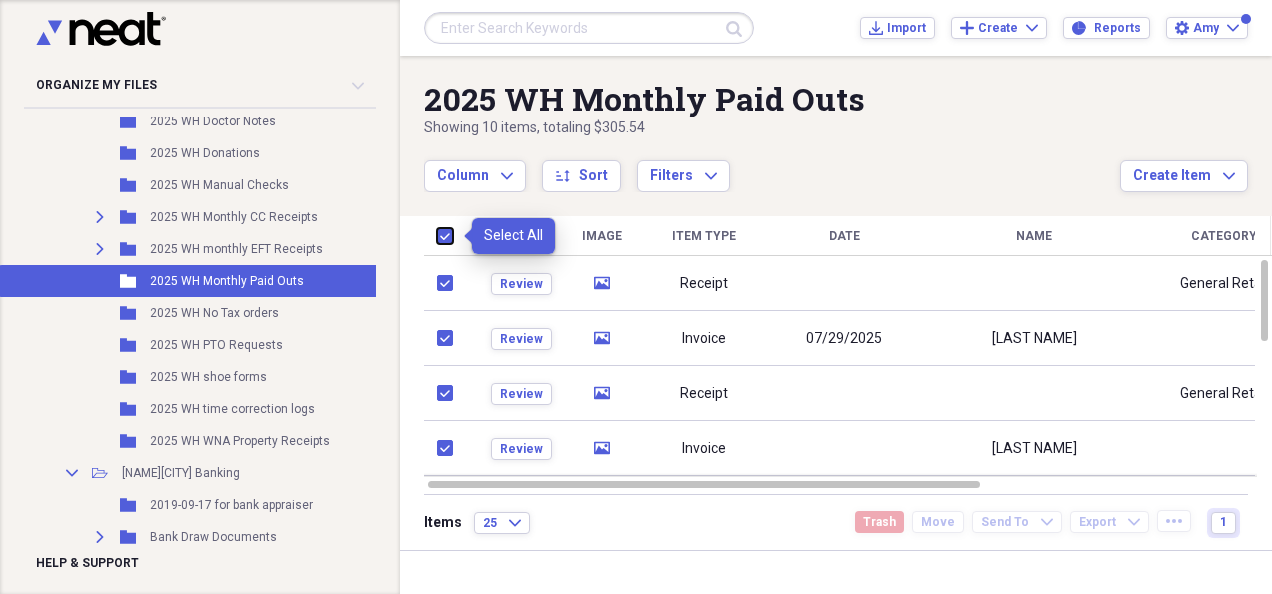 checkbox on "true" 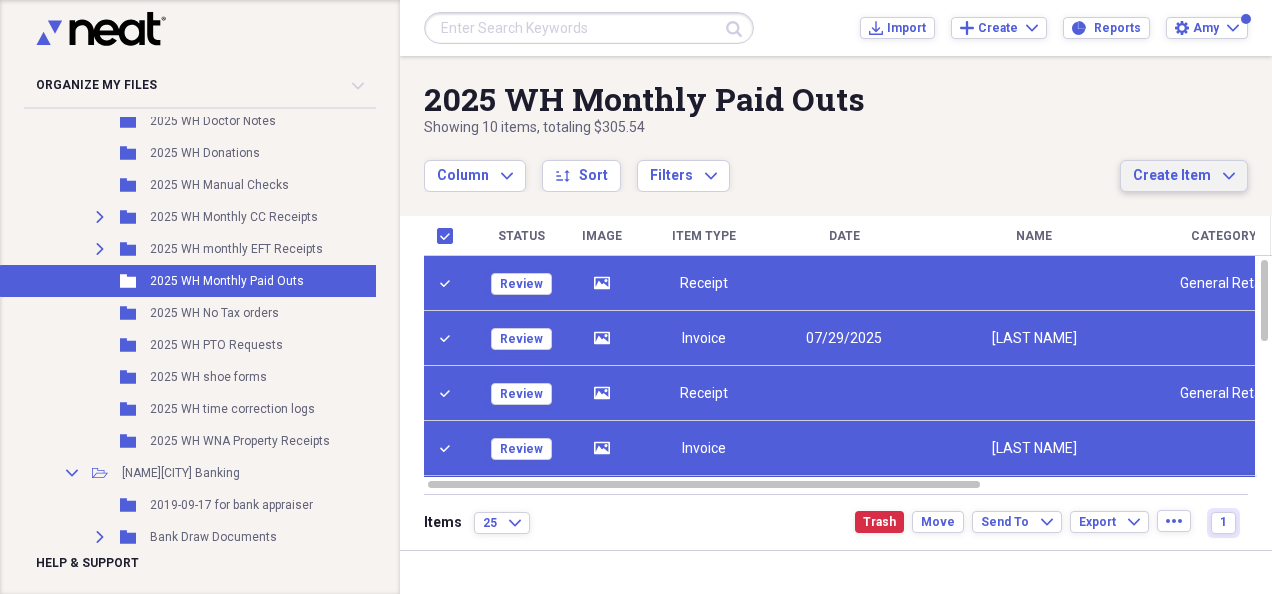 click on "Create Item" at bounding box center (1172, 176) 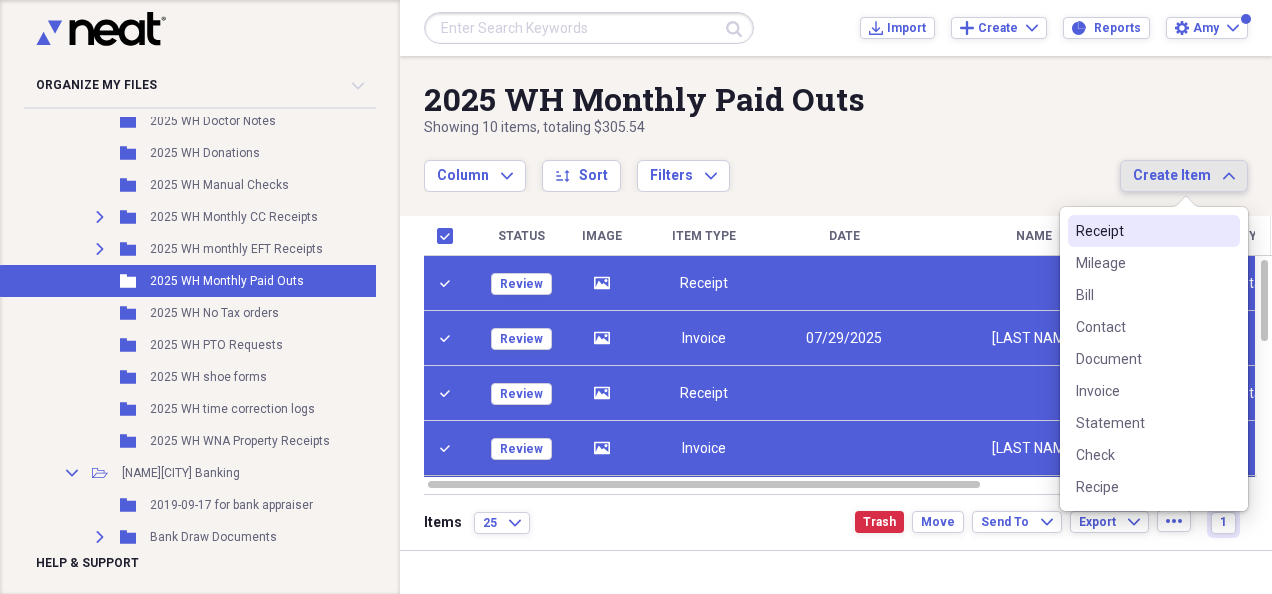 click on "Column Expand sort Sort Filters  Expand" at bounding box center (772, 165) 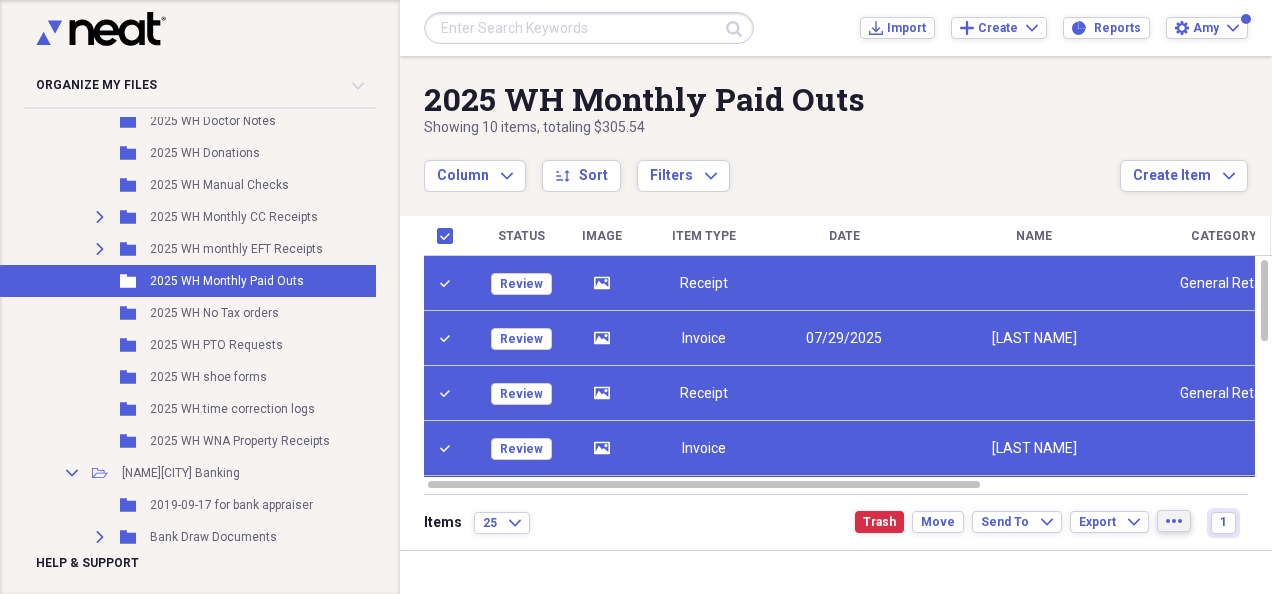 click on "more" 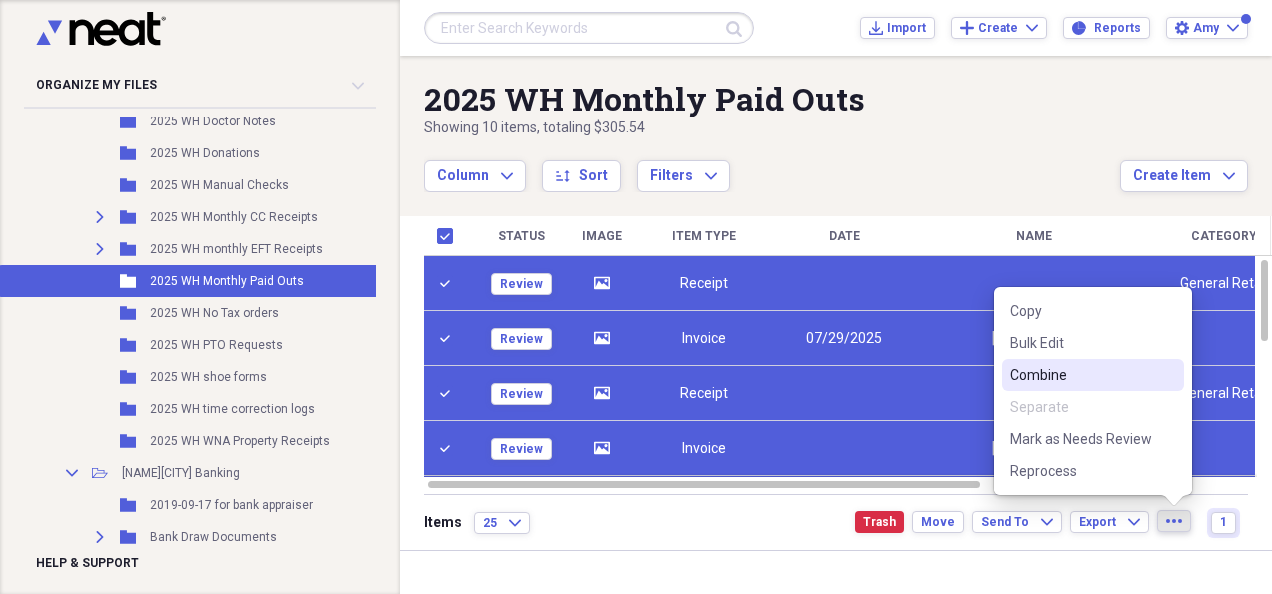 click on "Combine" at bounding box center [1081, 375] 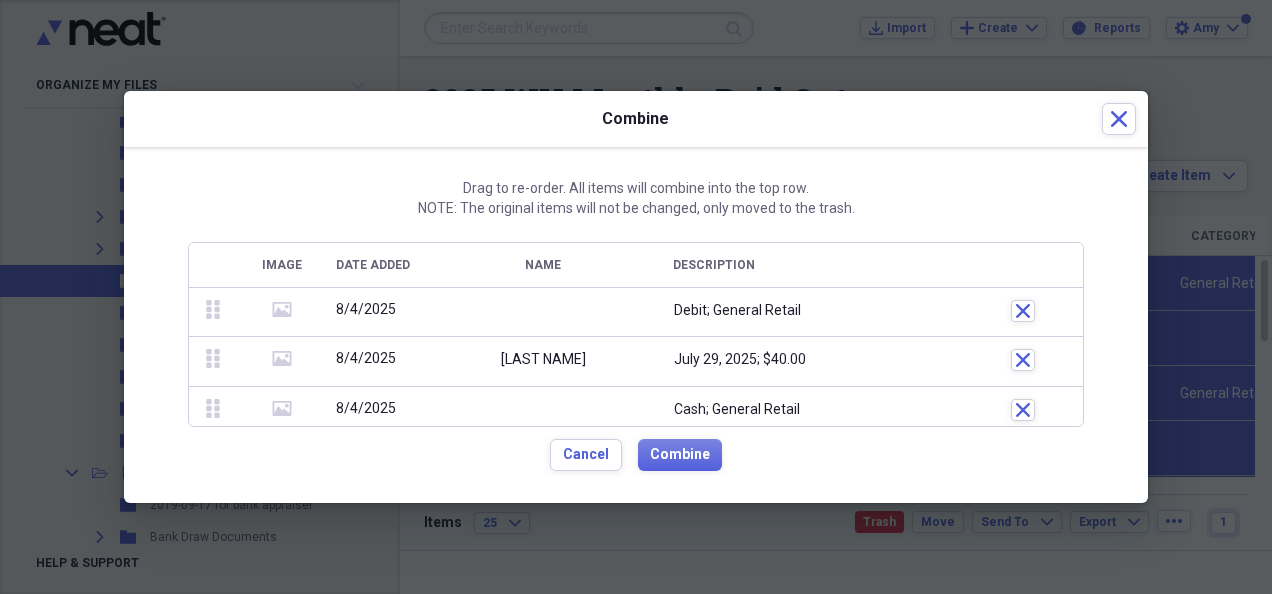 click 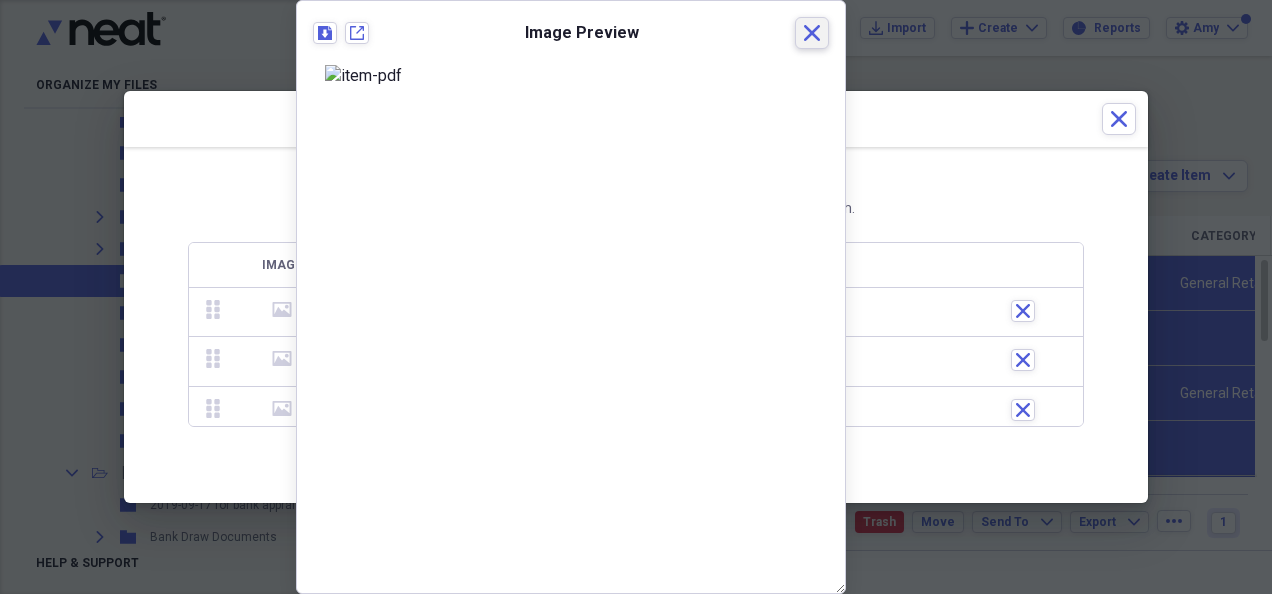 click on "Close" 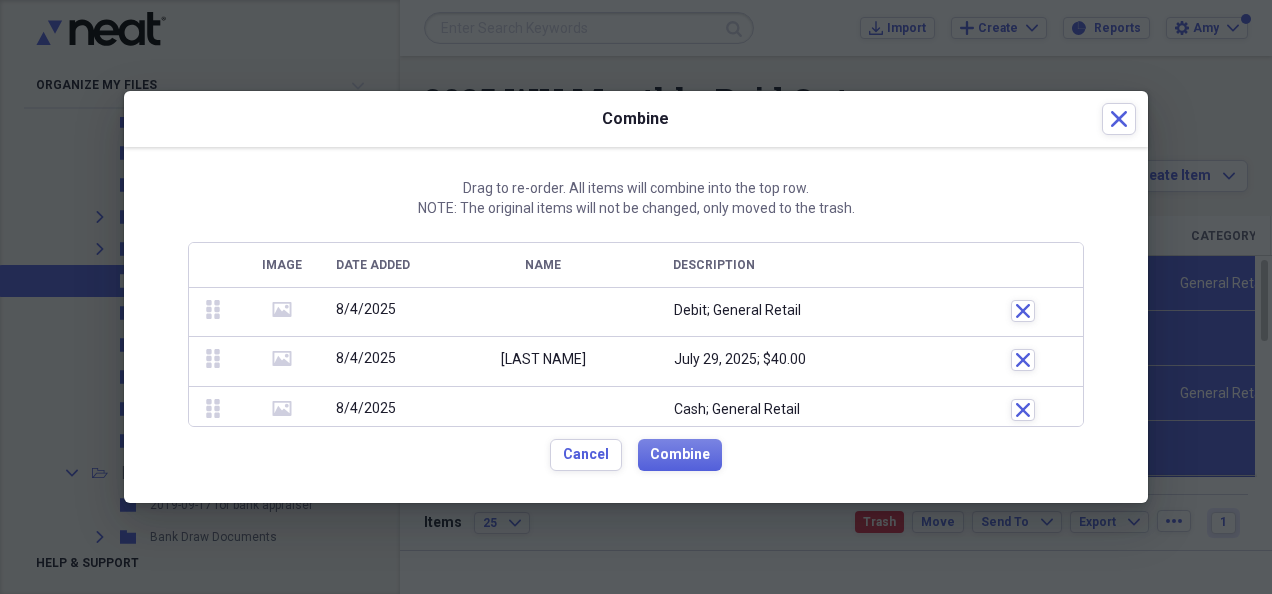 click 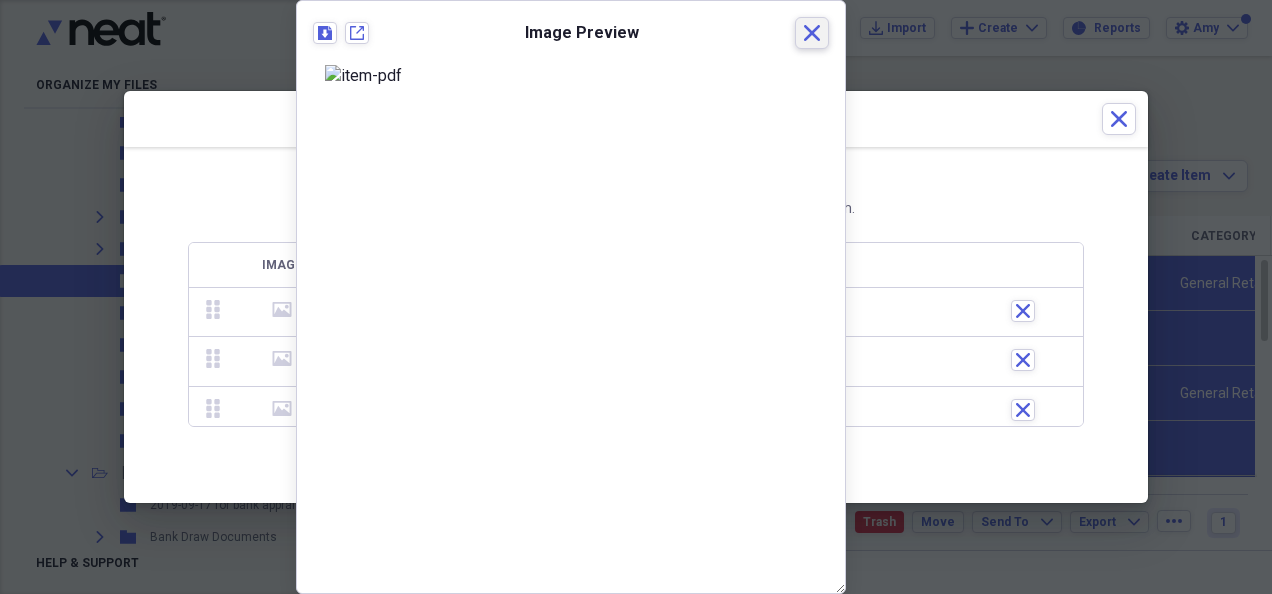 click on "Close" at bounding box center (812, 33) 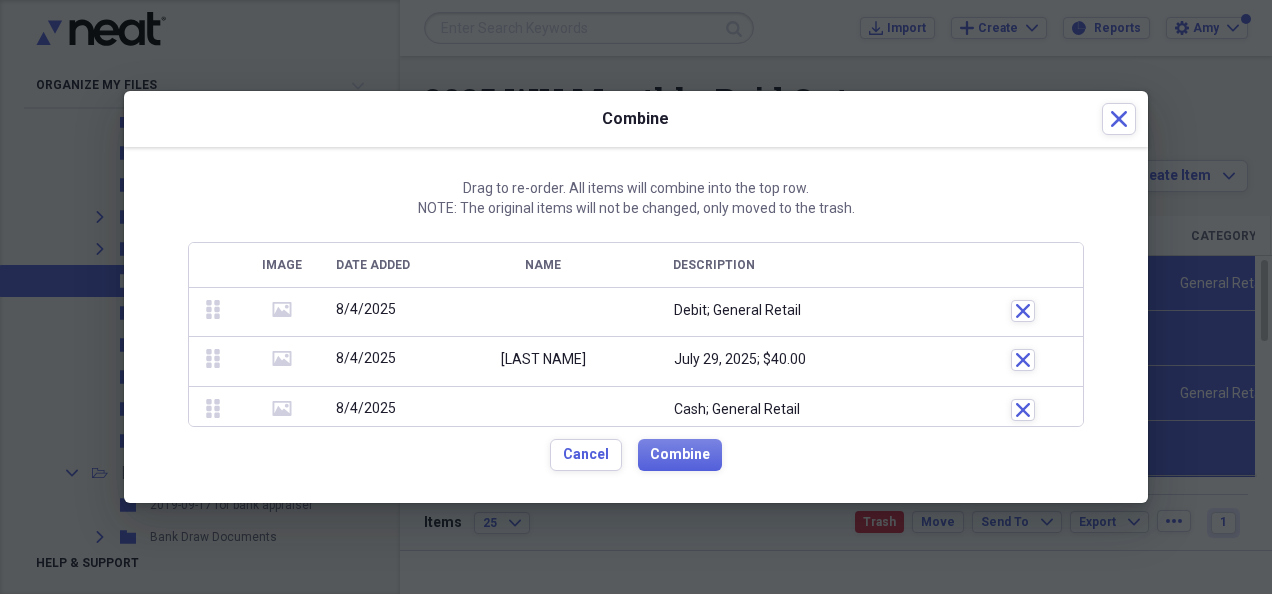 click 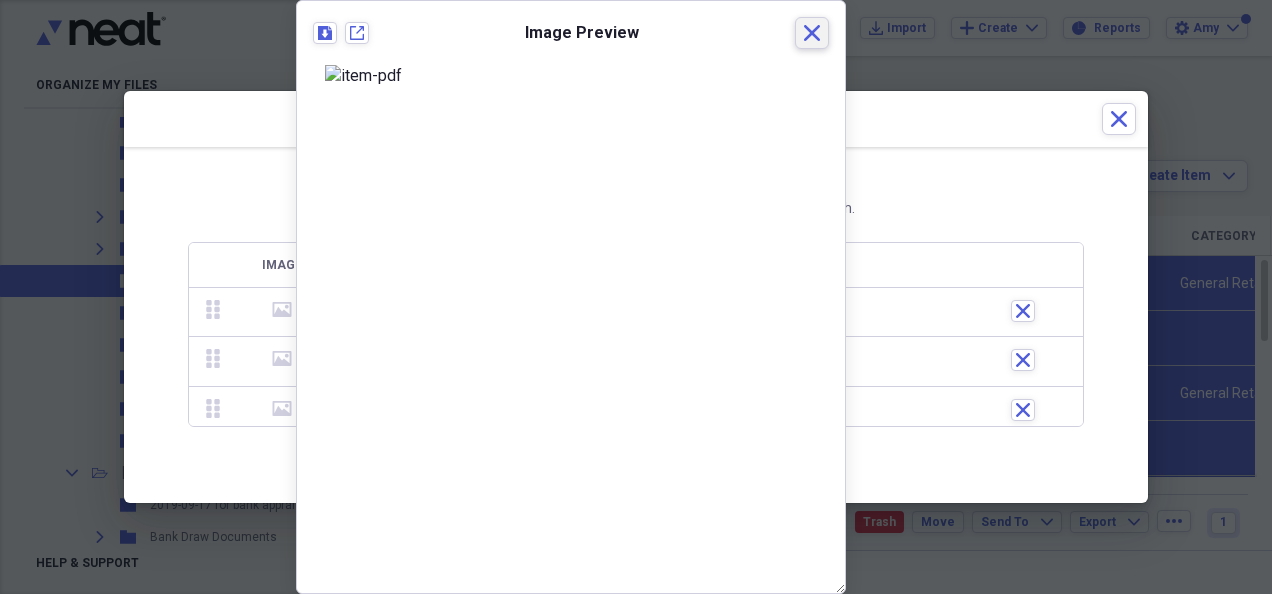 click on "Close" 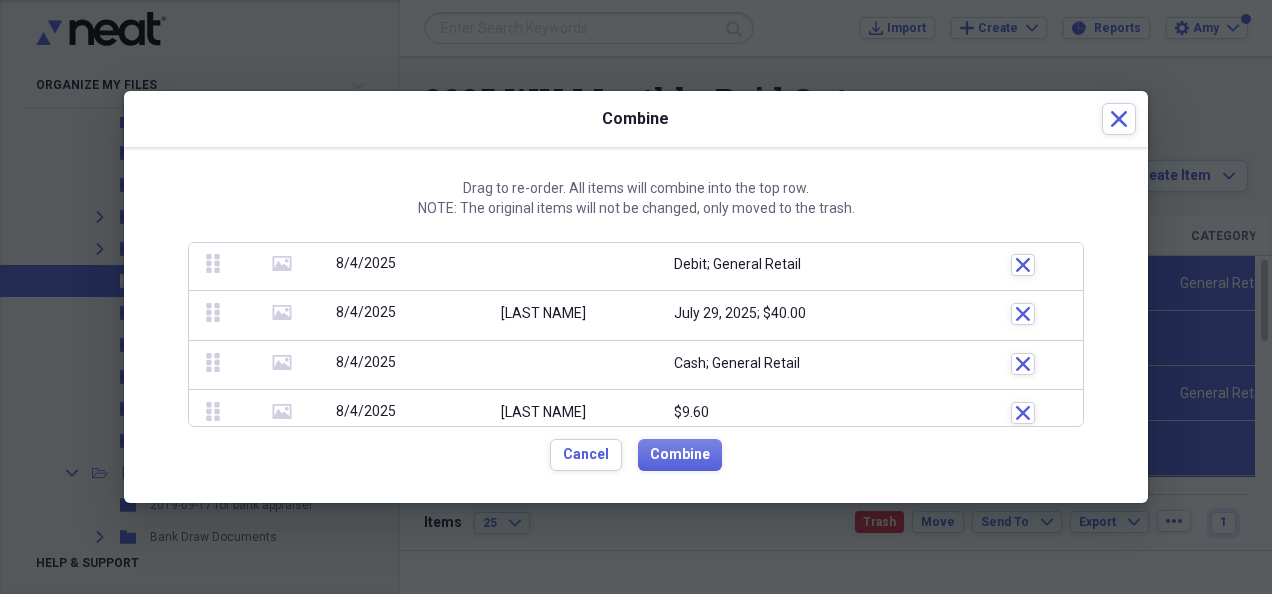scroll, scrollTop: 146, scrollLeft: 0, axis: vertical 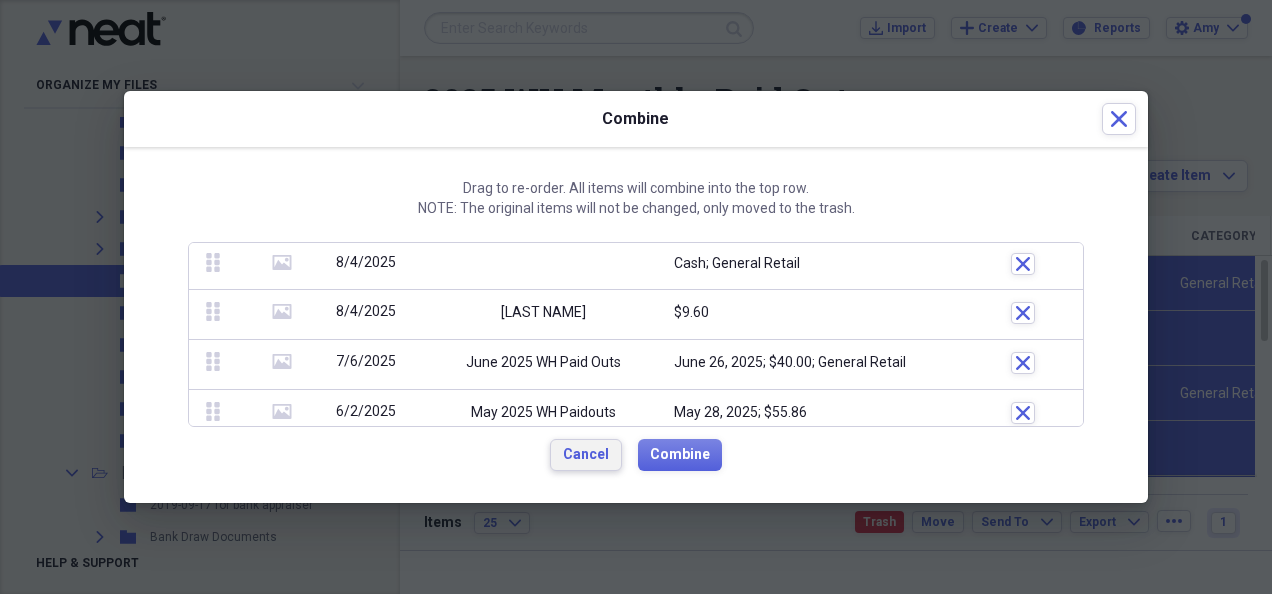 click on "Cancel" at bounding box center [586, 455] 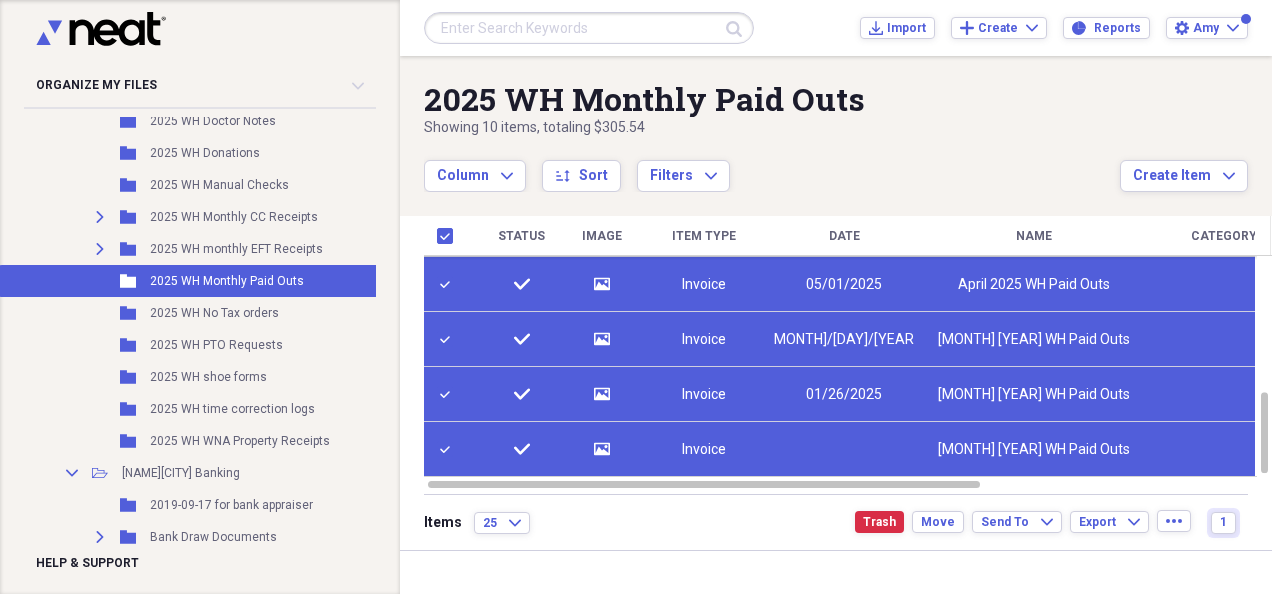 click at bounding box center (449, 449) 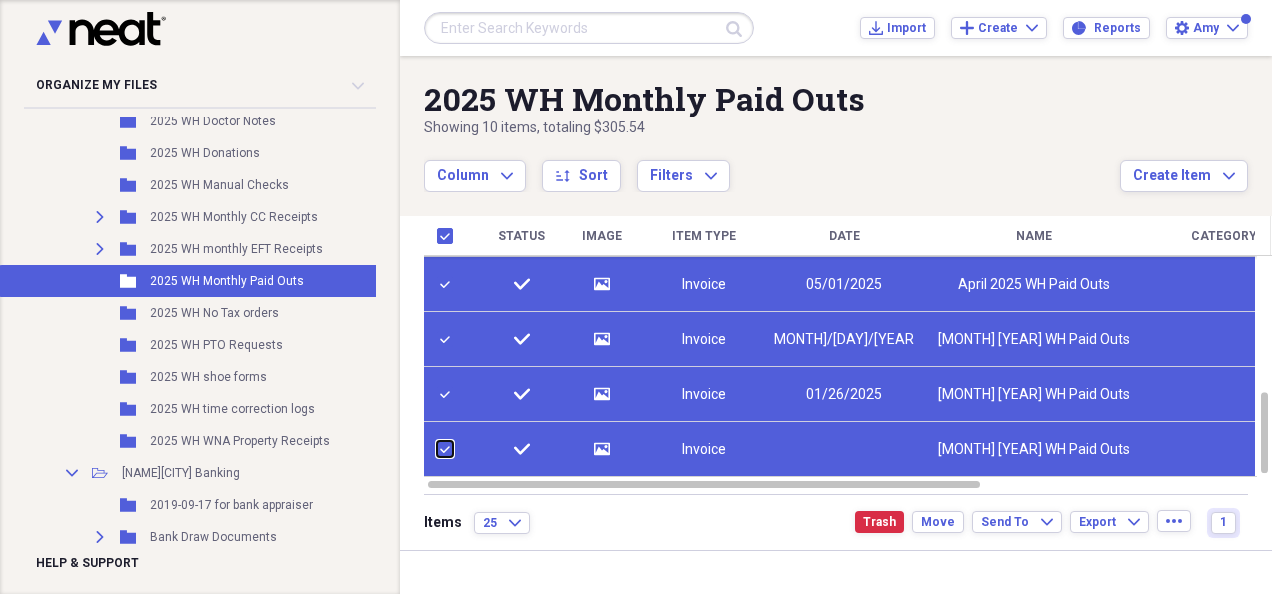click at bounding box center [437, 449] 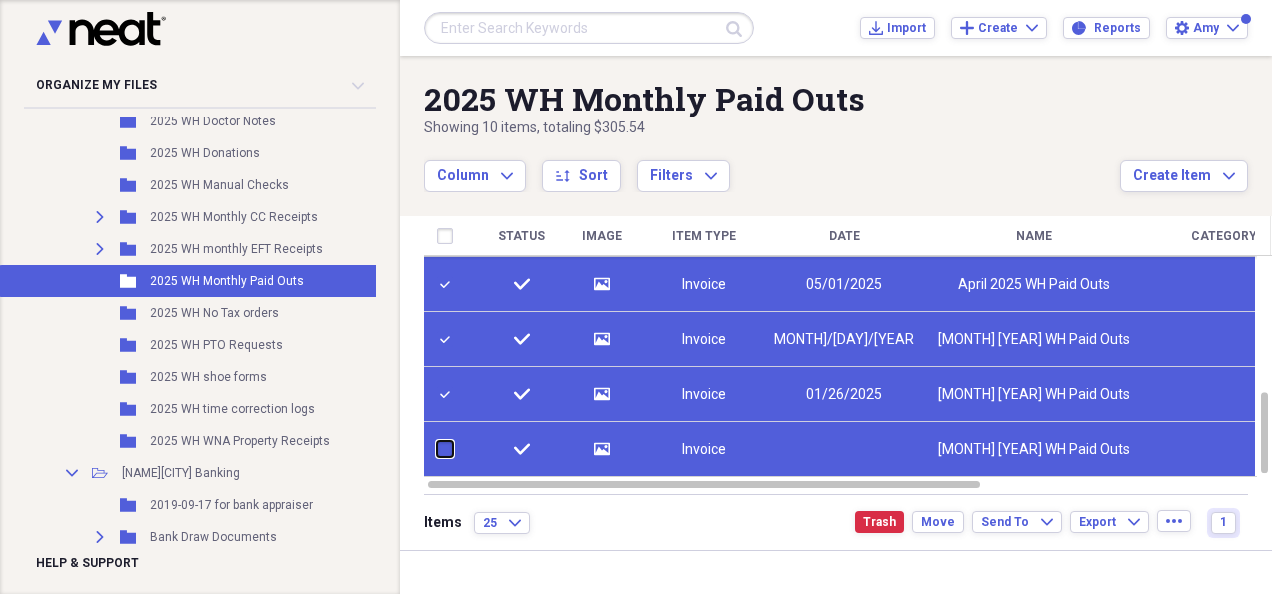 checkbox on "false" 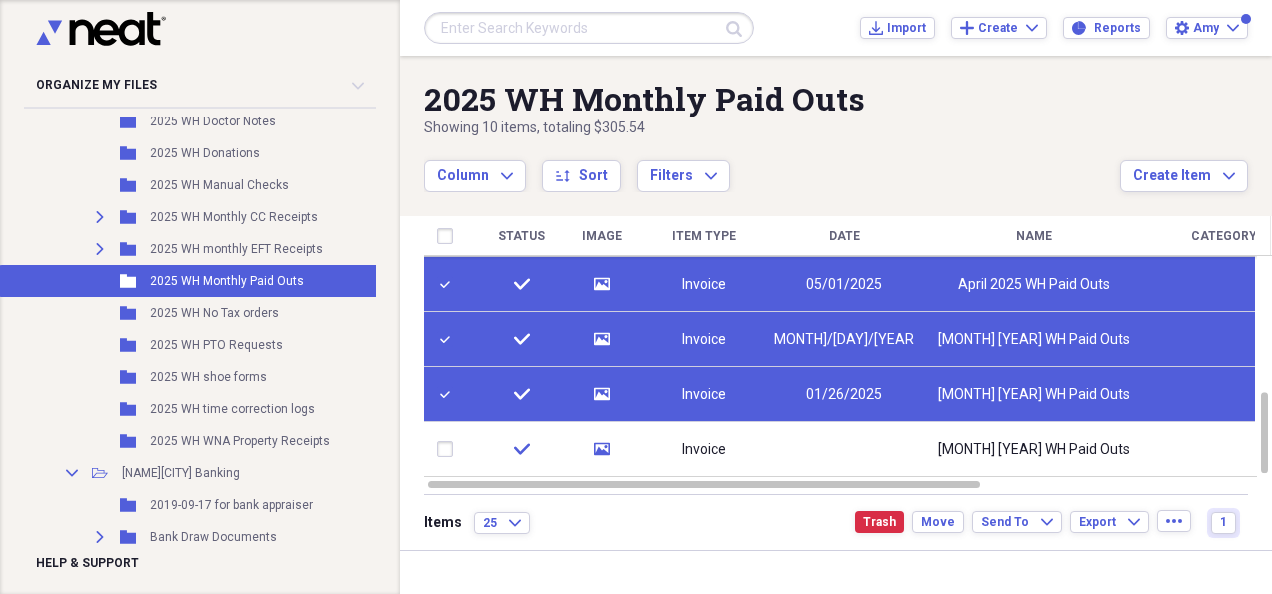 click at bounding box center (449, 394) 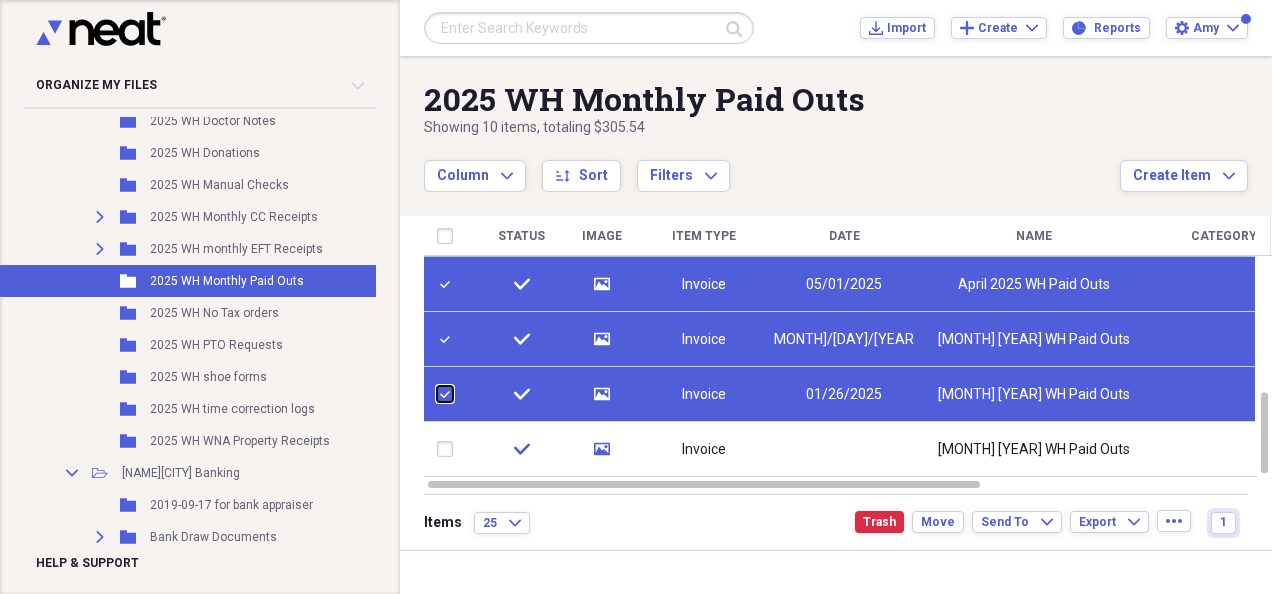 click at bounding box center (437, 394) 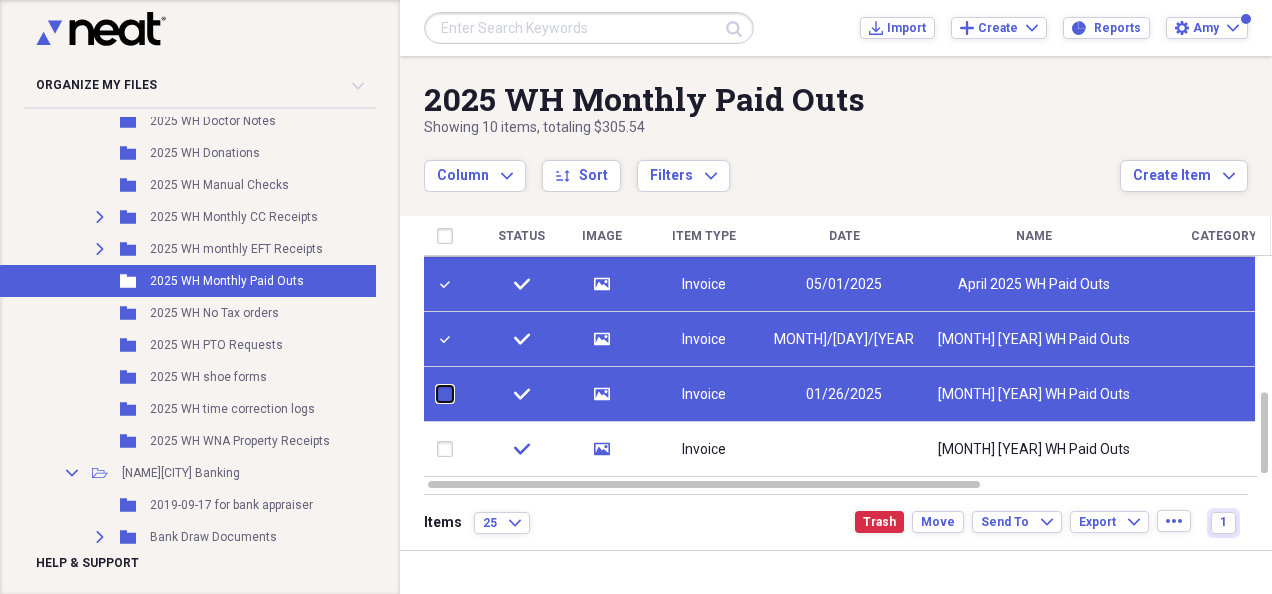 checkbox on "false" 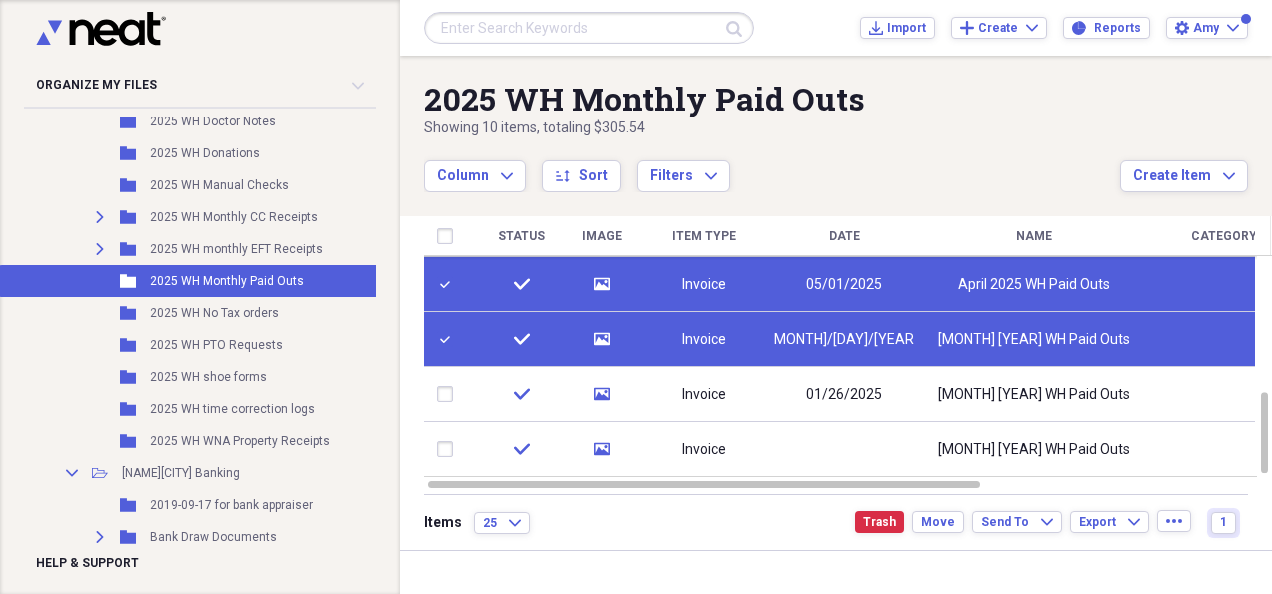 click at bounding box center [449, 339] 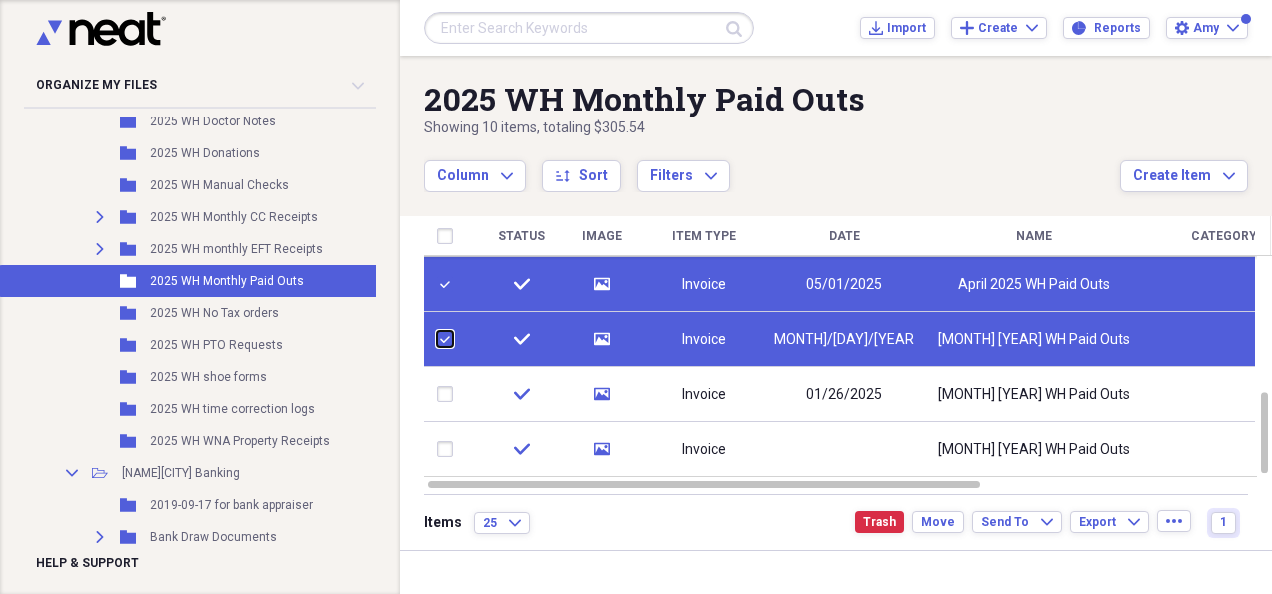 click at bounding box center [437, 339] 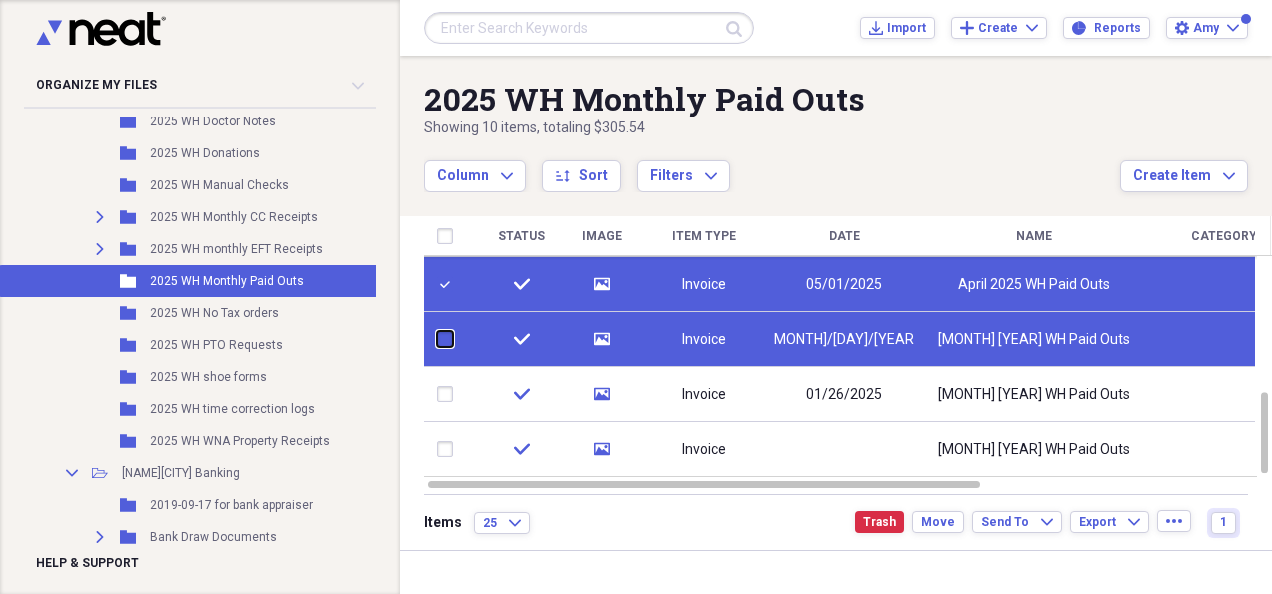 checkbox on "false" 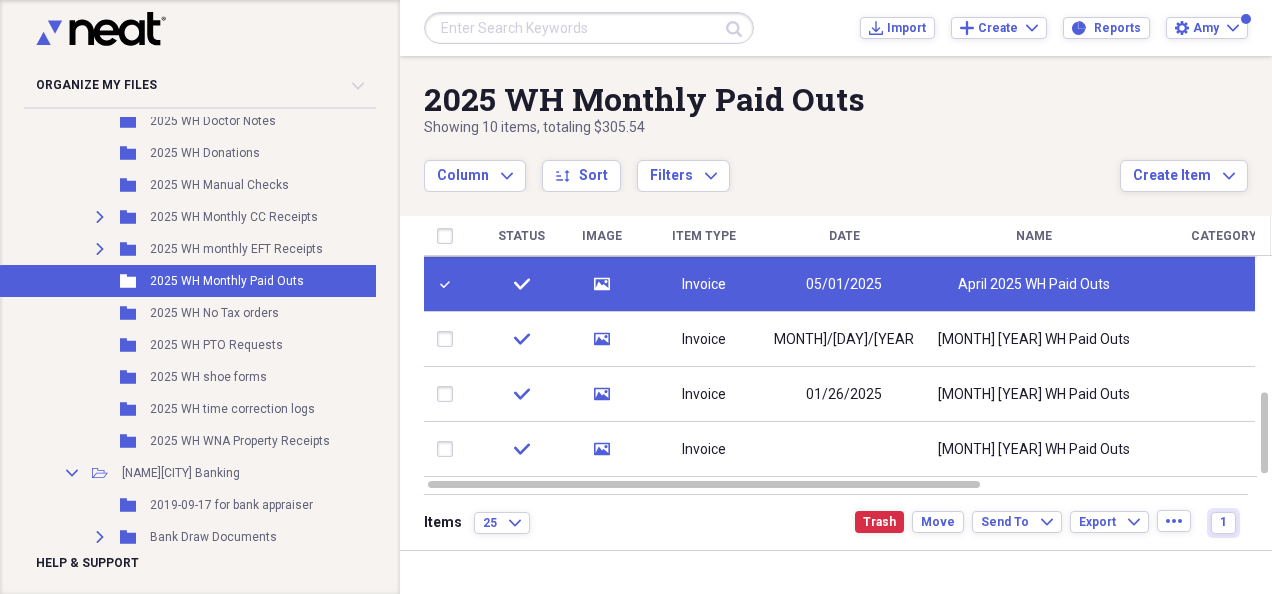 click at bounding box center [449, 284] 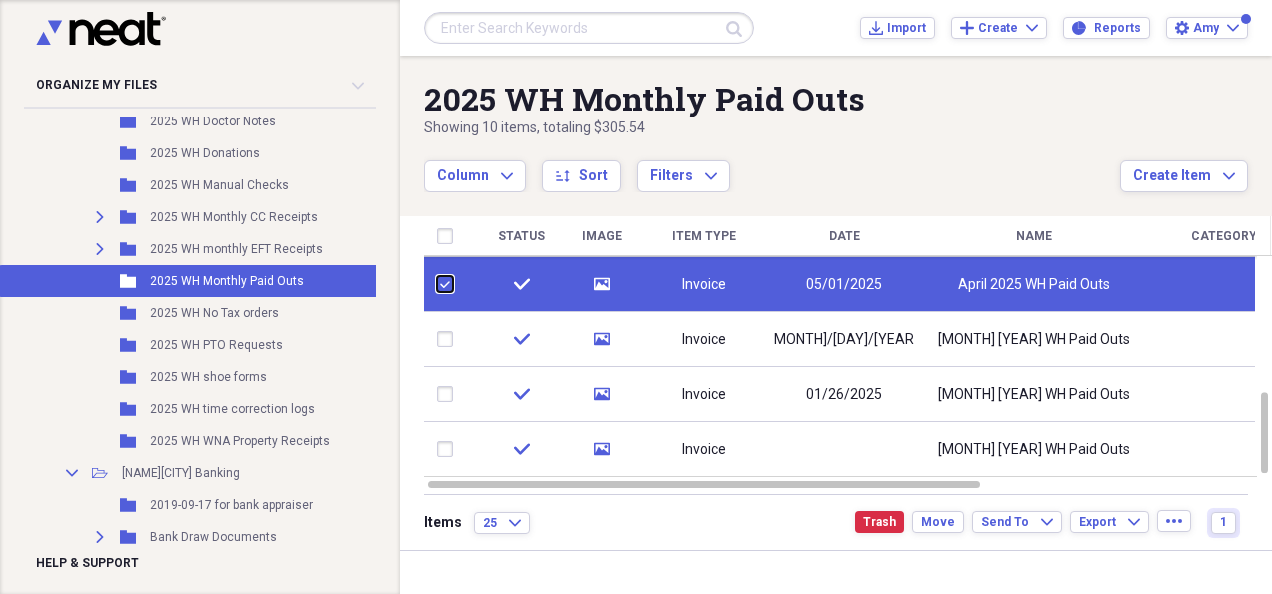 click at bounding box center [437, 284] 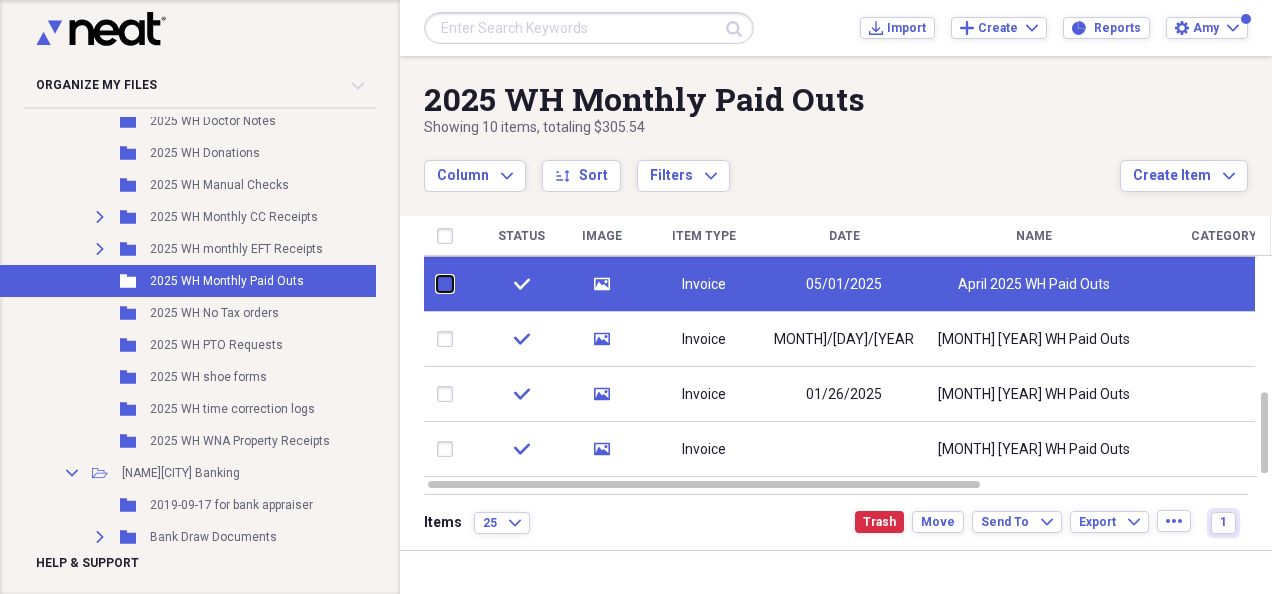 checkbox on "false" 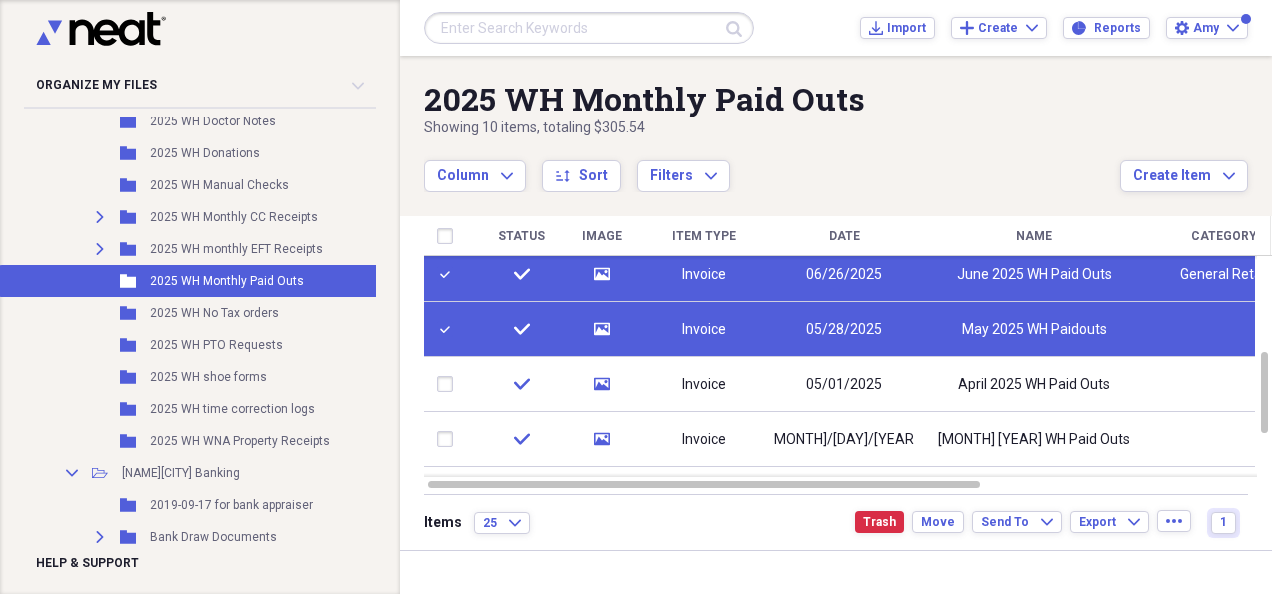 click at bounding box center (449, 329) 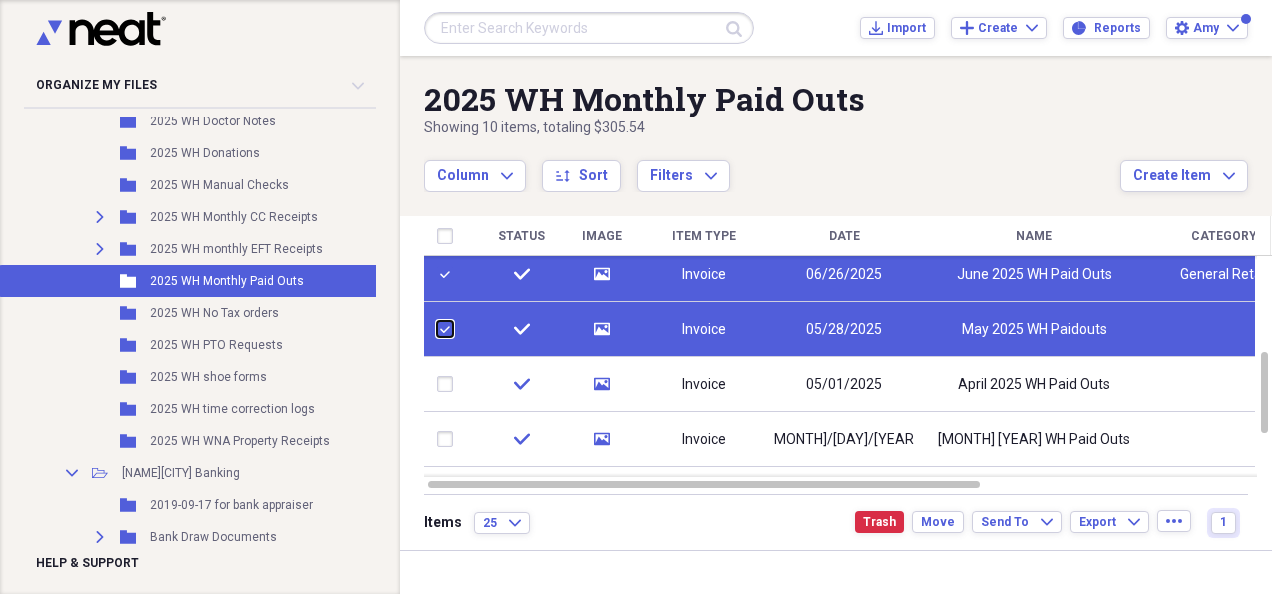click at bounding box center (437, 329) 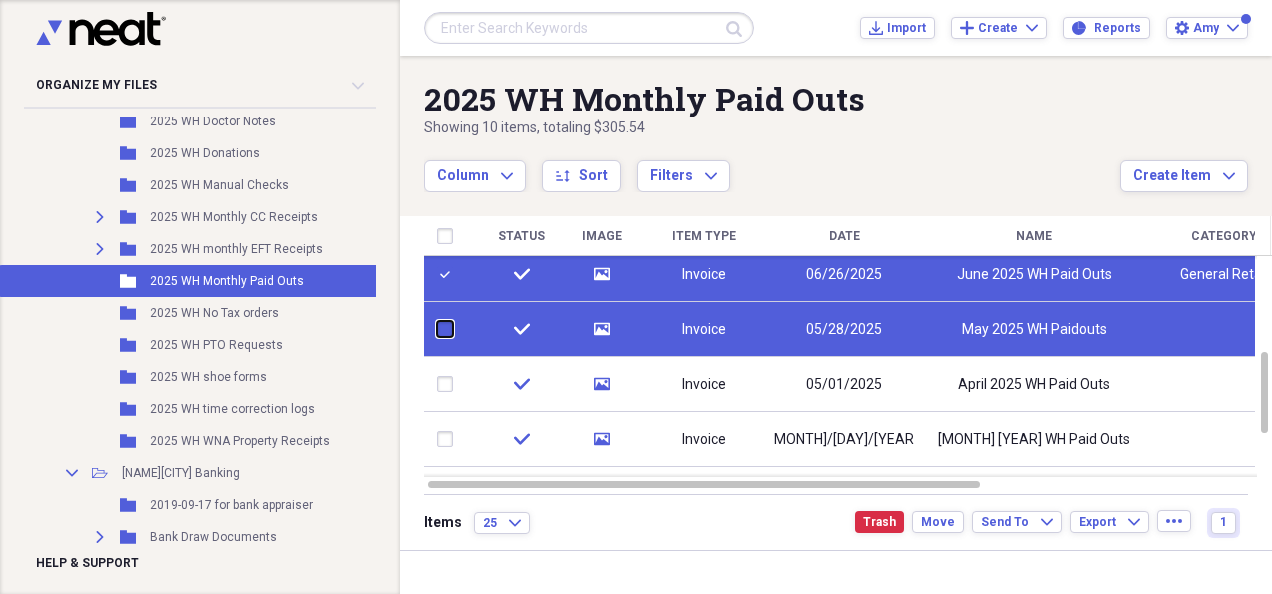 checkbox on "false" 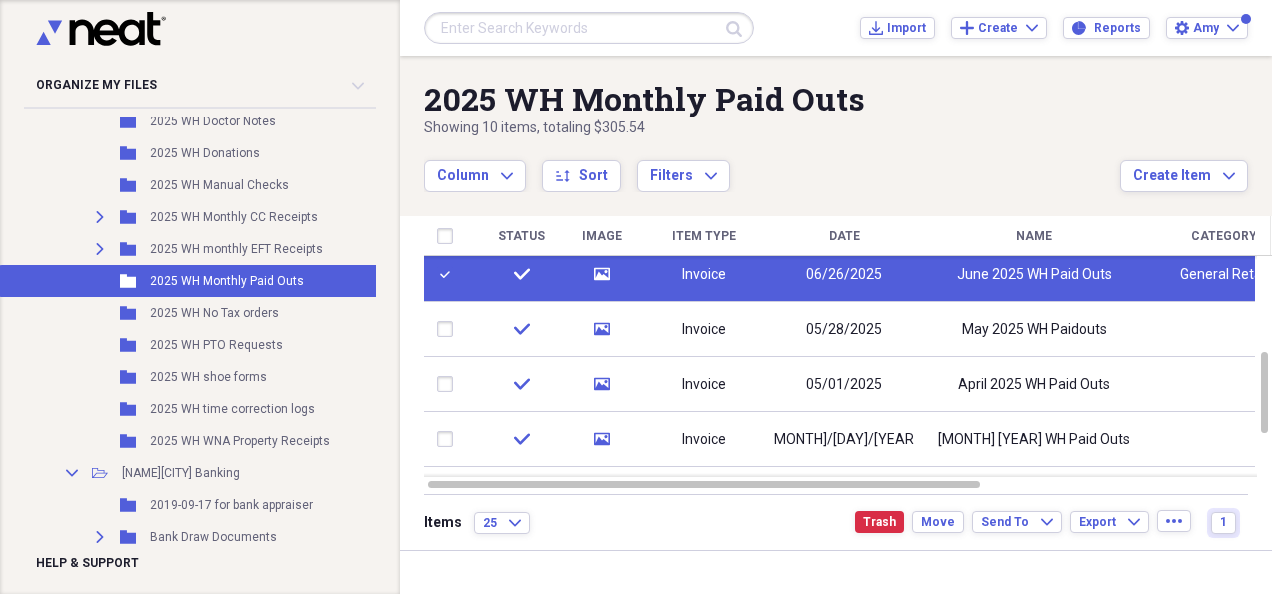 click at bounding box center [449, 274] 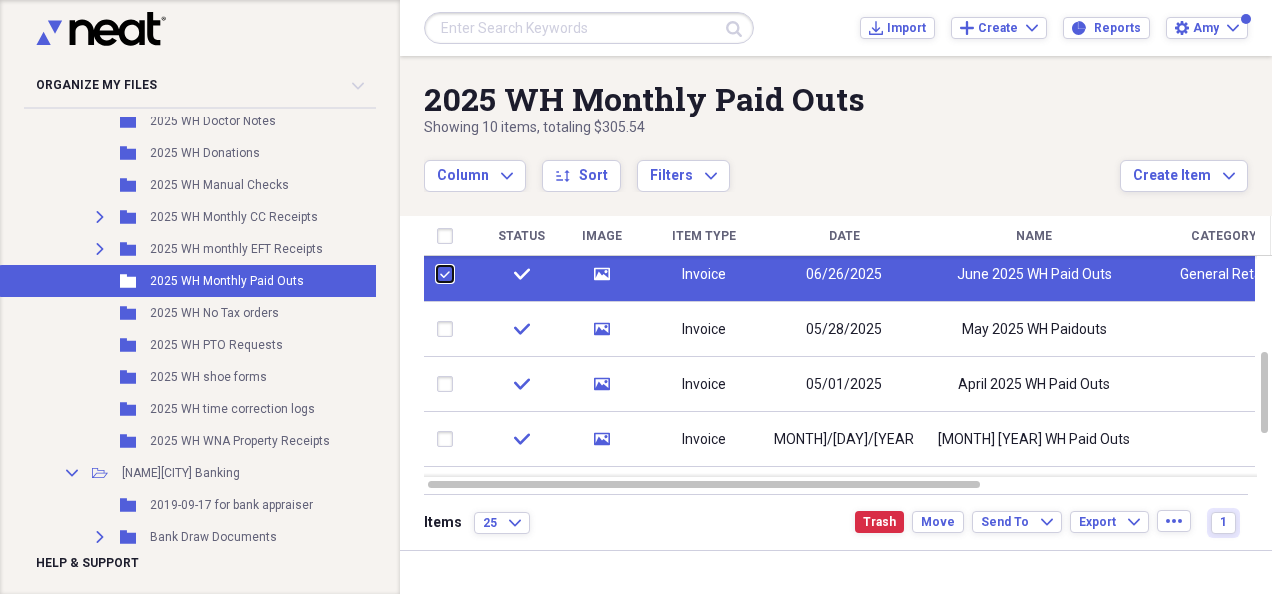 click at bounding box center (437, 274) 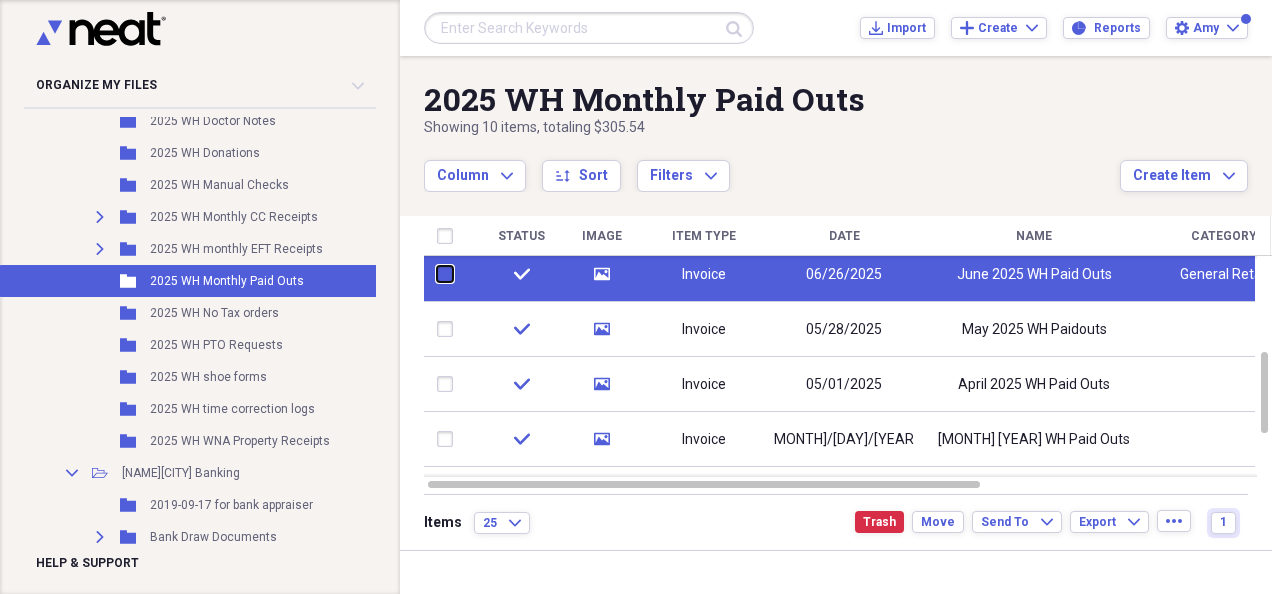 checkbox on "false" 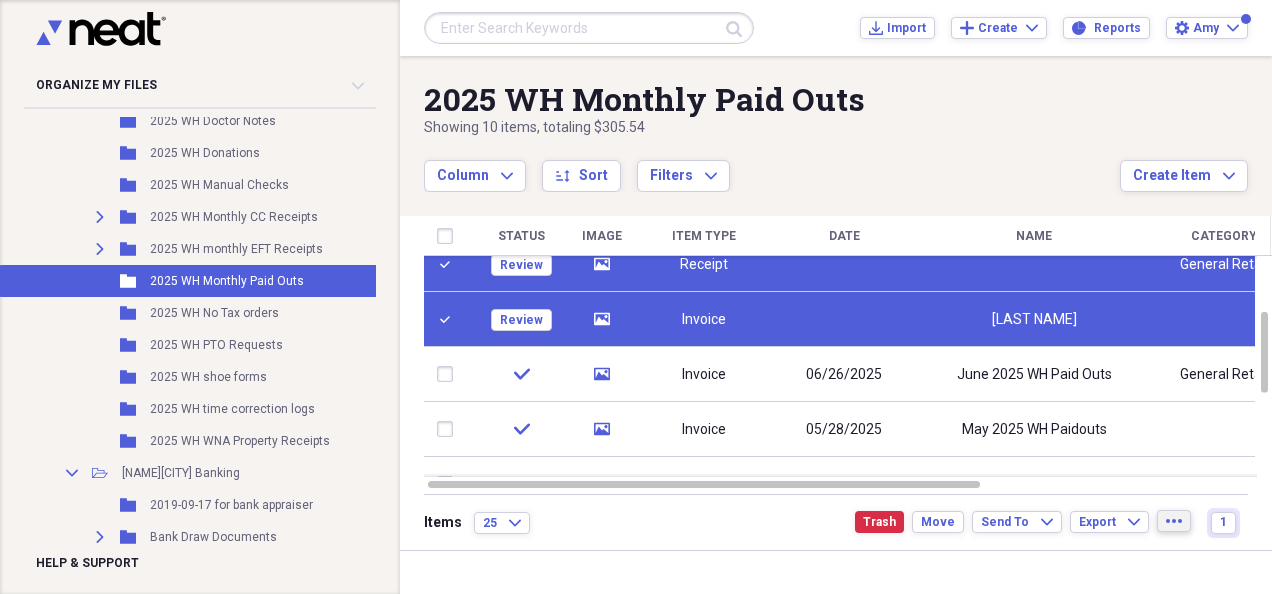 click on "more" 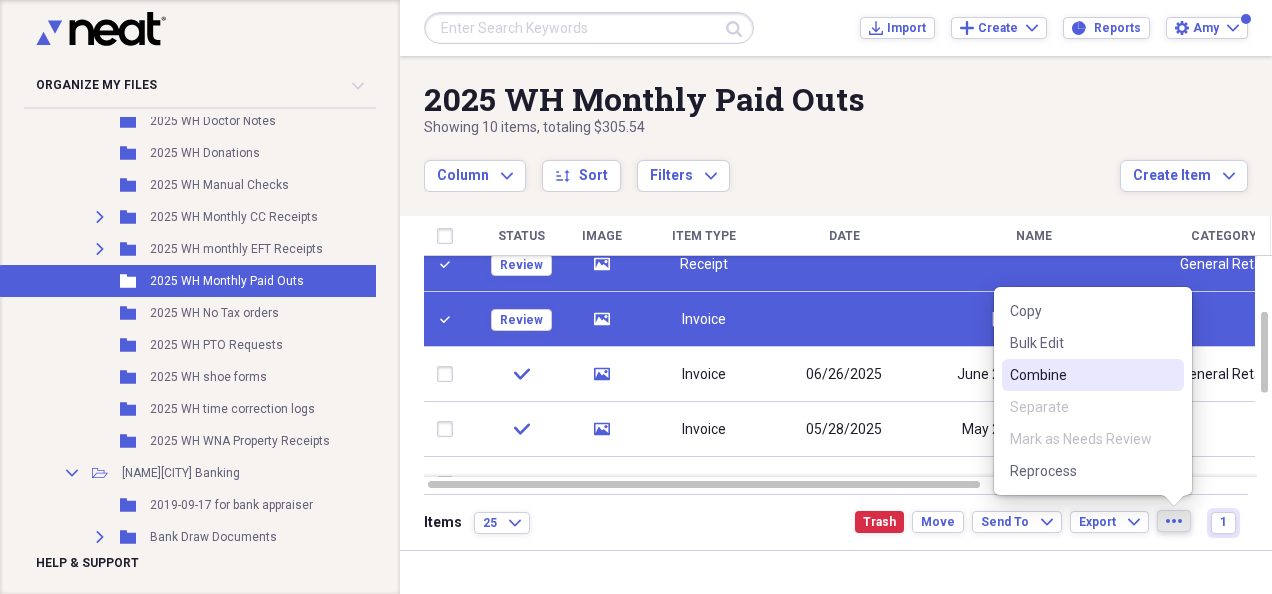 click on "Combine" at bounding box center [1081, 375] 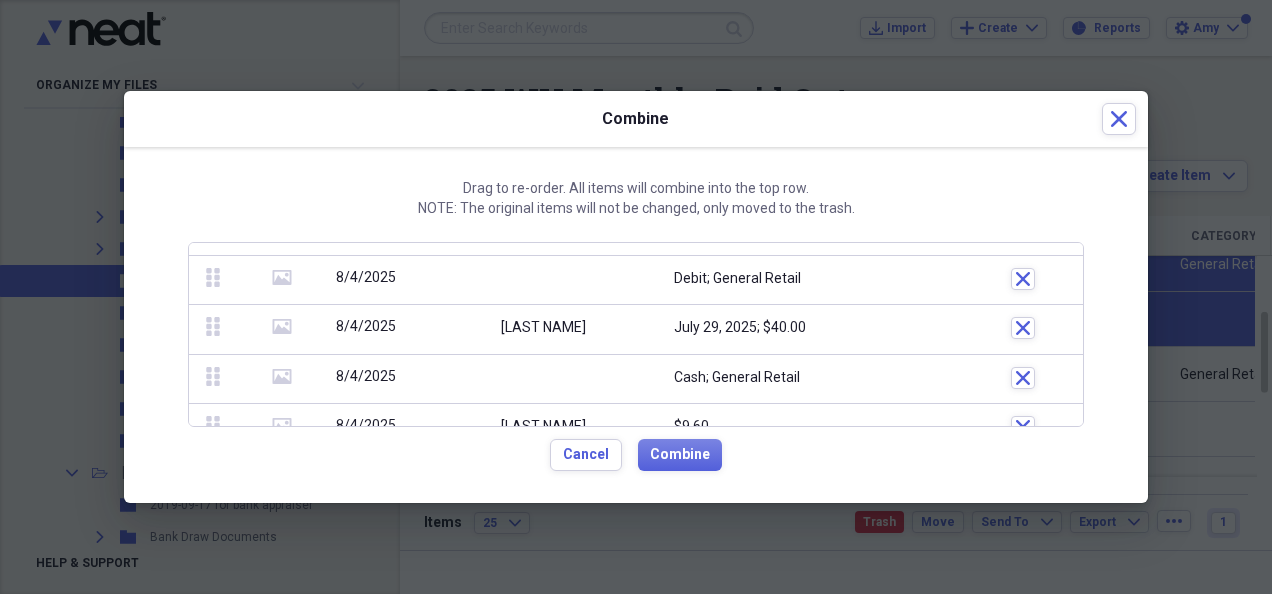 scroll, scrollTop: 54, scrollLeft: 0, axis: vertical 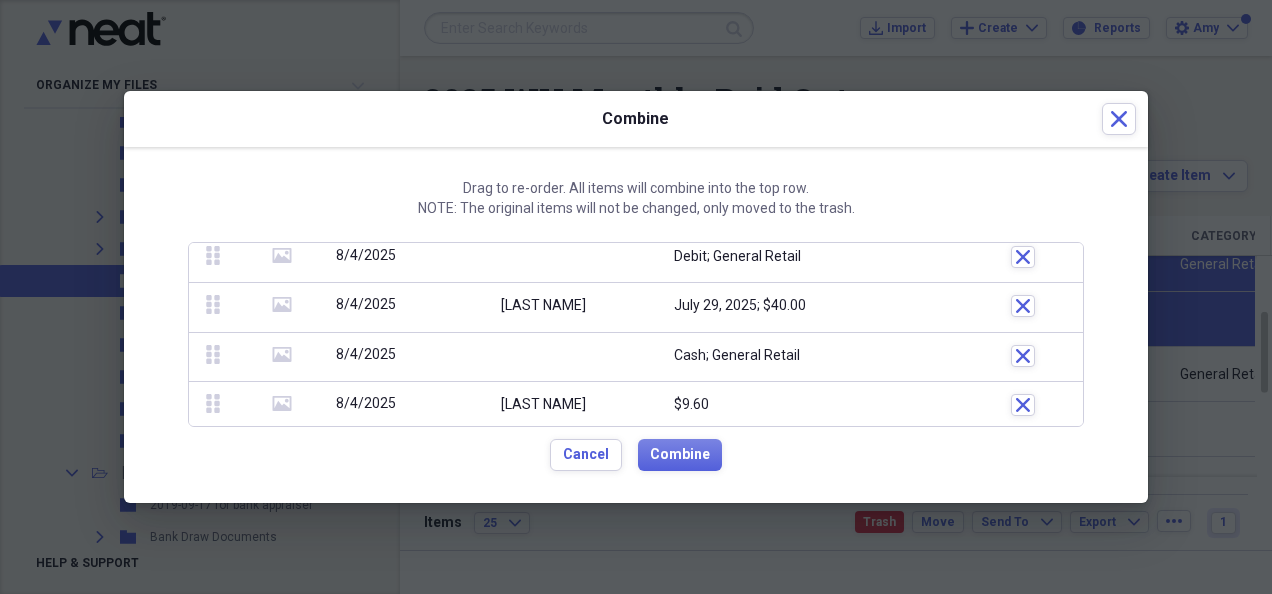 click 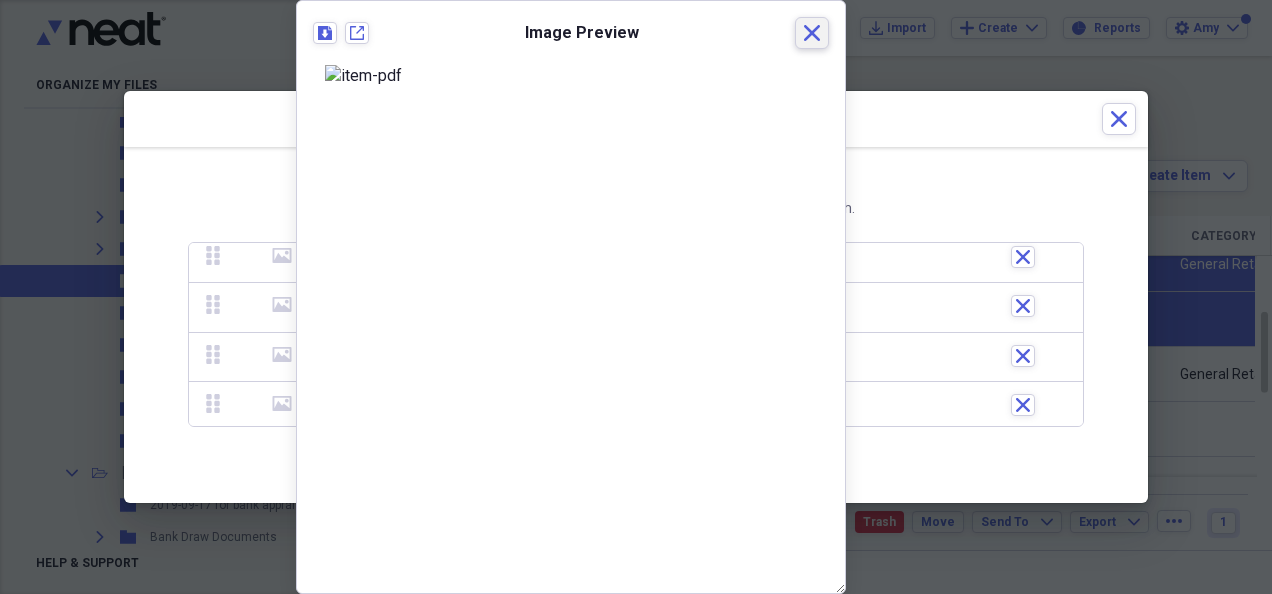 click 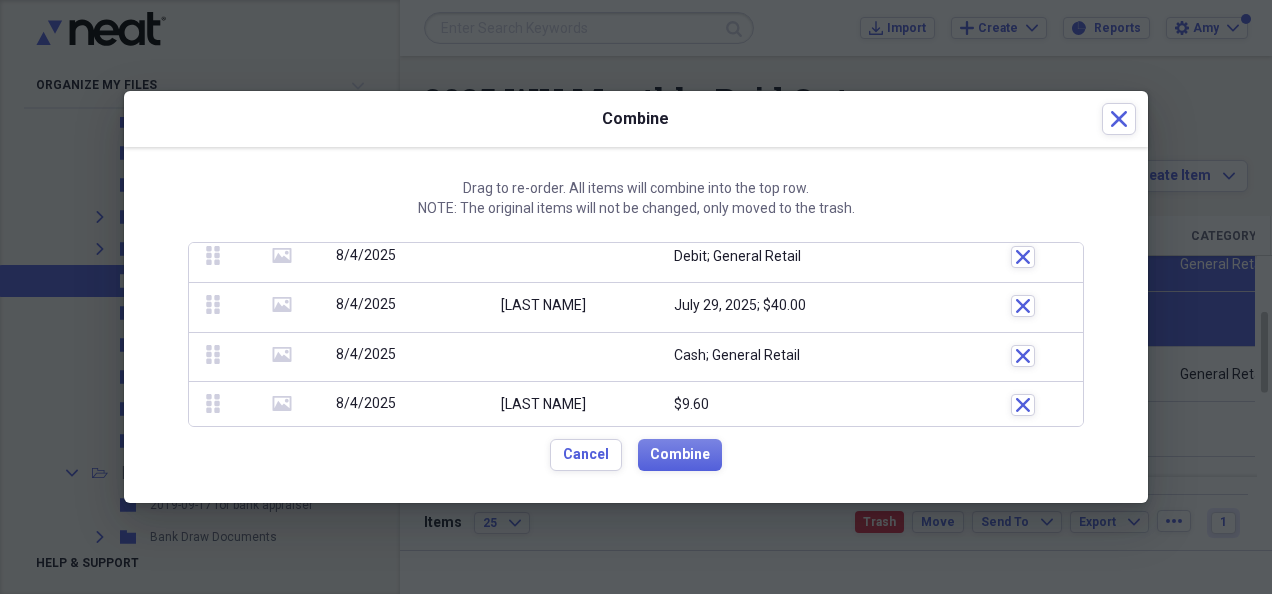 drag, startPoint x: 380, startPoint y: 401, endPoint x: 390, endPoint y: 356, distance: 46.09772 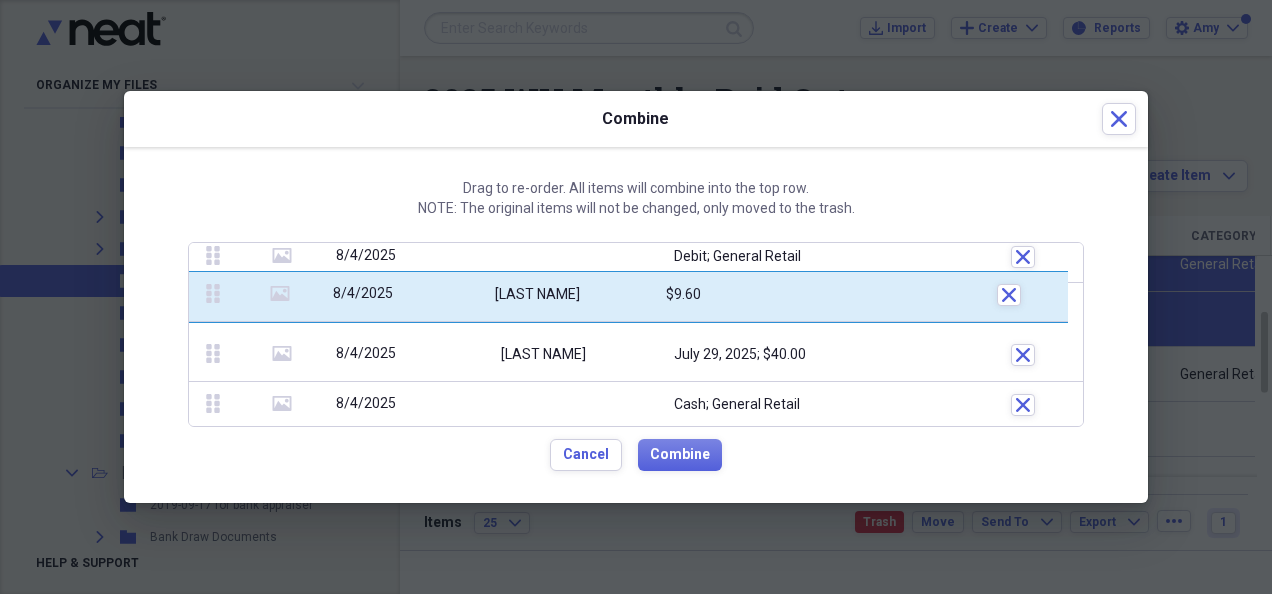 scroll, scrollTop: 0, scrollLeft: 0, axis: both 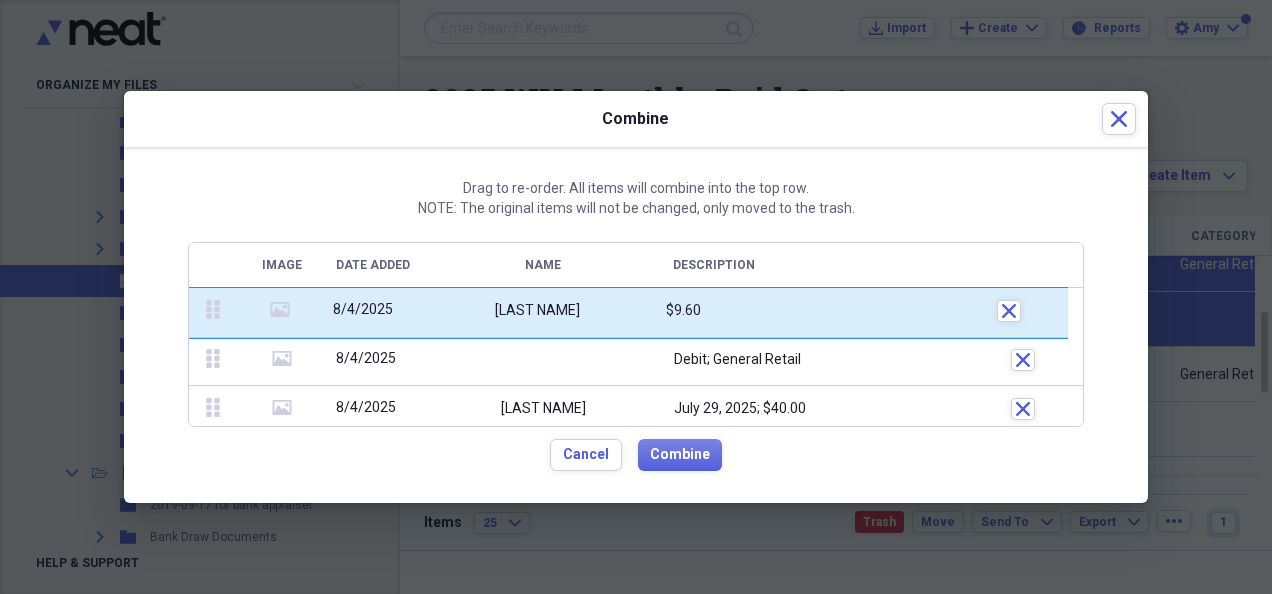 drag, startPoint x: 216, startPoint y: 406, endPoint x: 229, endPoint y: 198, distance: 208.40585 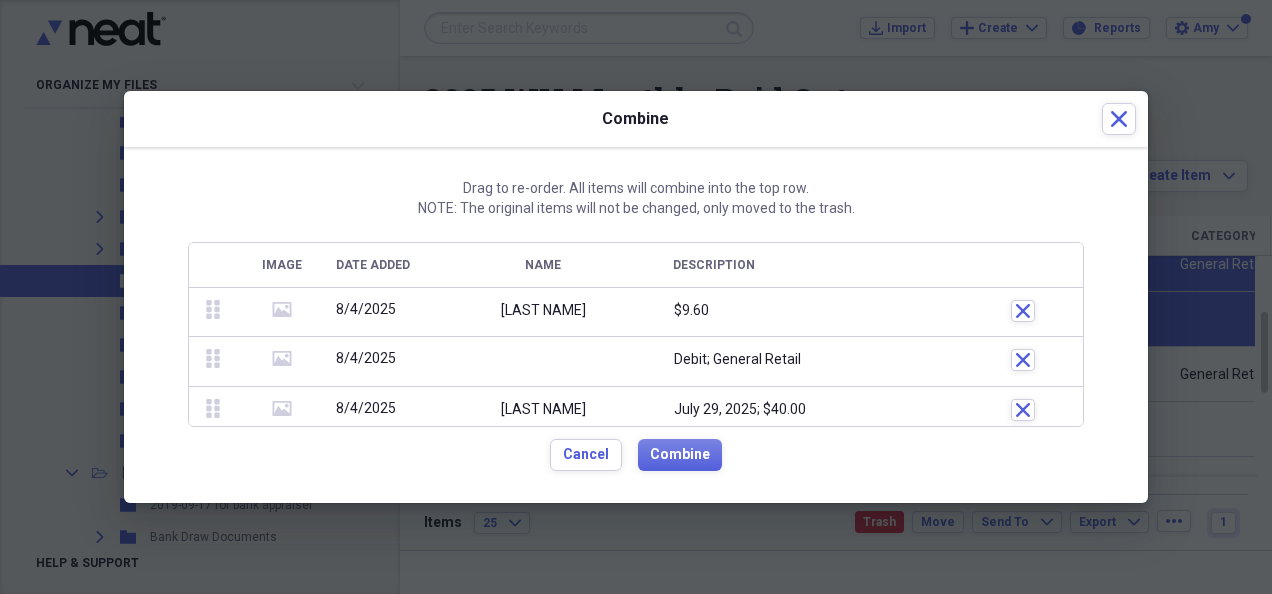 click 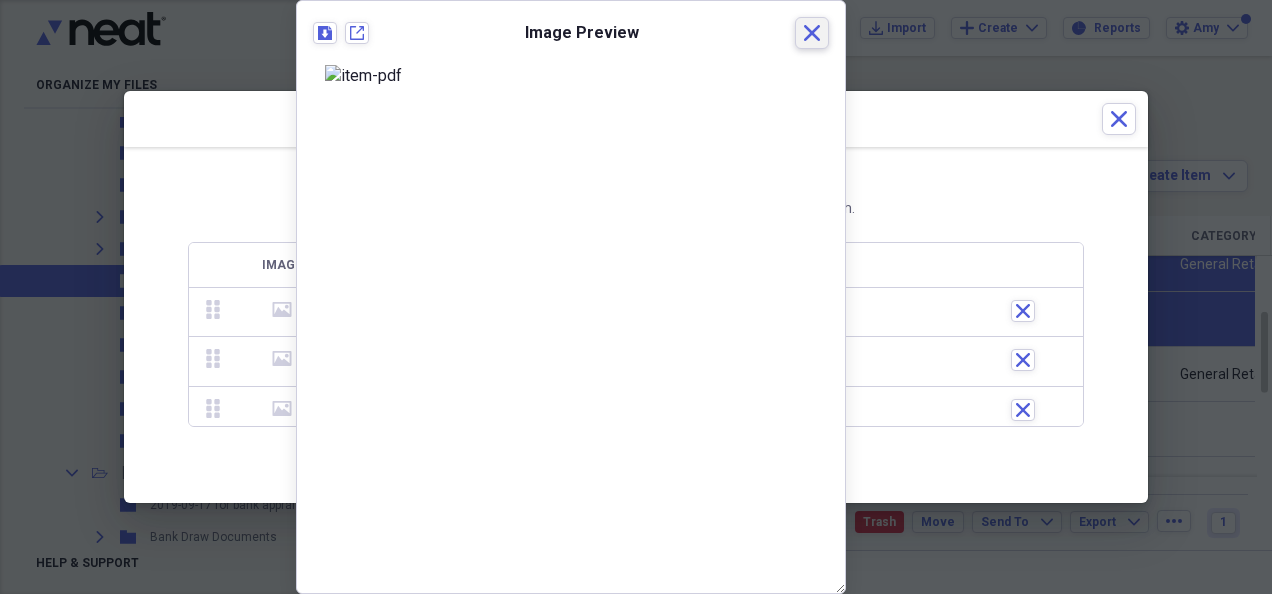 click on "Close" at bounding box center (812, 33) 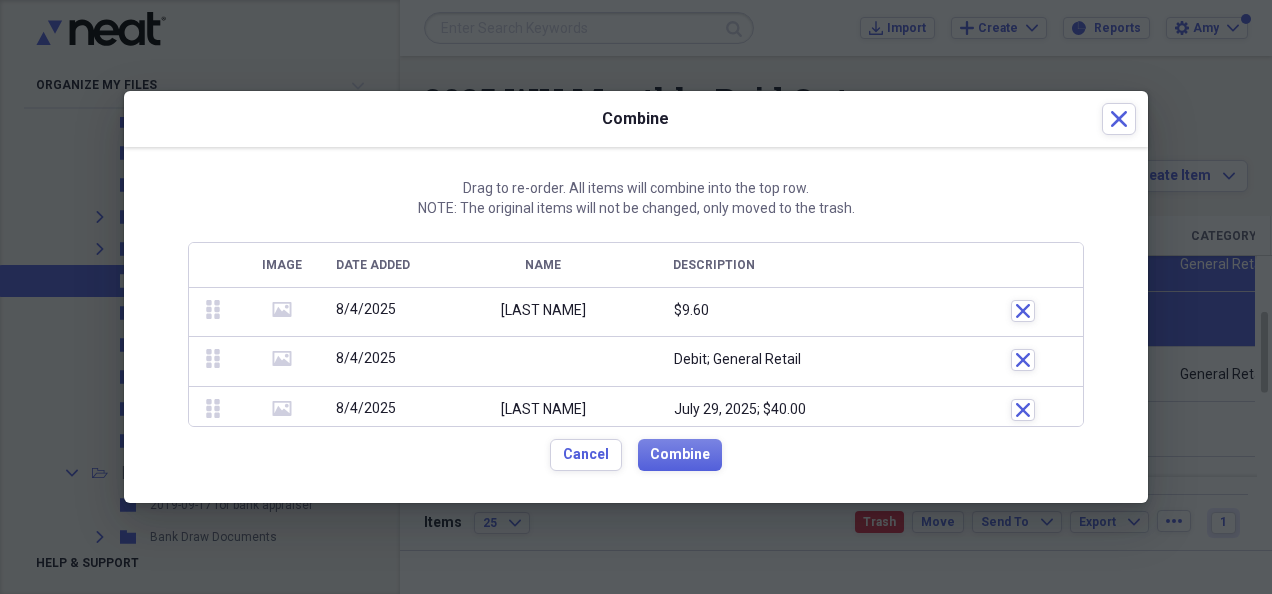 click 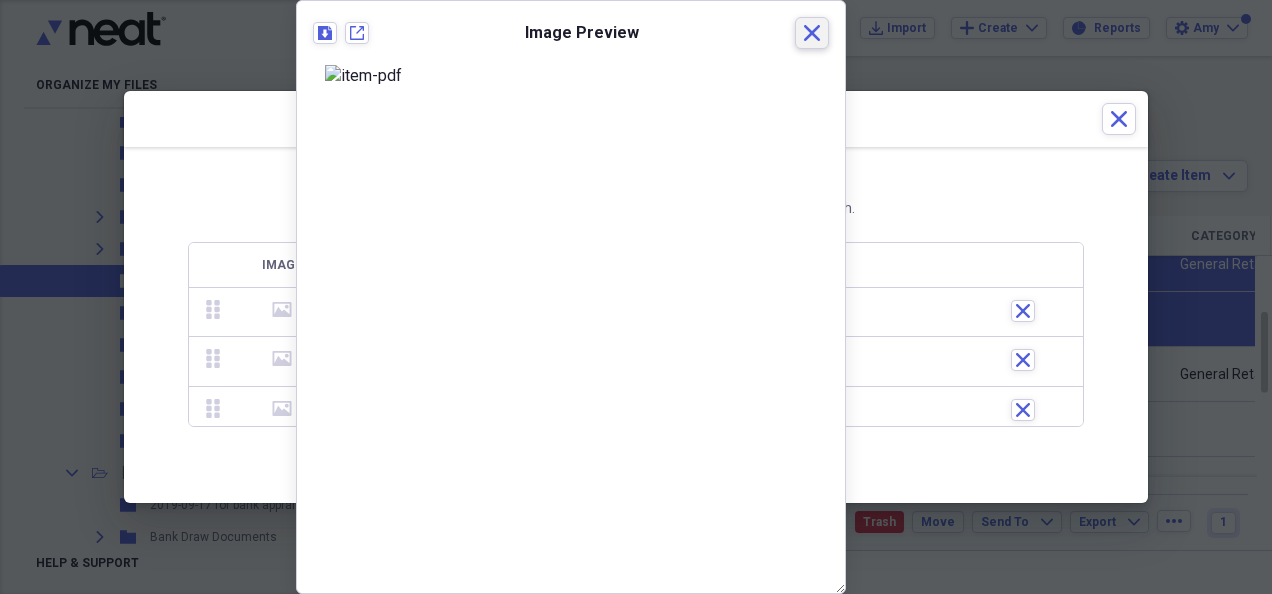 click on "Close" at bounding box center (812, 33) 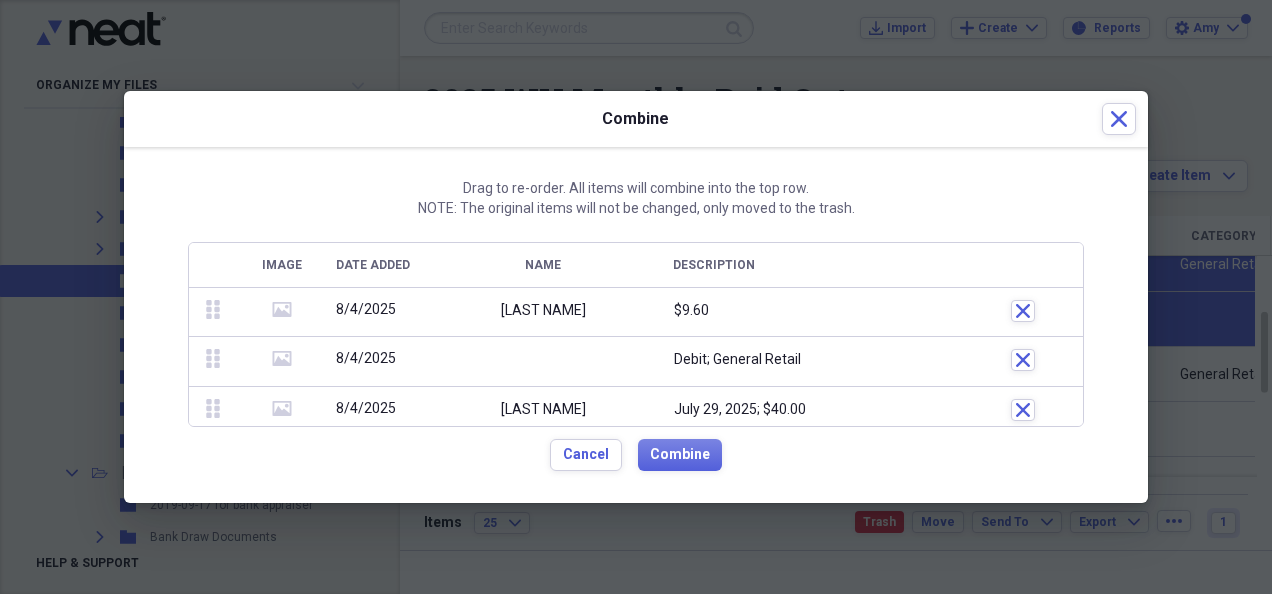 scroll, scrollTop: 54, scrollLeft: 0, axis: vertical 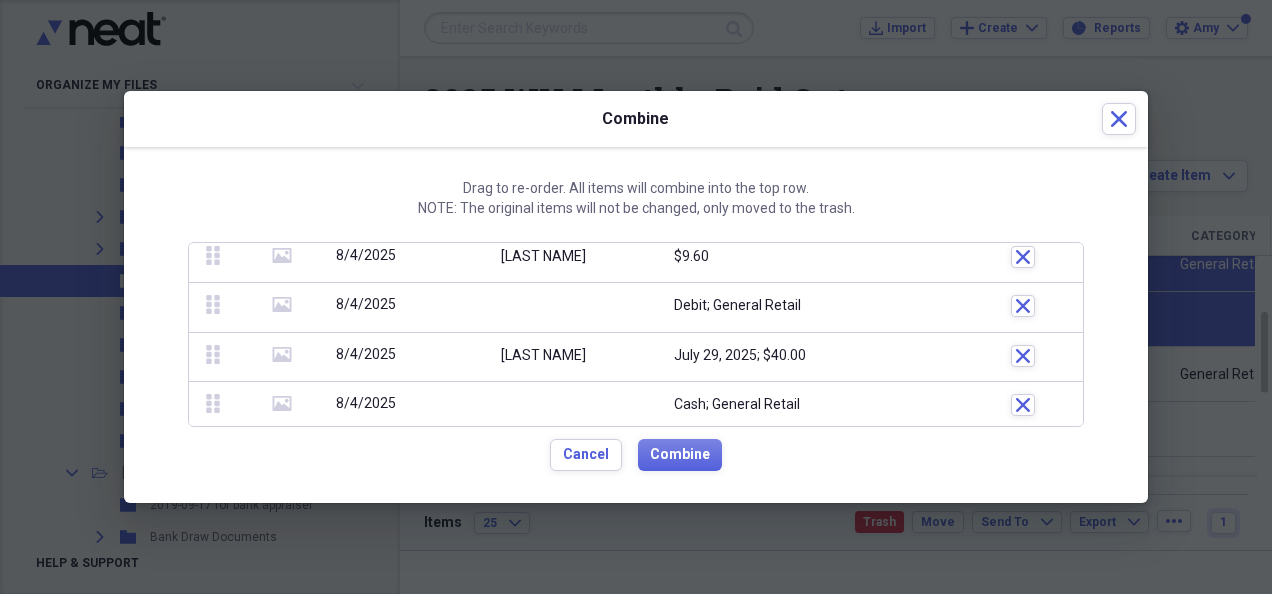 click 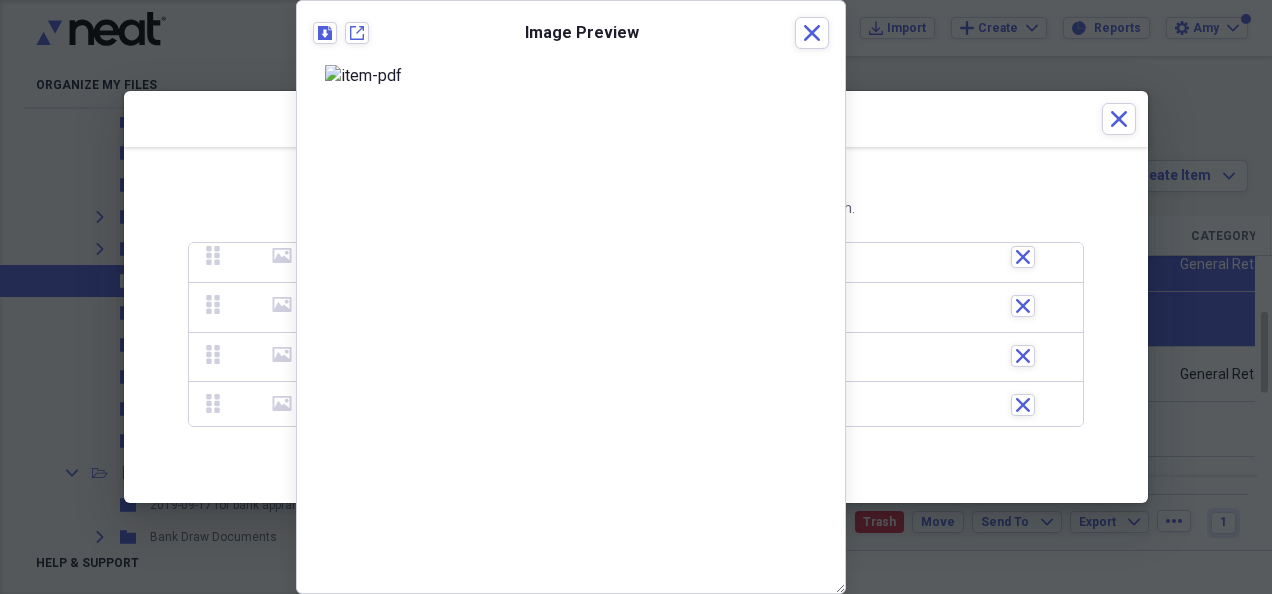 scroll, scrollTop: 0, scrollLeft: 0, axis: both 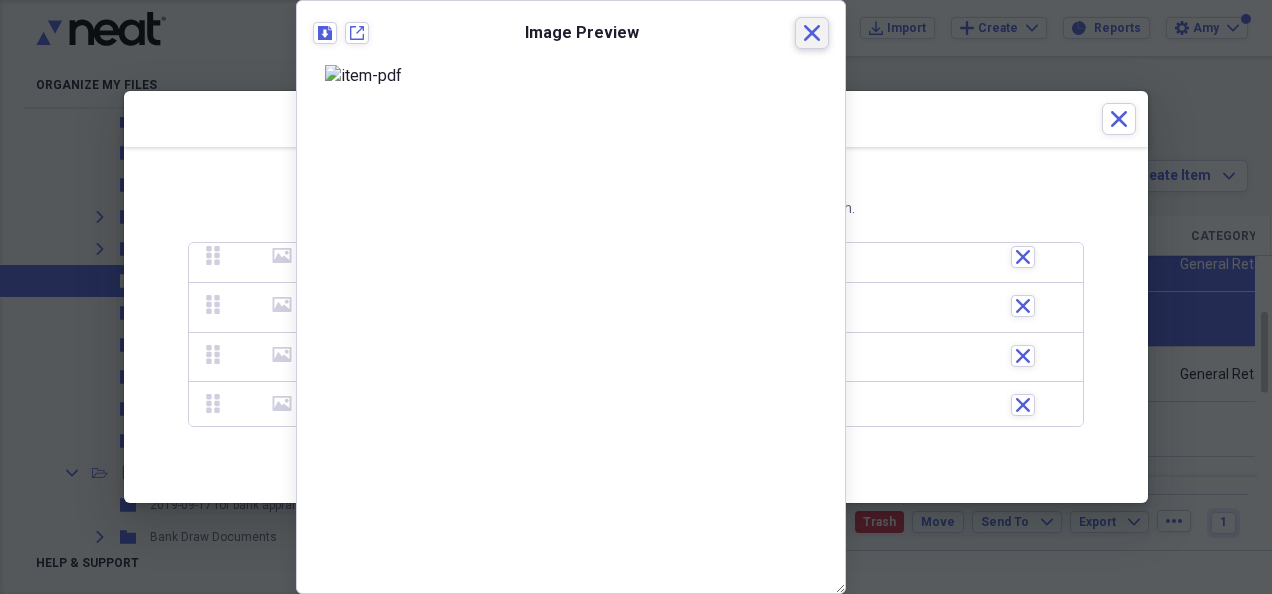 click on "Close" at bounding box center [812, 33] 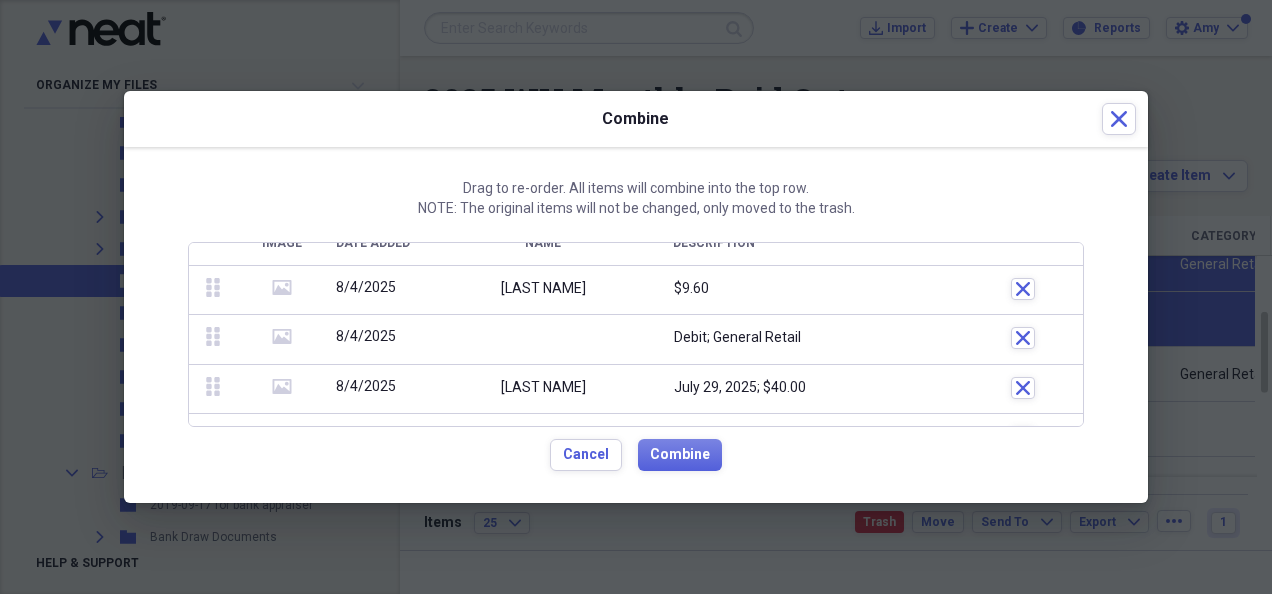 scroll, scrollTop: 0, scrollLeft: 0, axis: both 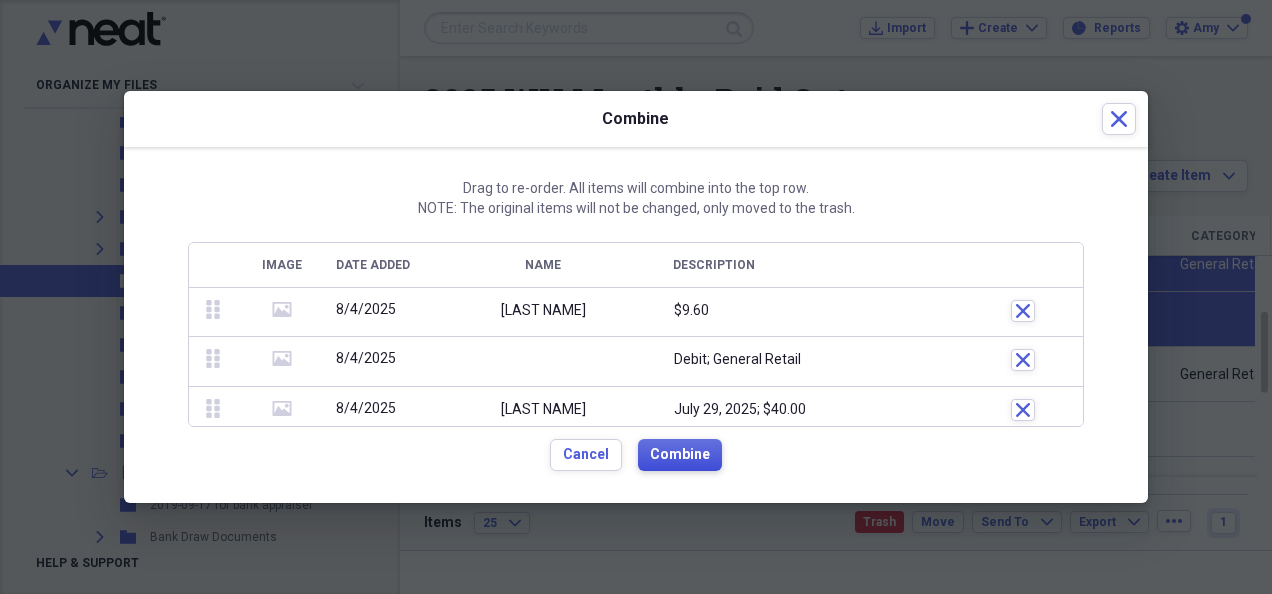 click on "Combine" at bounding box center (680, 455) 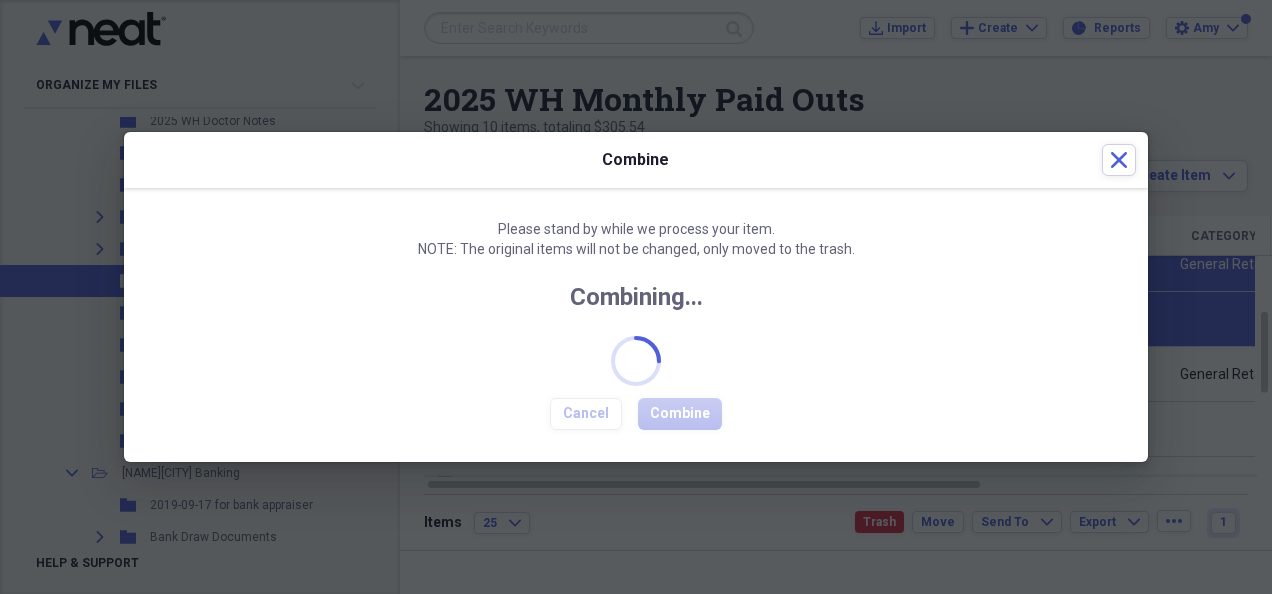 checkbox on "false" 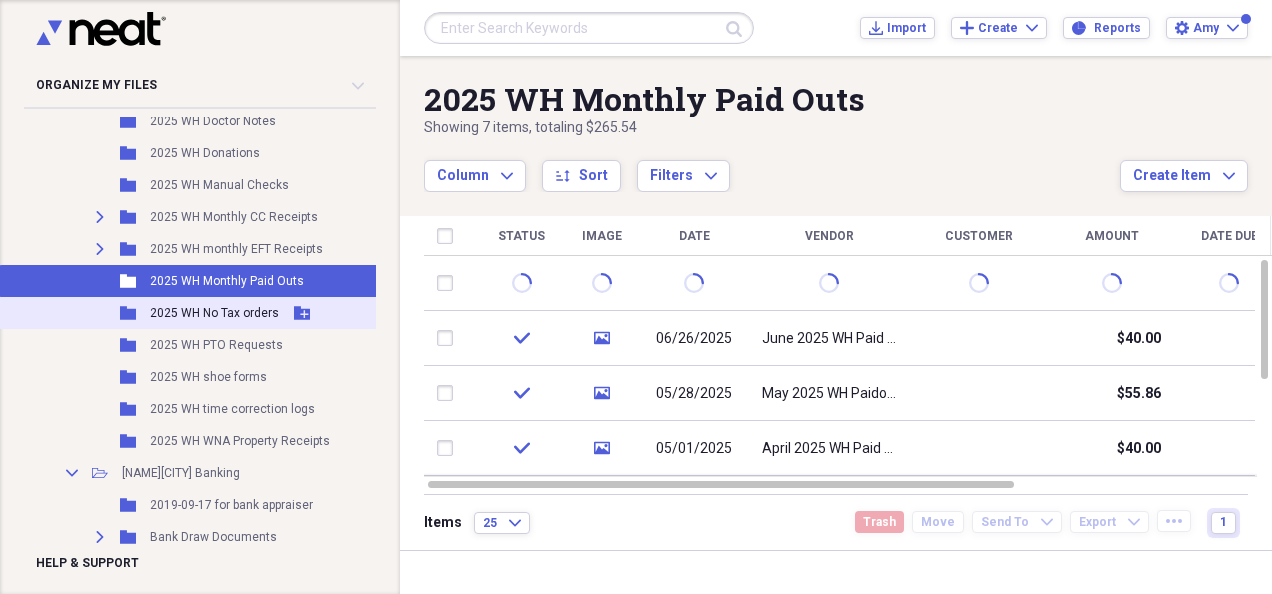 click on "2025 WH No Tax orders" at bounding box center [214, 313] 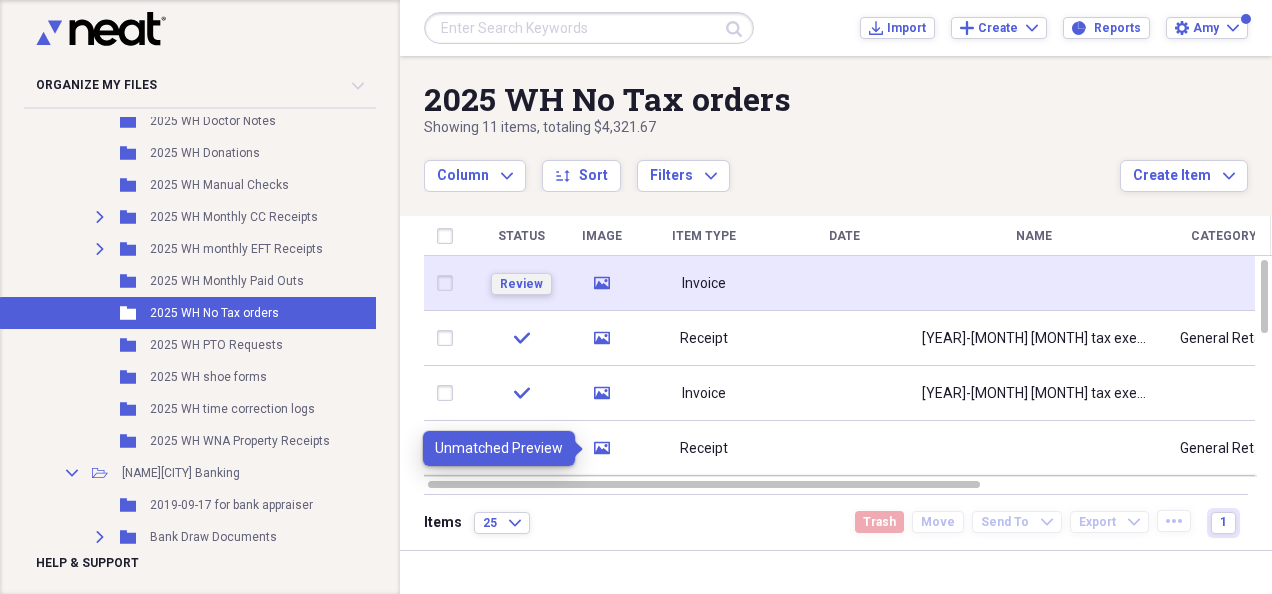 click on "Review" at bounding box center (521, 284) 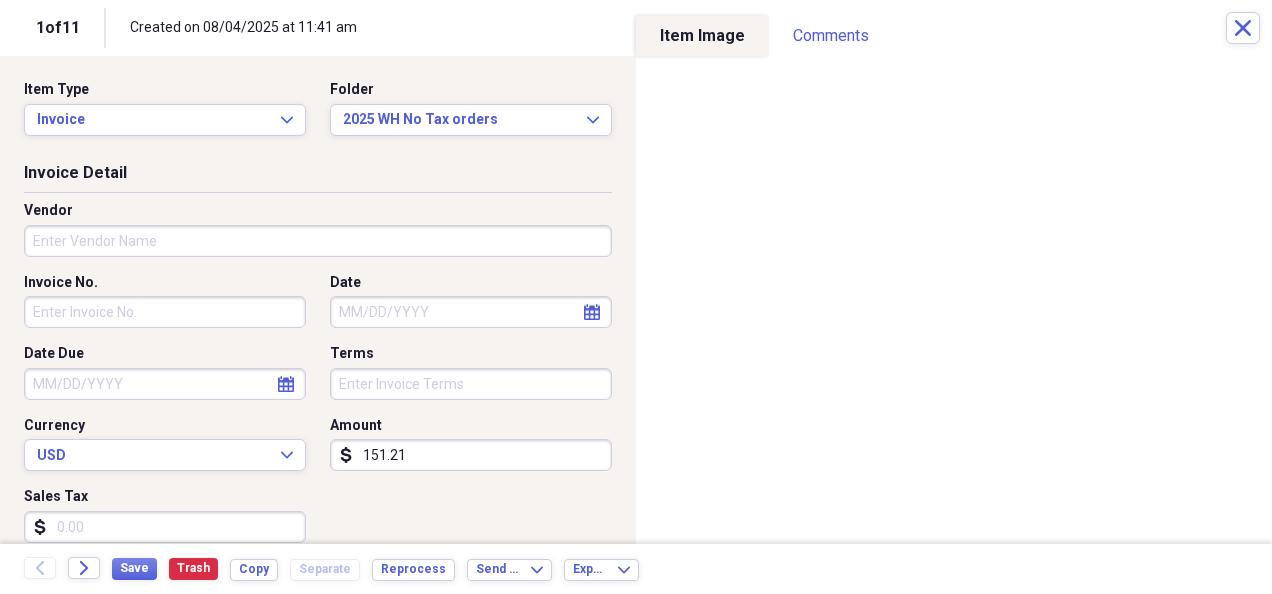 click on "Vendor" at bounding box center [318, 241] 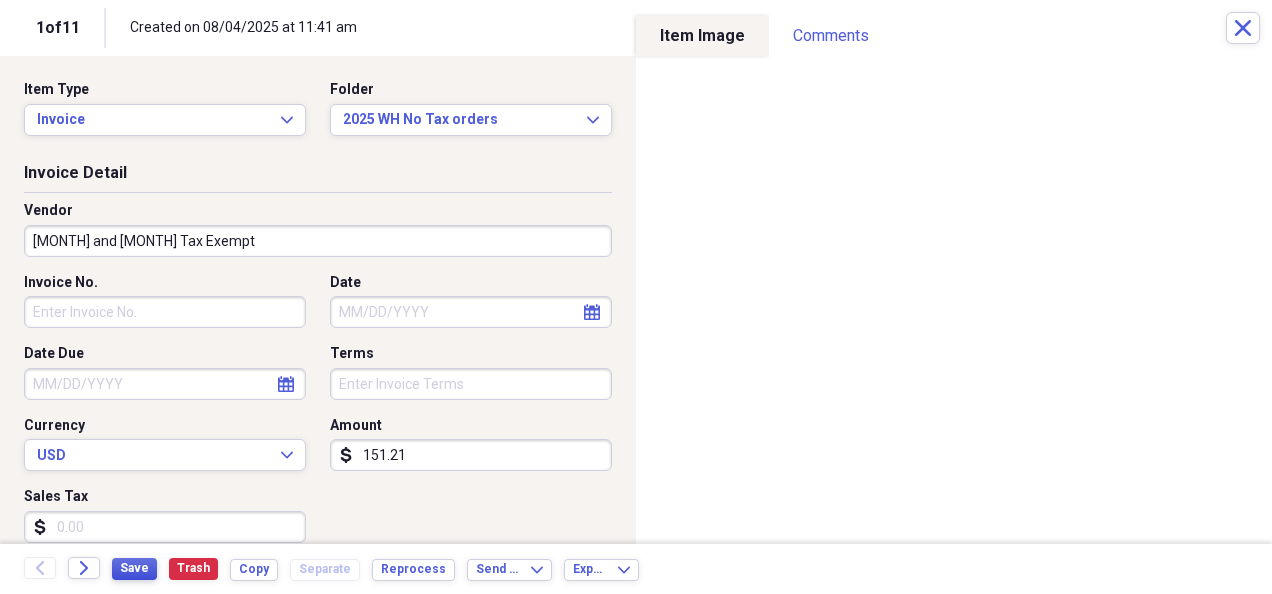 type on "[MONTH] and [MONTH] Tax Exempt" 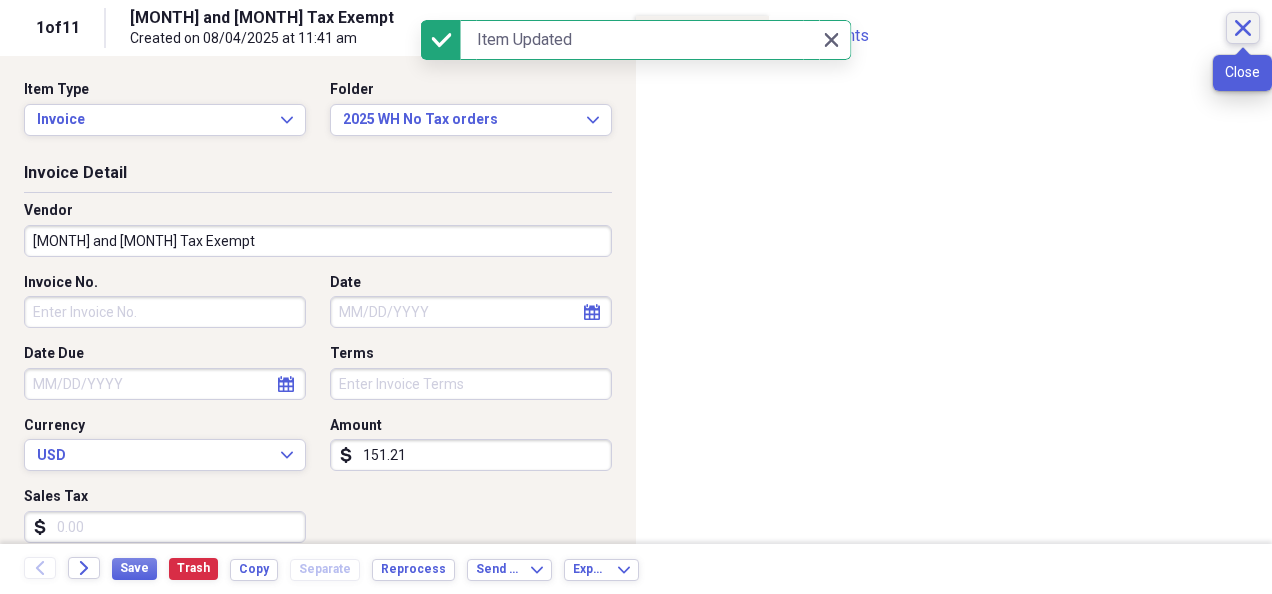 click on "Close" 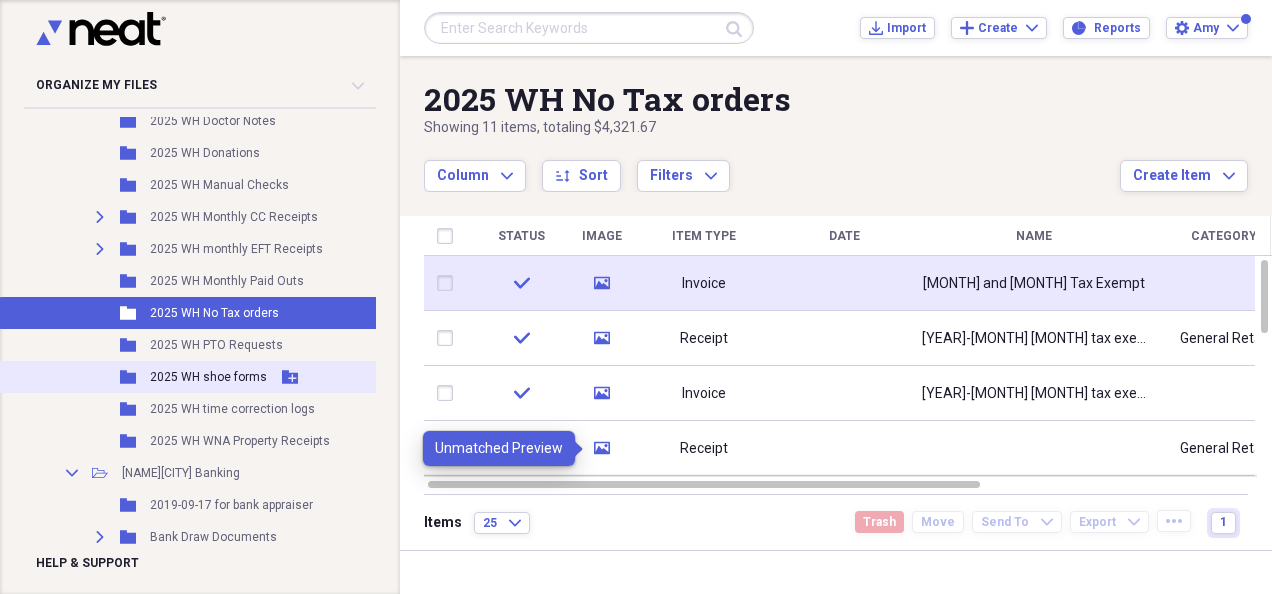click on "2025 WH shoe forms" at bounding box center [208, 377] 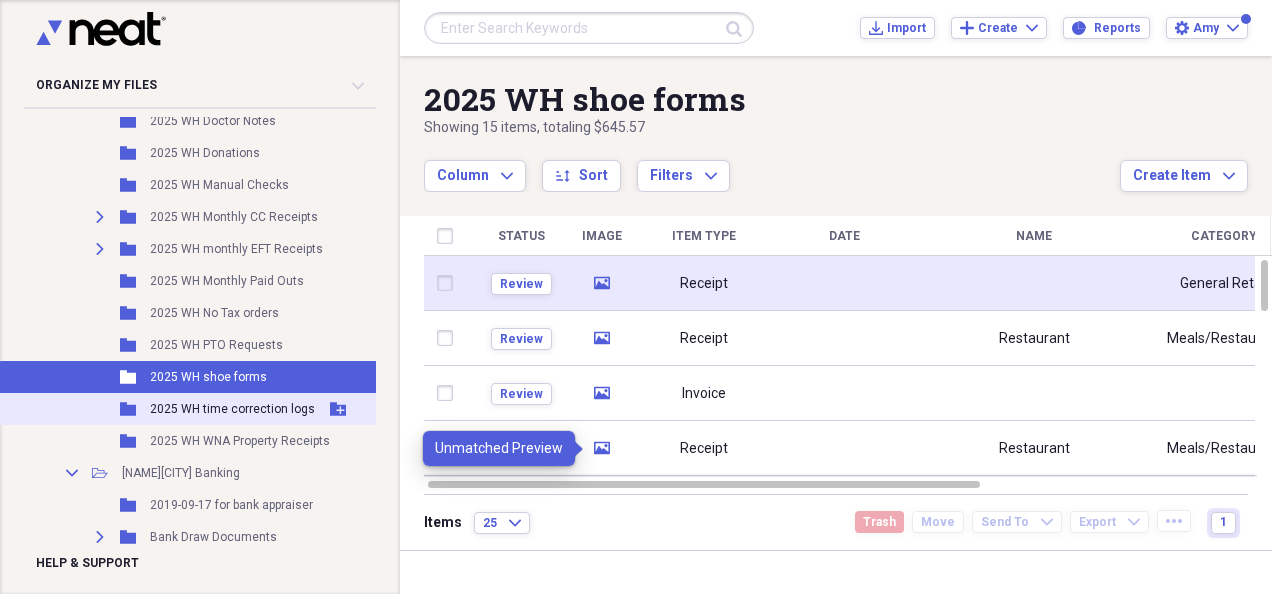 click on "Folder 2025 WH time correction logs Add Folder" at bounding box center [197, 409] 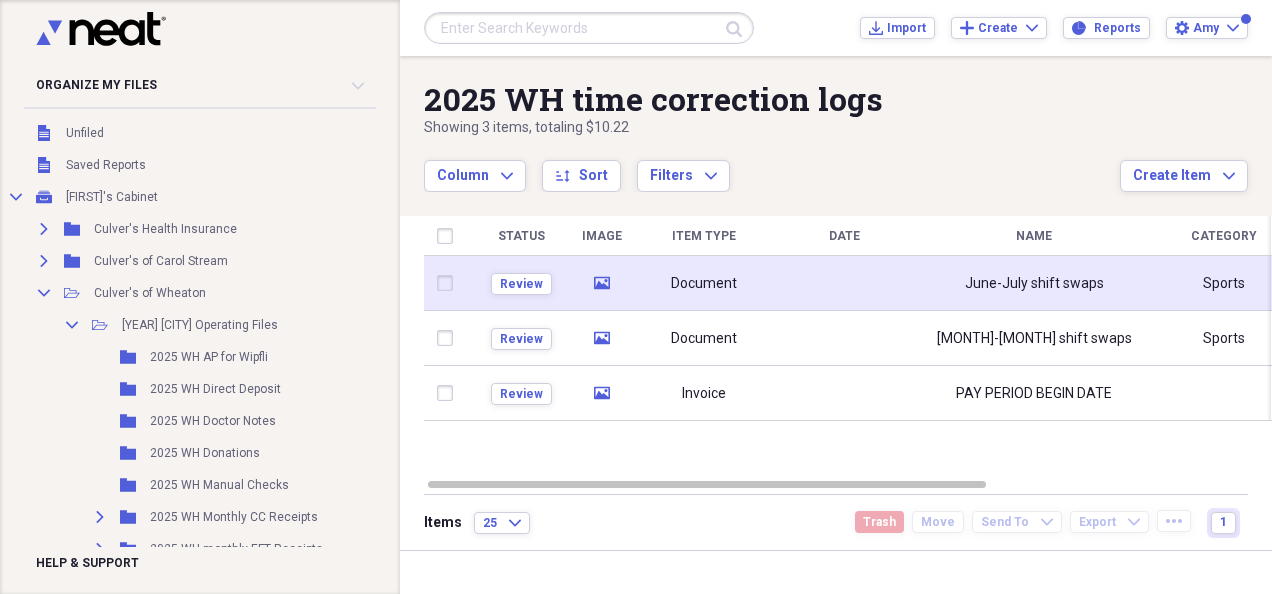 scroll, scrollTop: 264, scrollLeft: 0, axis: vertical 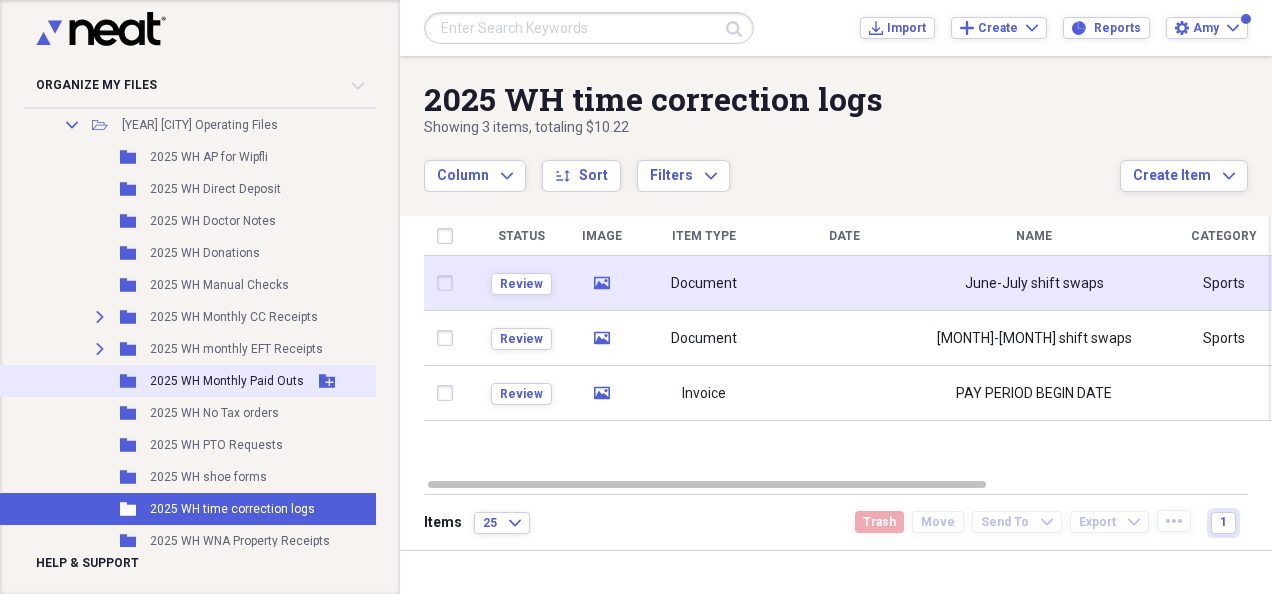 click on "Folder [YEAR] WH Monthly Paid Outs Add Folder" at bounding box center [197, 381] 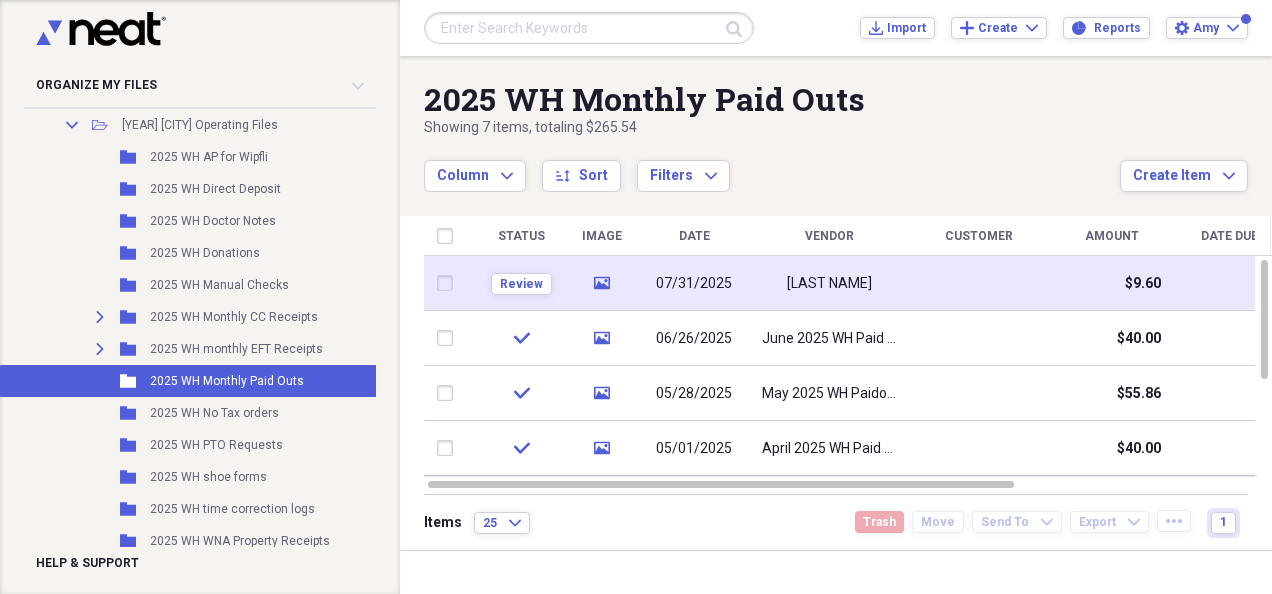 click on "[LAST NAME]" at bounding box center [829, 284] 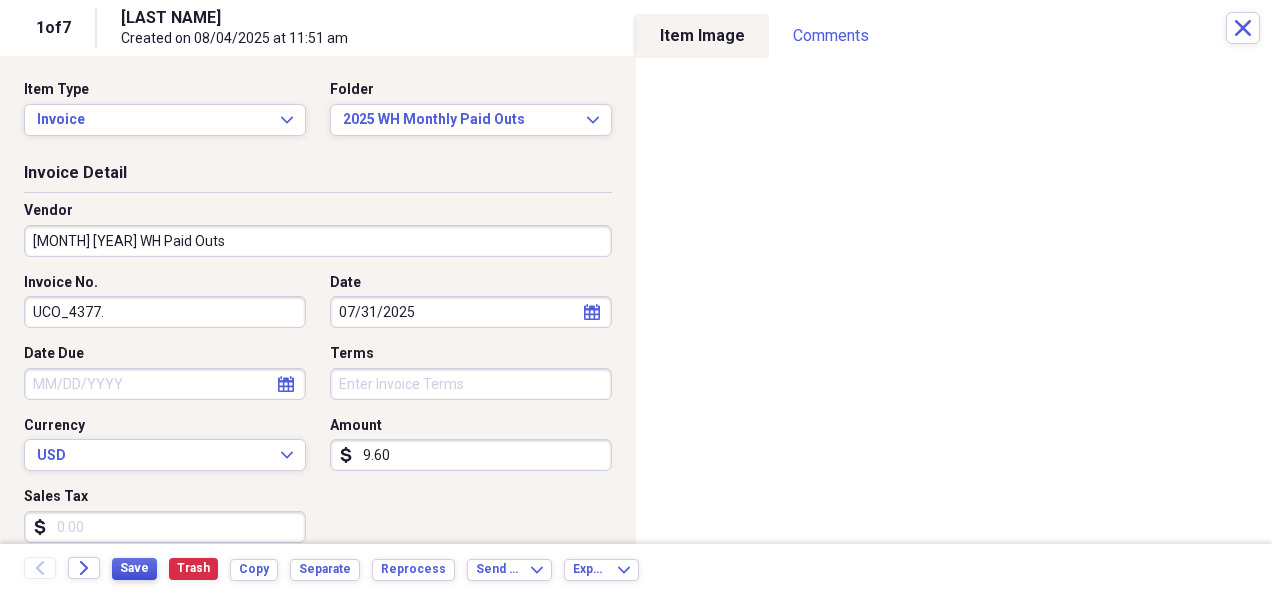 type on "[MONTH] [YEAR] WH Paid Outs" 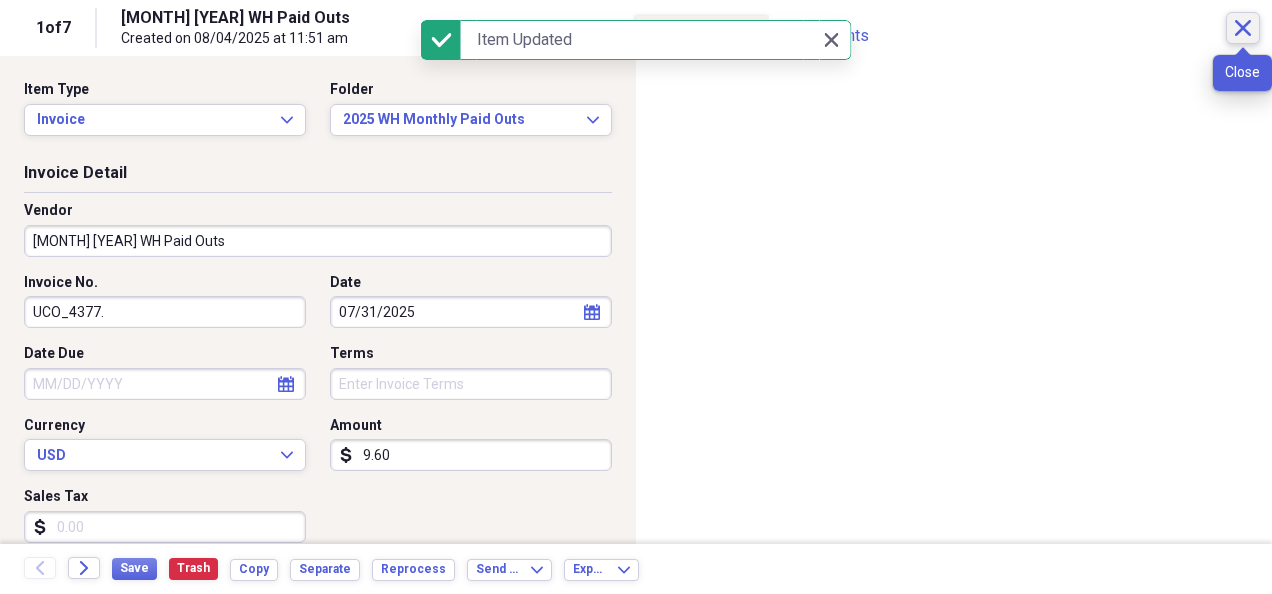 click on "Close" at bounding box center (1243, 28) 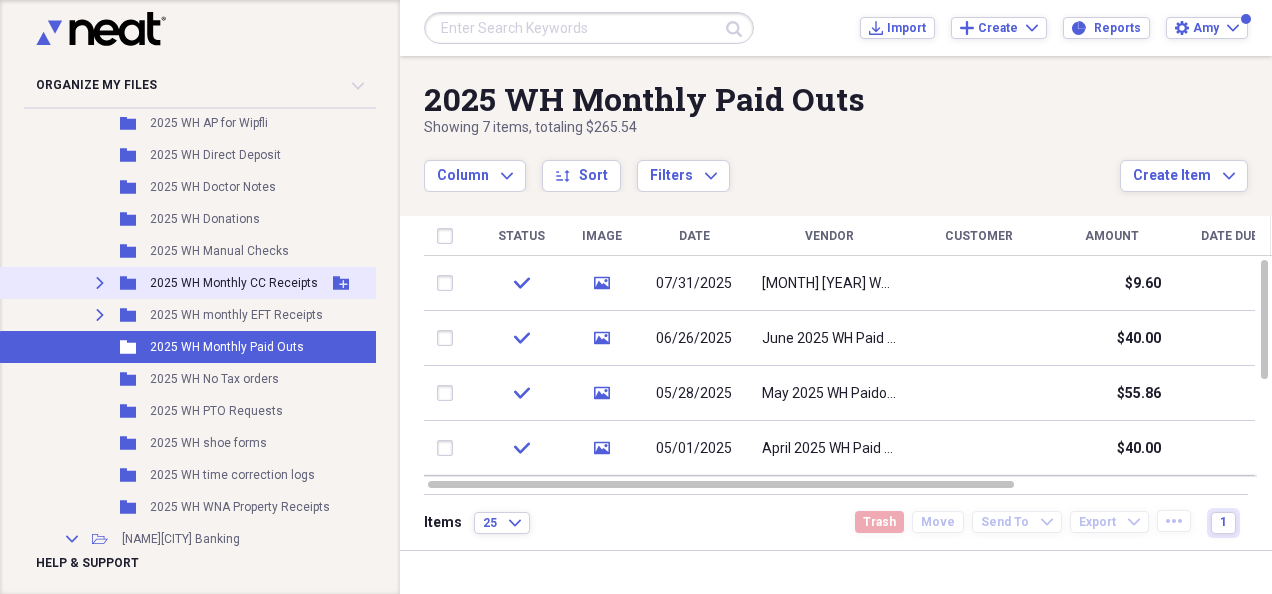 scroll, scrollTop: 300, scrollLeft: 0, axis: vertical 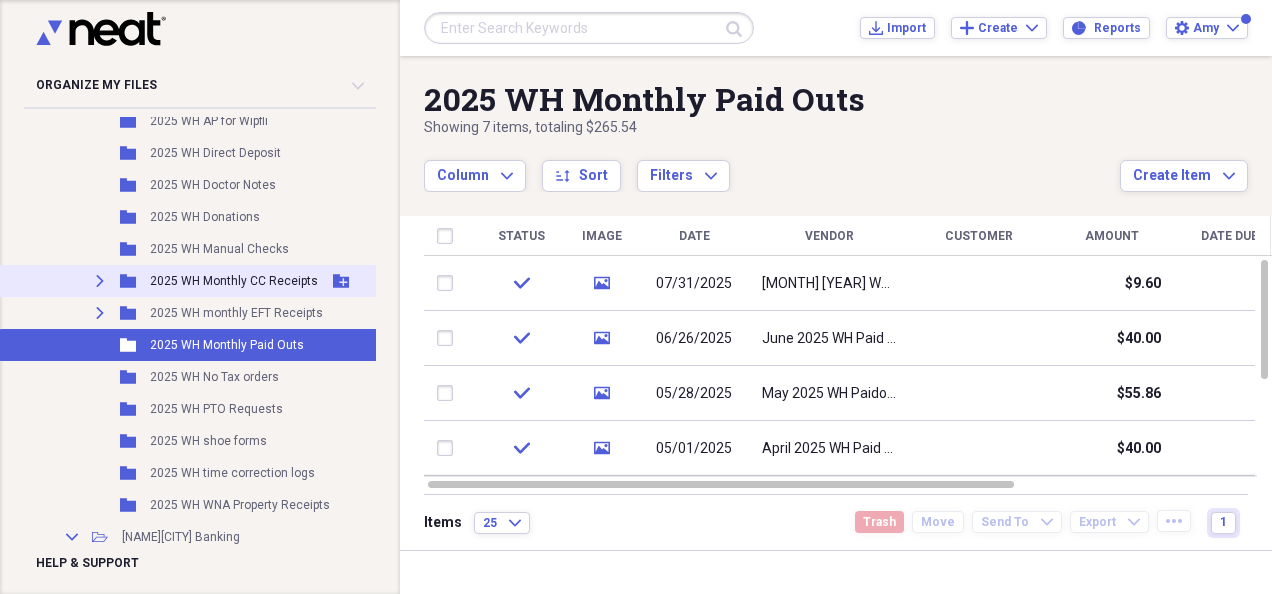 click on "2025 WH Monthly CC Receipts" at bounding box center (234, 281) 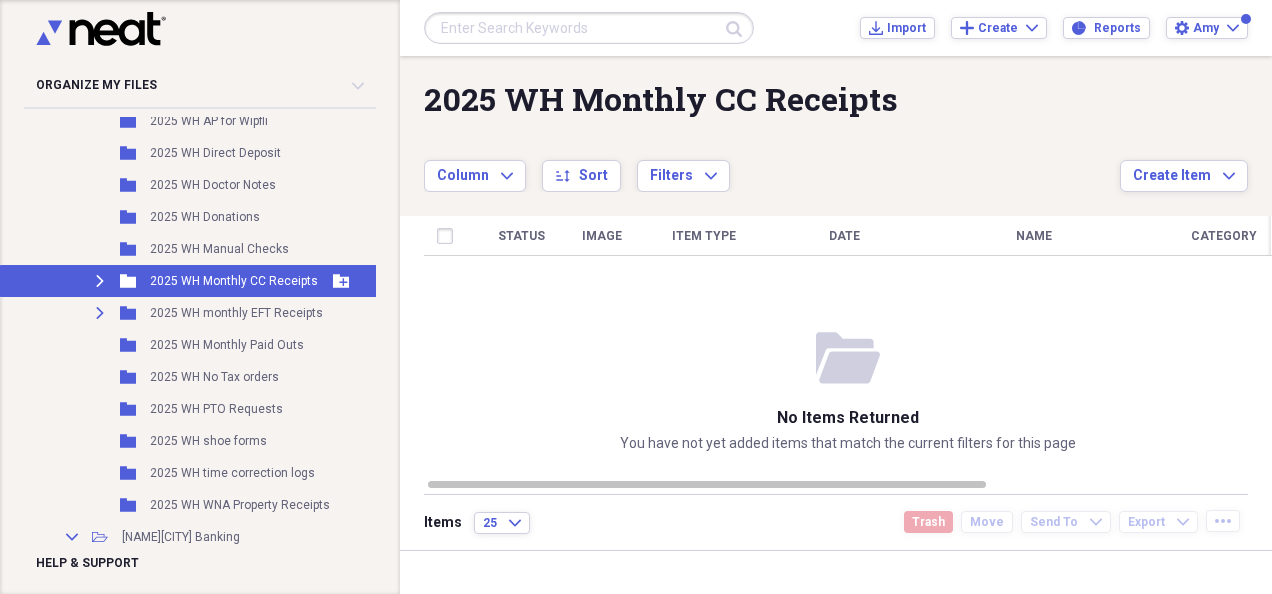click on "Expand" 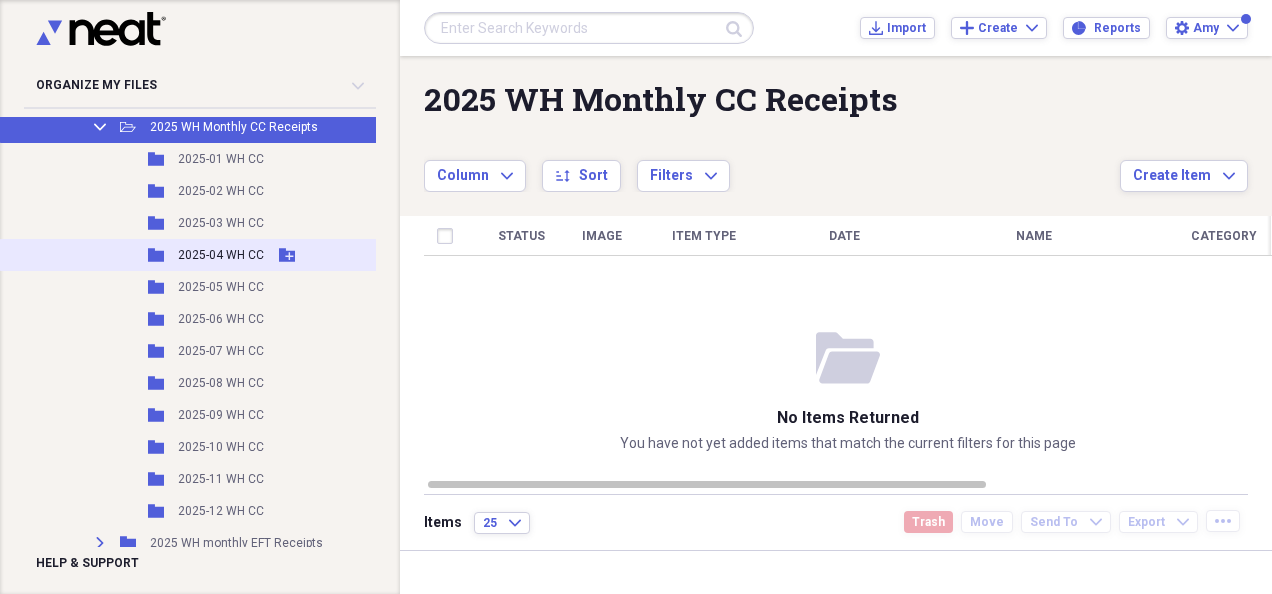 scroll, scrollTop: 500, scrollLeft: 0, axis: vertical 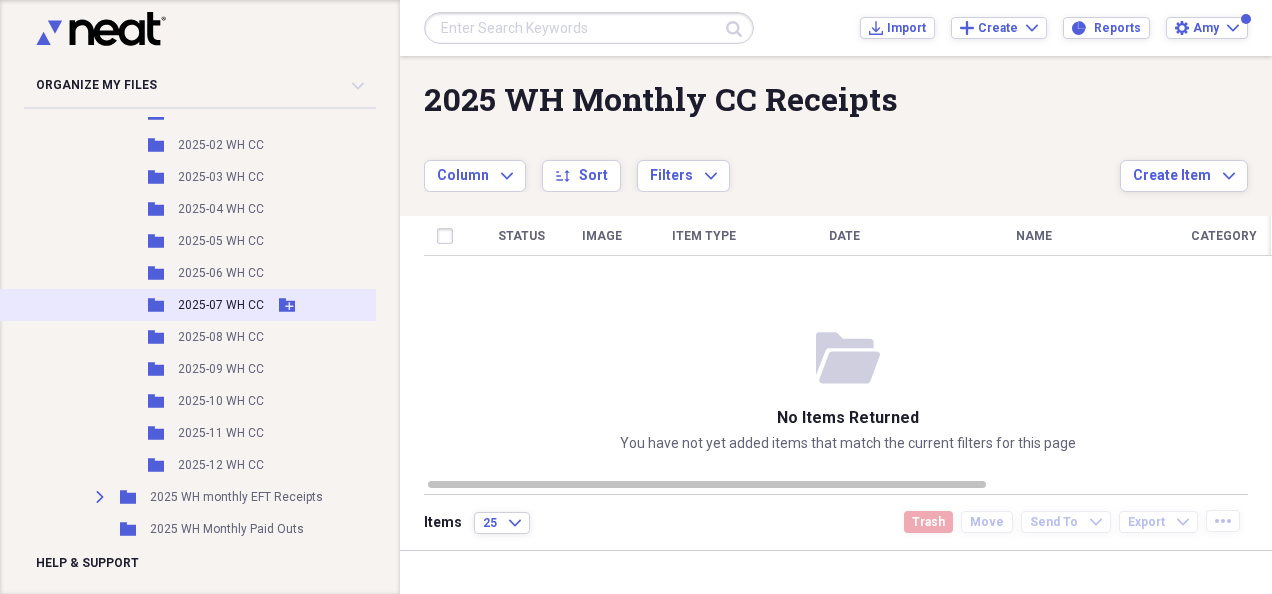 click on "2025-07 WH CC" at bounding box center (221, 305) 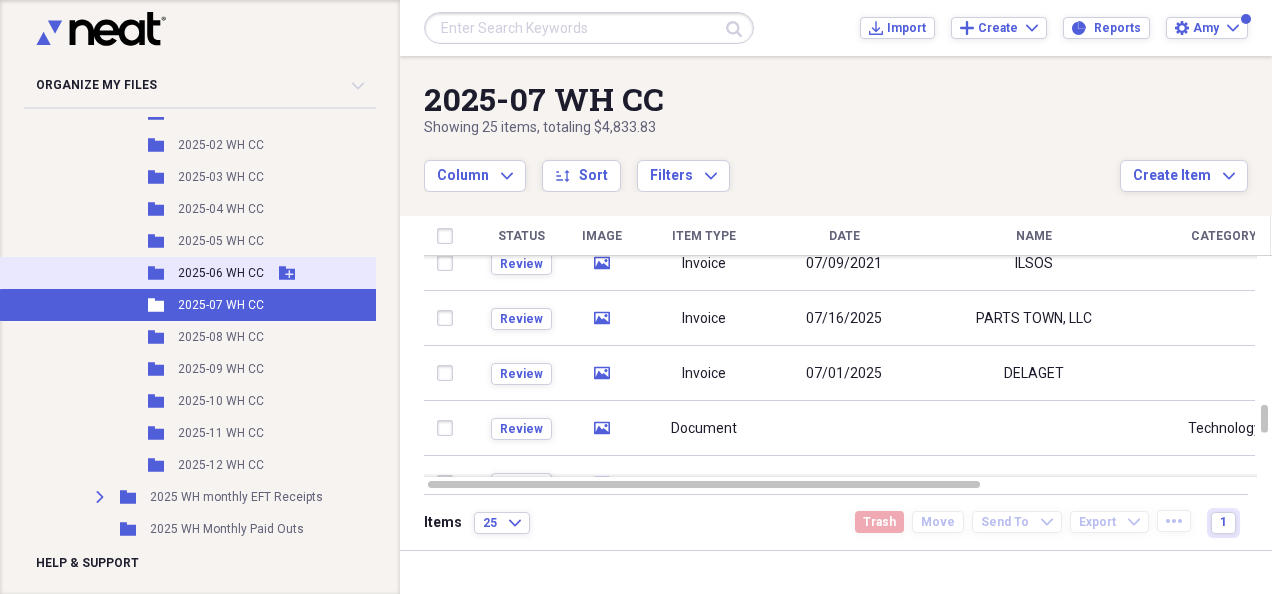 click on "2025-06 WH CC" at bounding box center [221, 273] 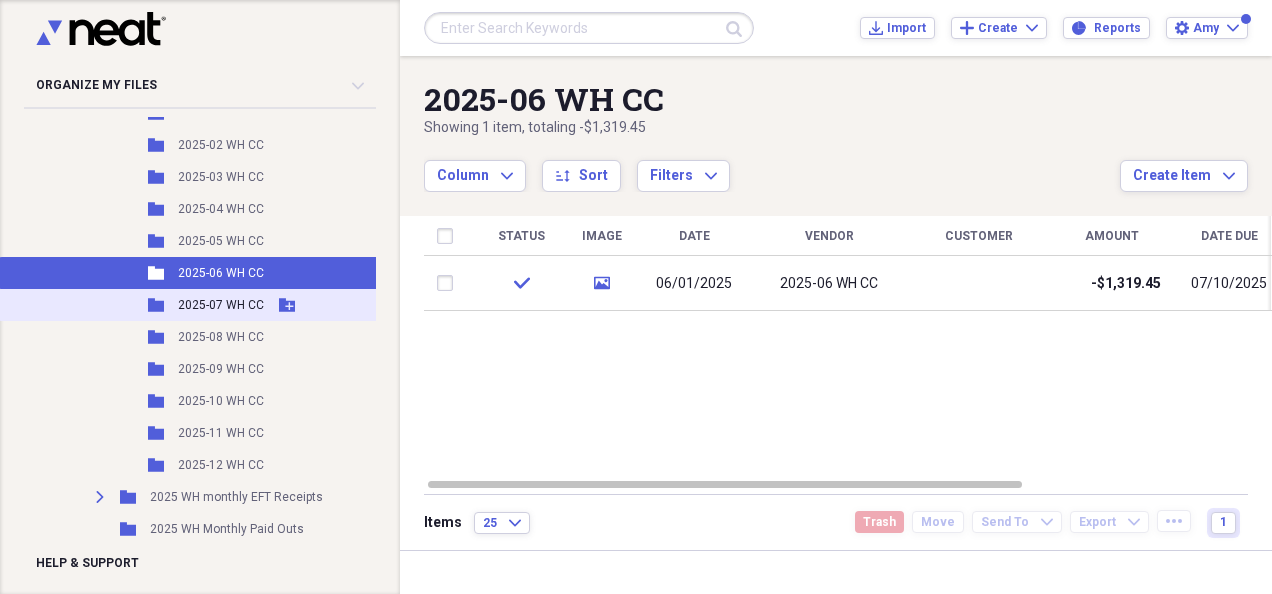 click on "2025-07 WH CC" at bounding box center (221, 305) 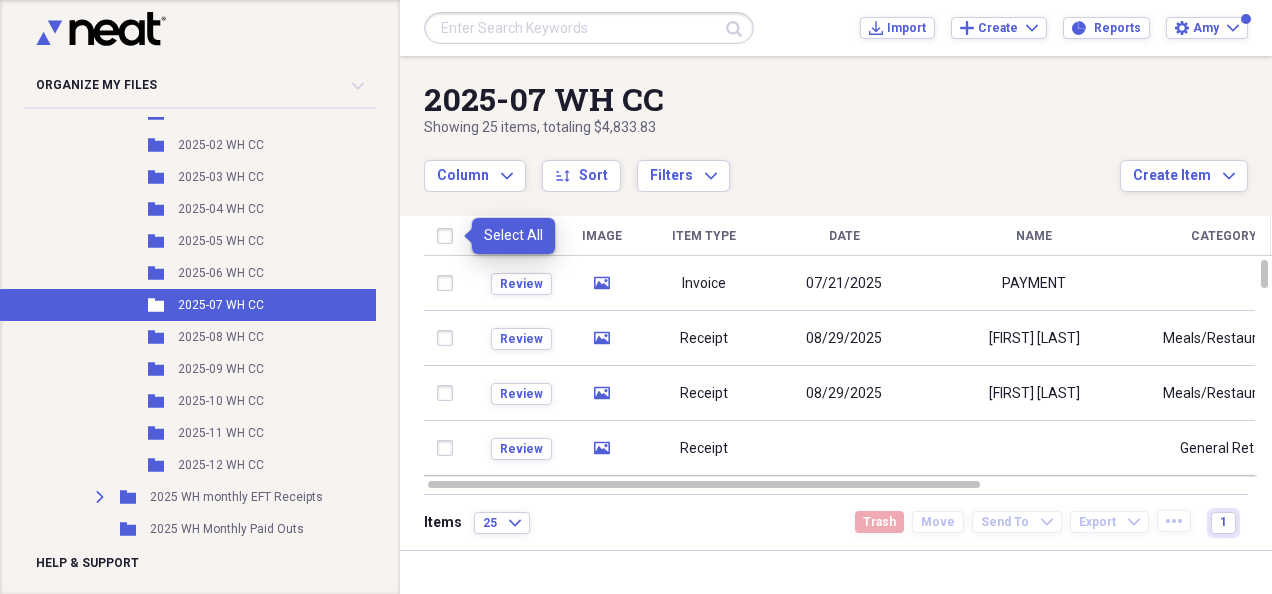 click at bounding box center (449, 236) 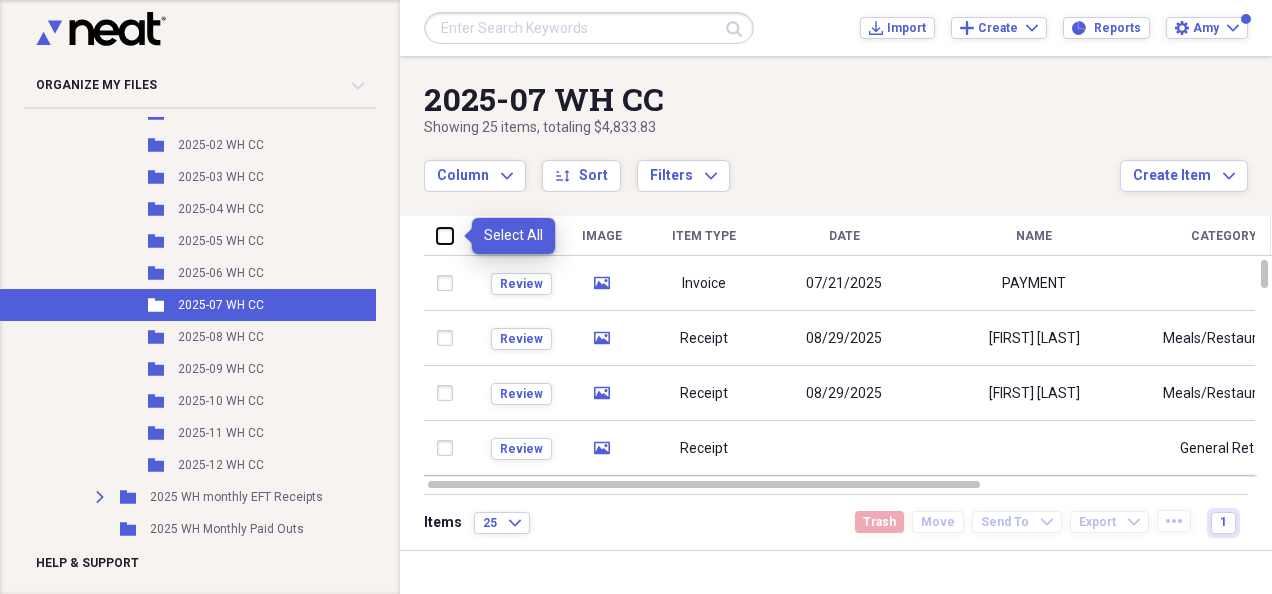 click at bounding box center [437, 235] 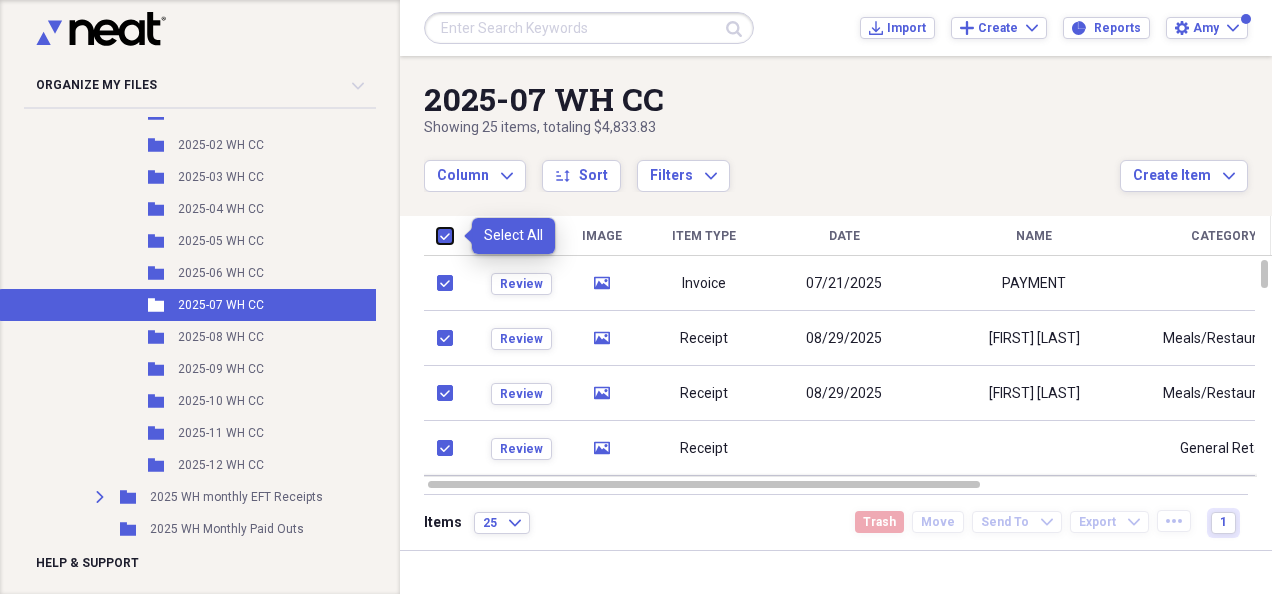 checkbox on "true" 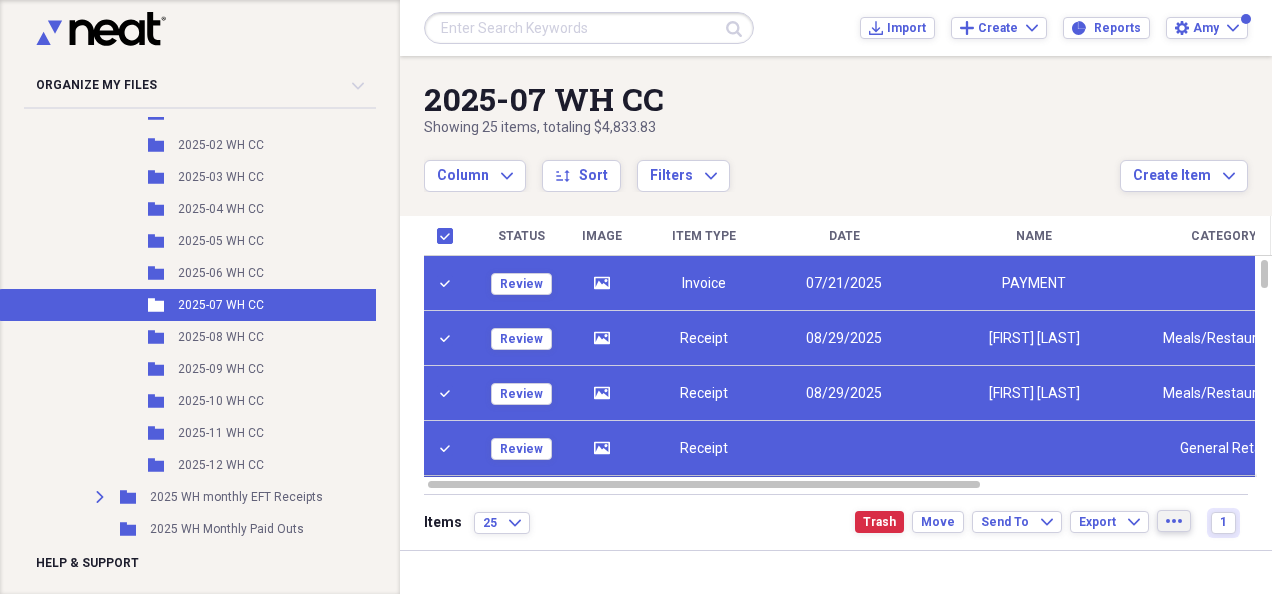 click on "more" 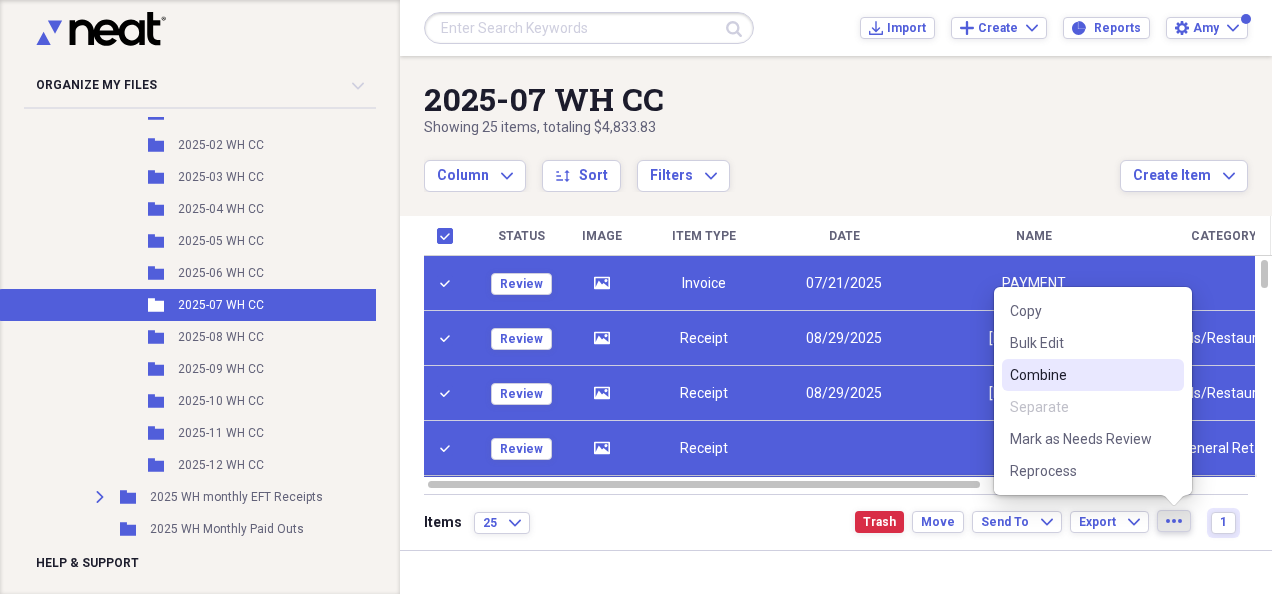 click on "Combine" at bounding box center (1081, 375) 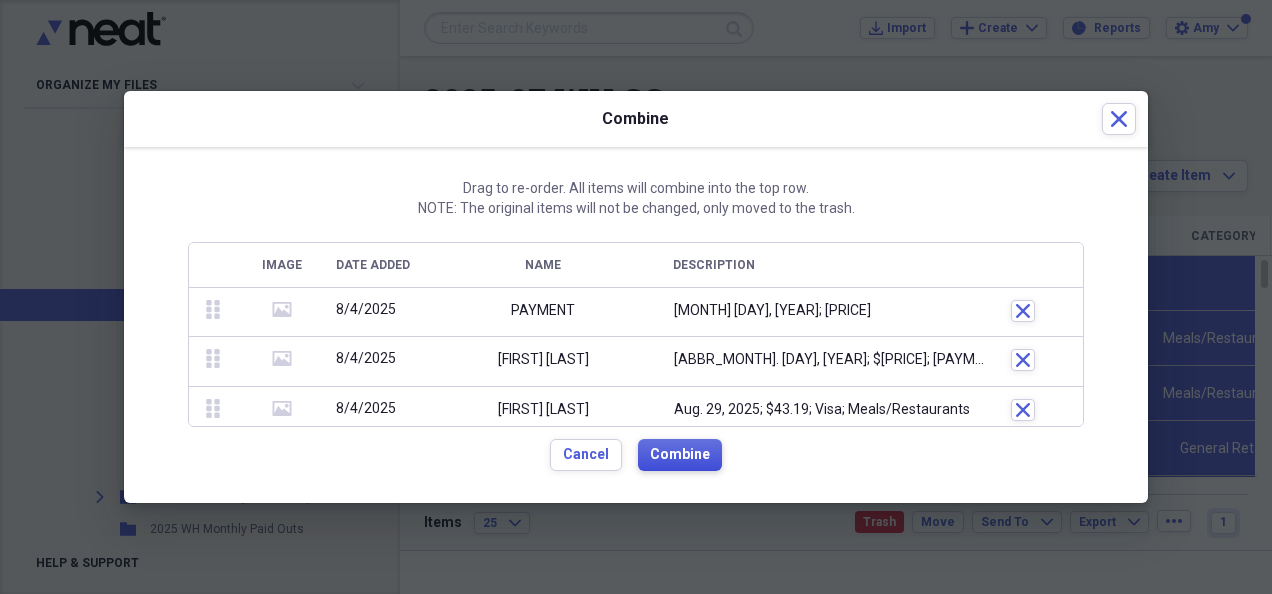 click on "Combine" at bounding box center (680, 455) 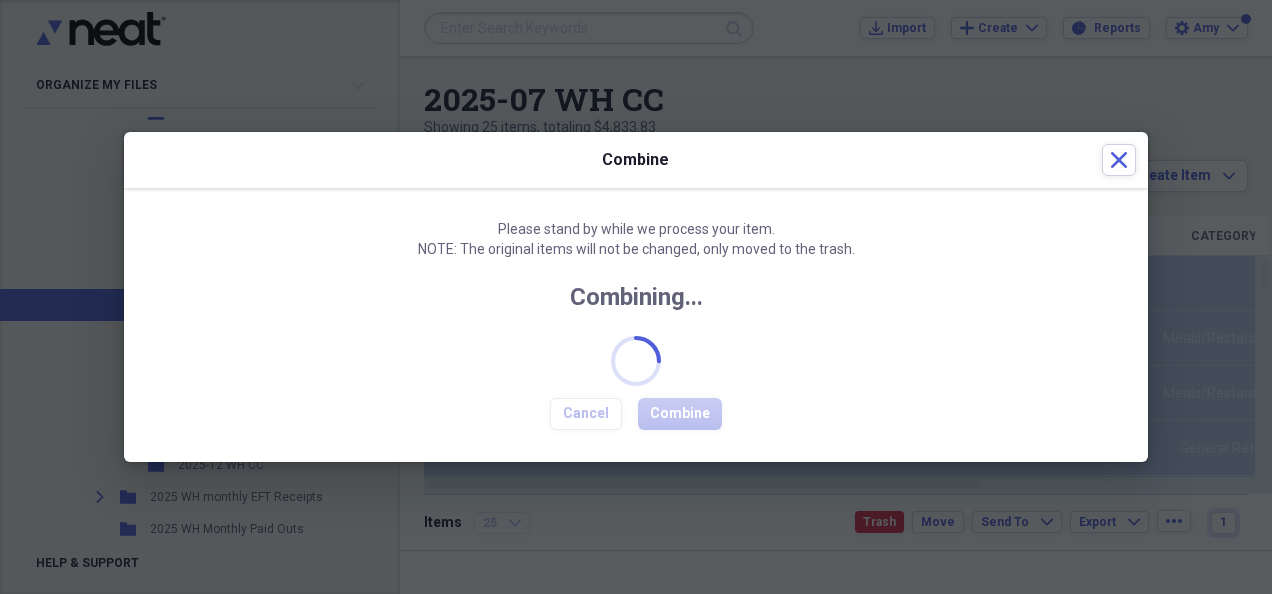 checkbox on "false" 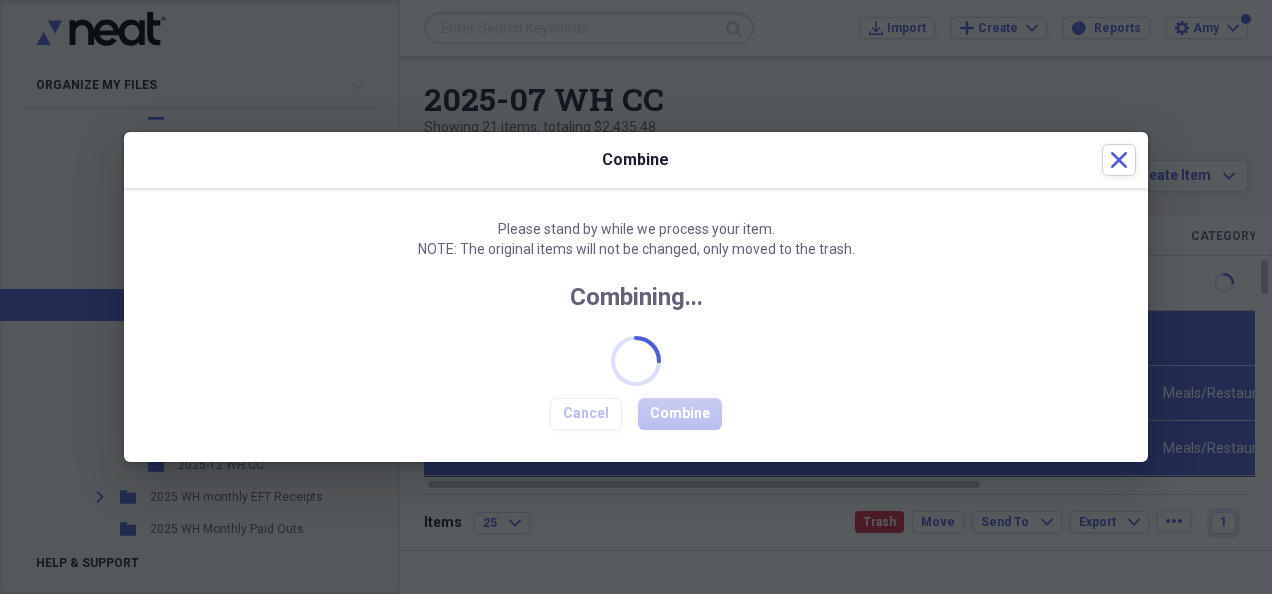 checkbox on "false" 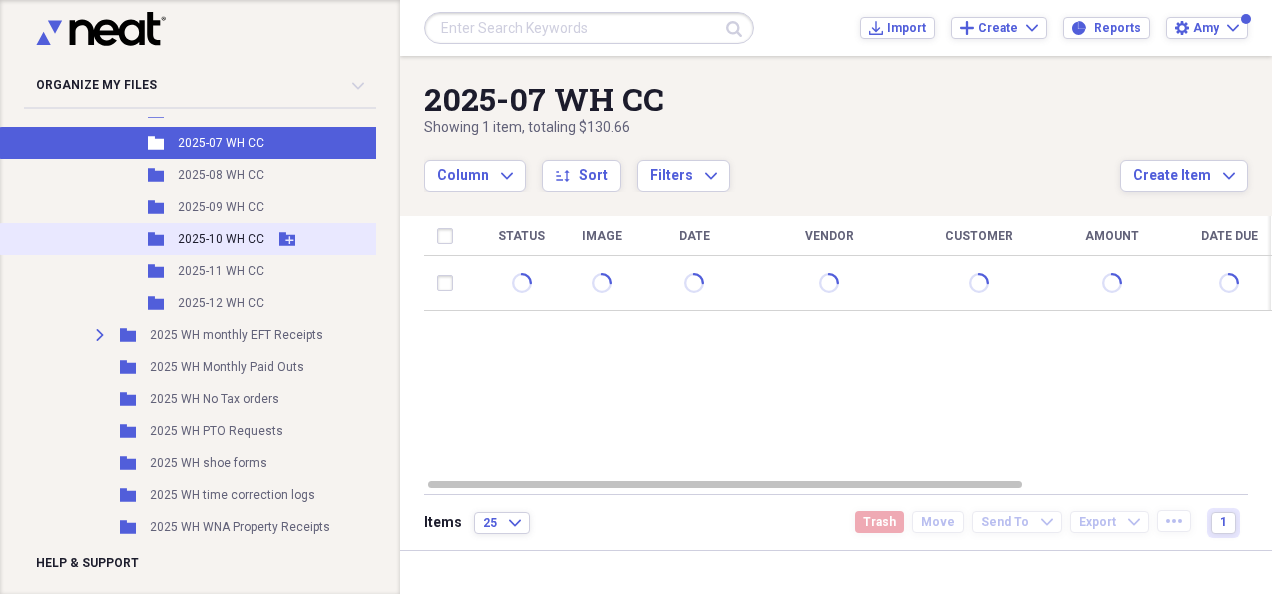 scroll, scrollTop: 700, scrollLeft: 0, axis: vertical 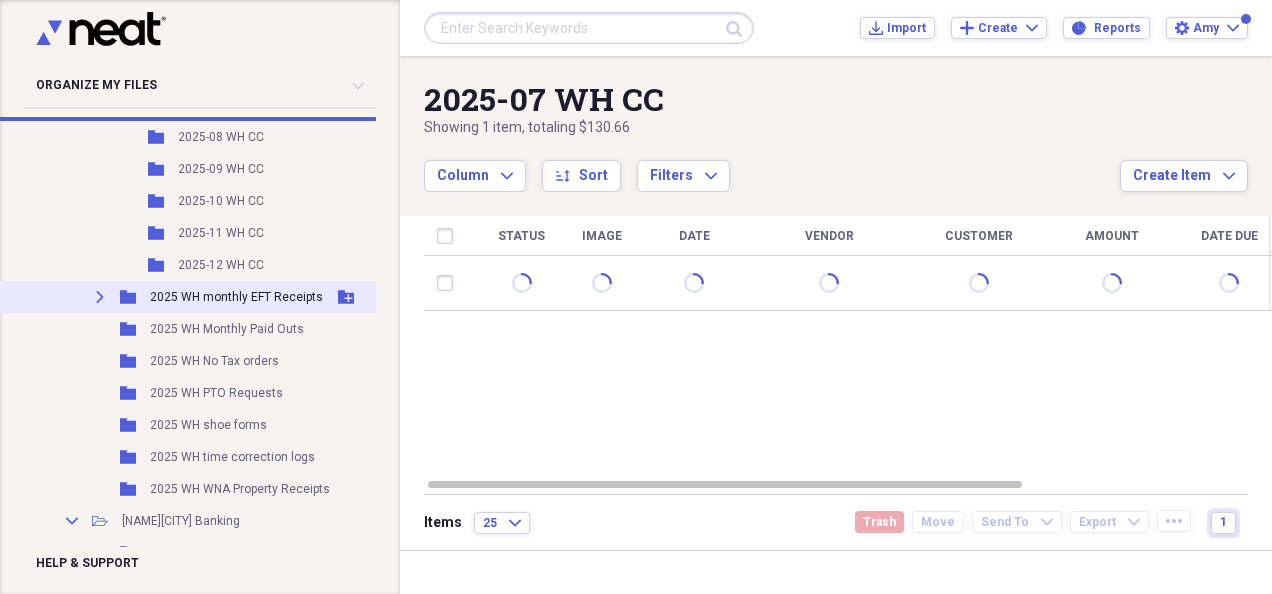 click on "Expand" 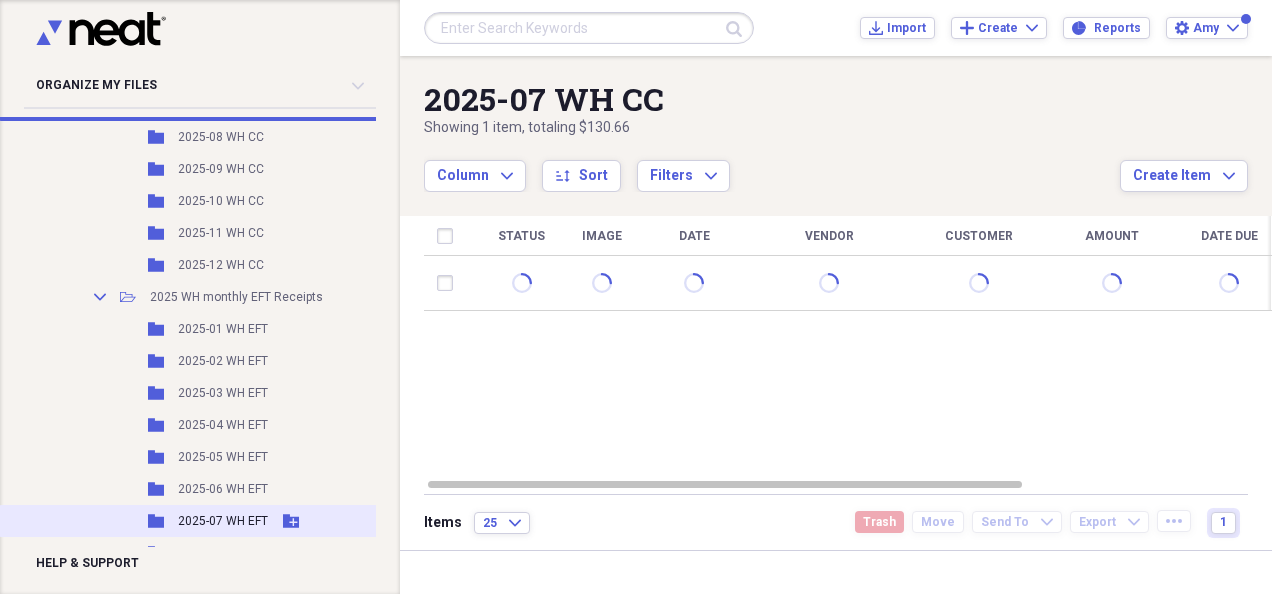 click on "2025-07 WH EFT" at bounding box center [223, 521] 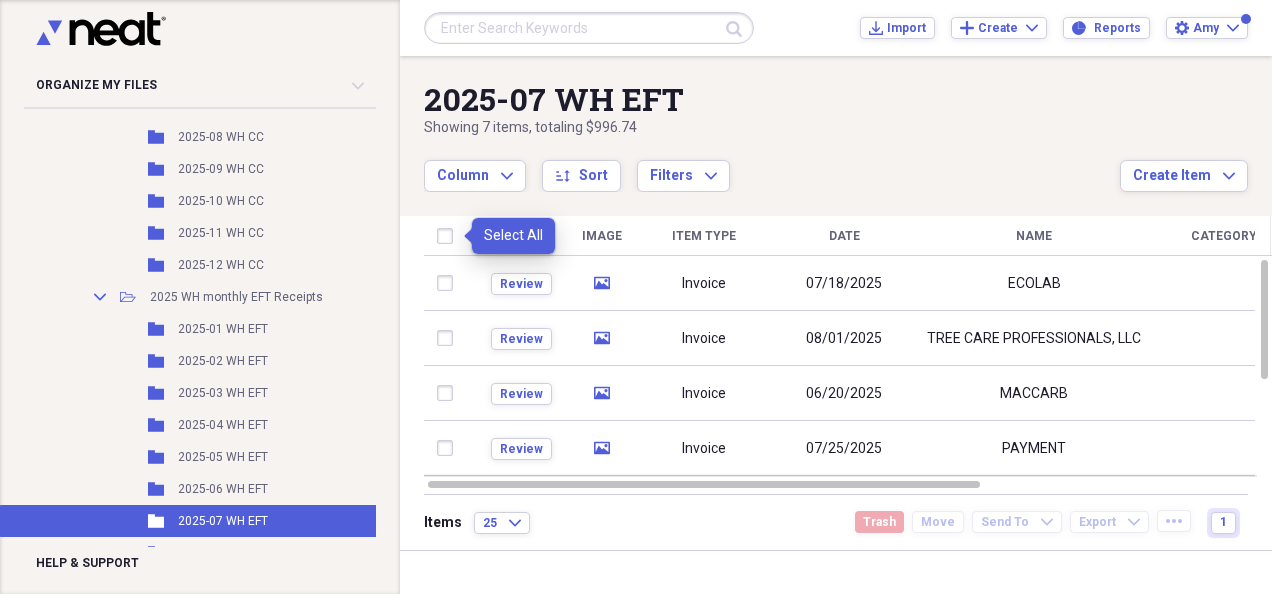 click at bounding box center [449, 236] 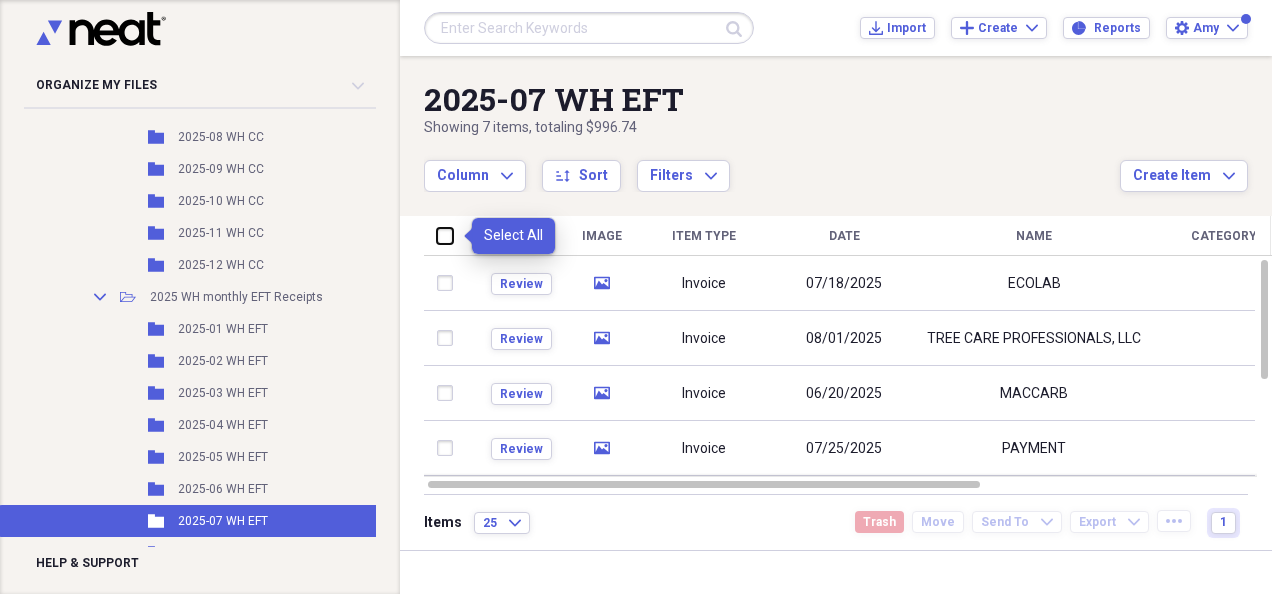 click at bounding box center [437, 235] 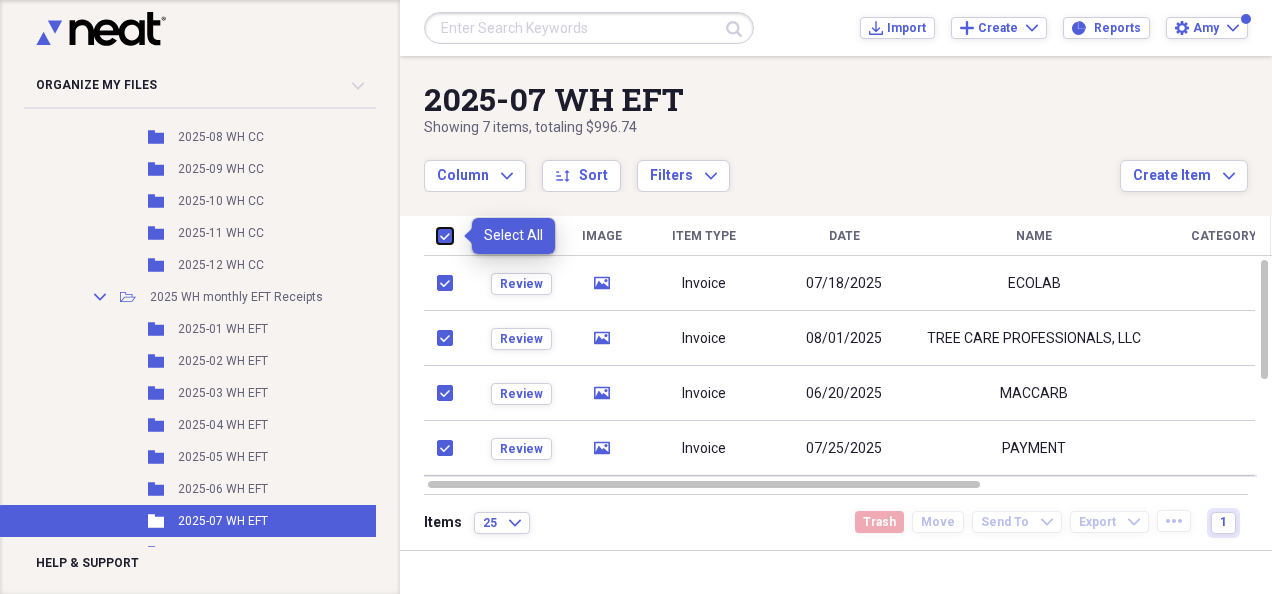 checkbox on "true" 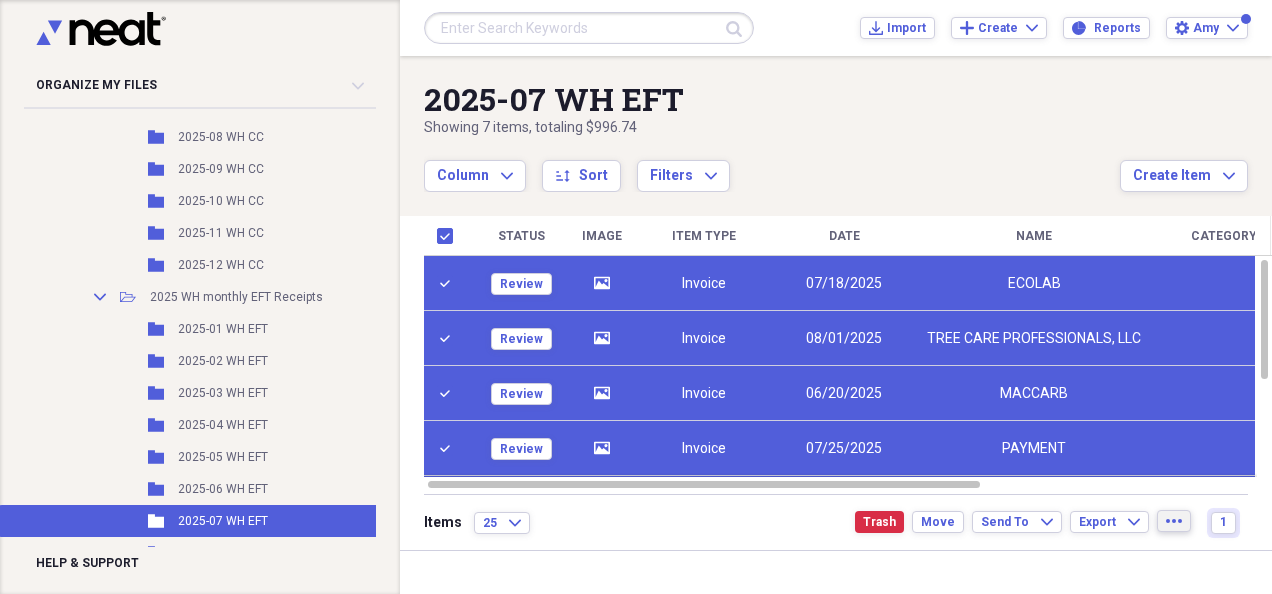 click on "more" at bounding box center (1174, 521) 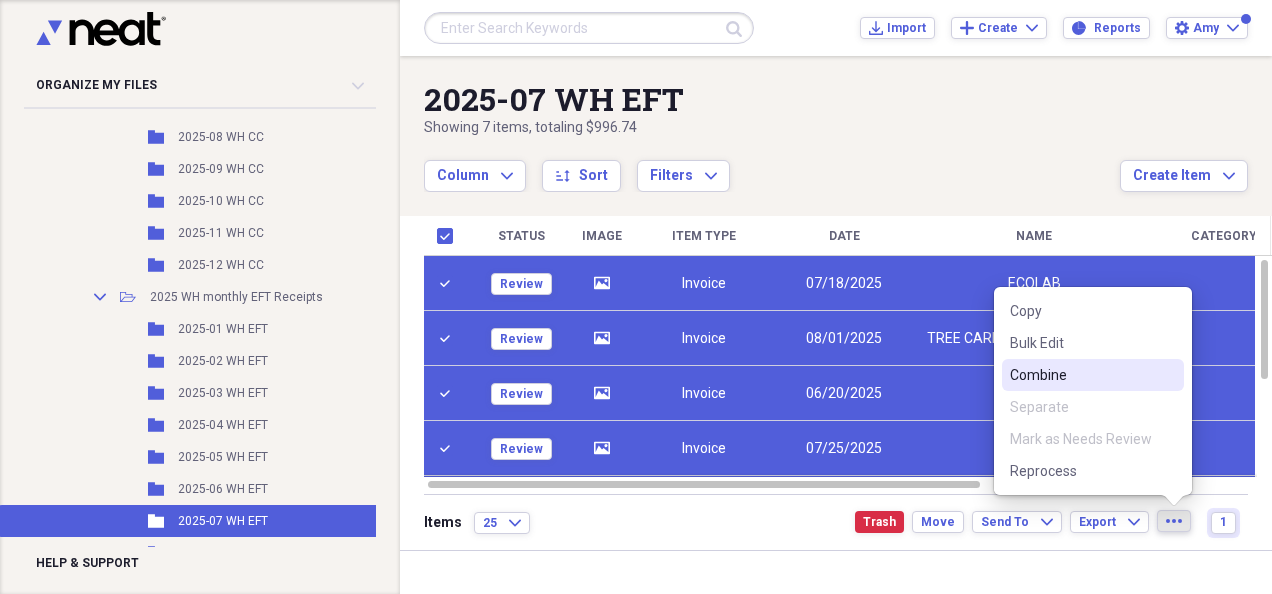 click on "Combine" at bounding box center [1081, 375] 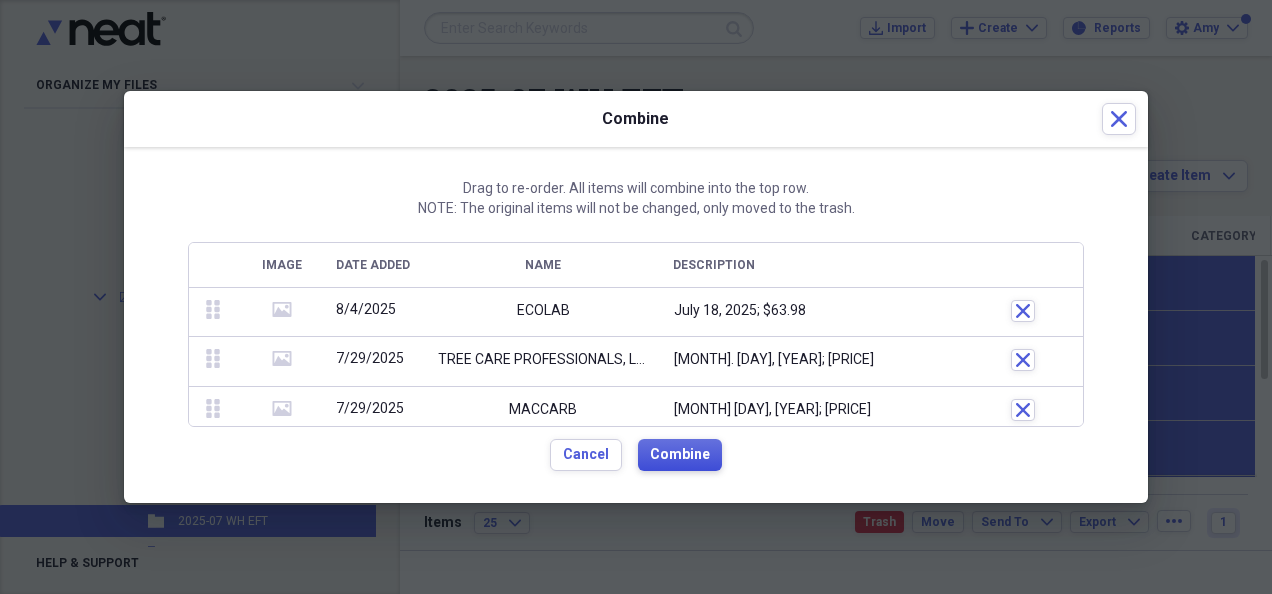 click on "Combine" at bounding box center [680, 455] 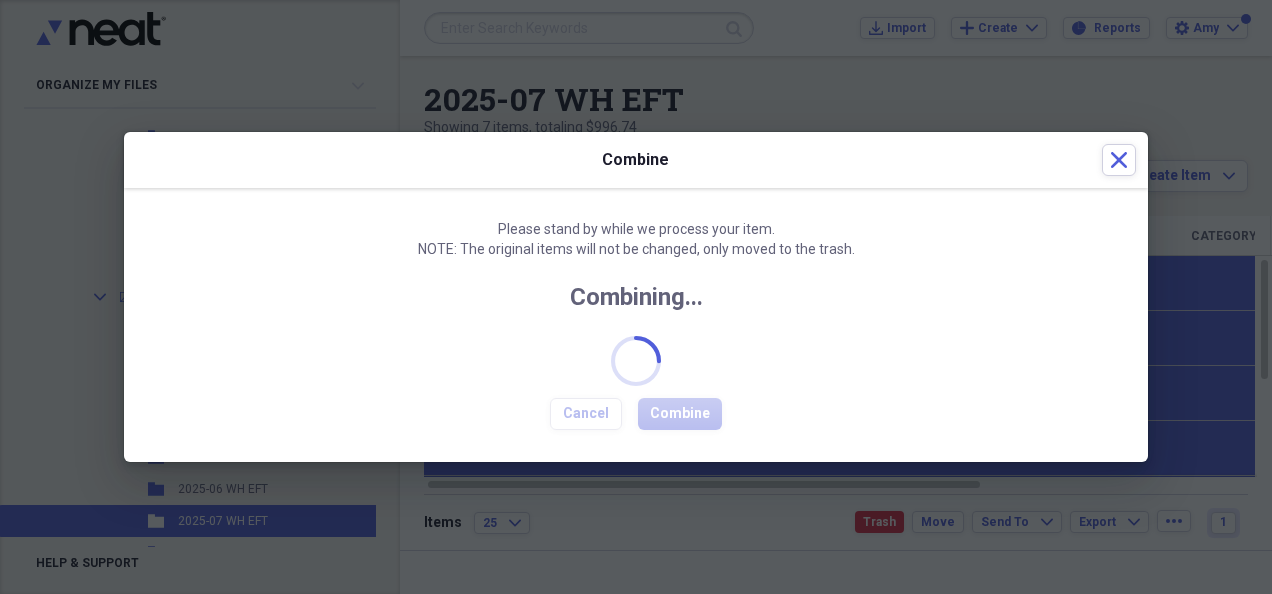 checkbox on "false" 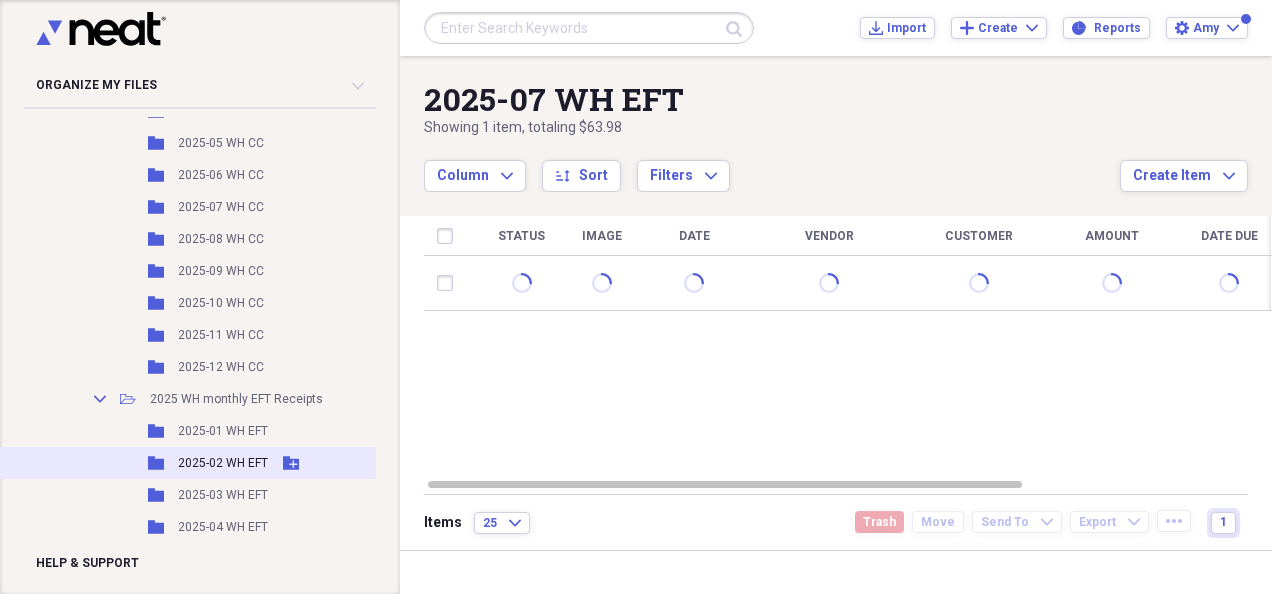 scroll, scrollTop: 400, scrollLeft: 0, axis: vertical 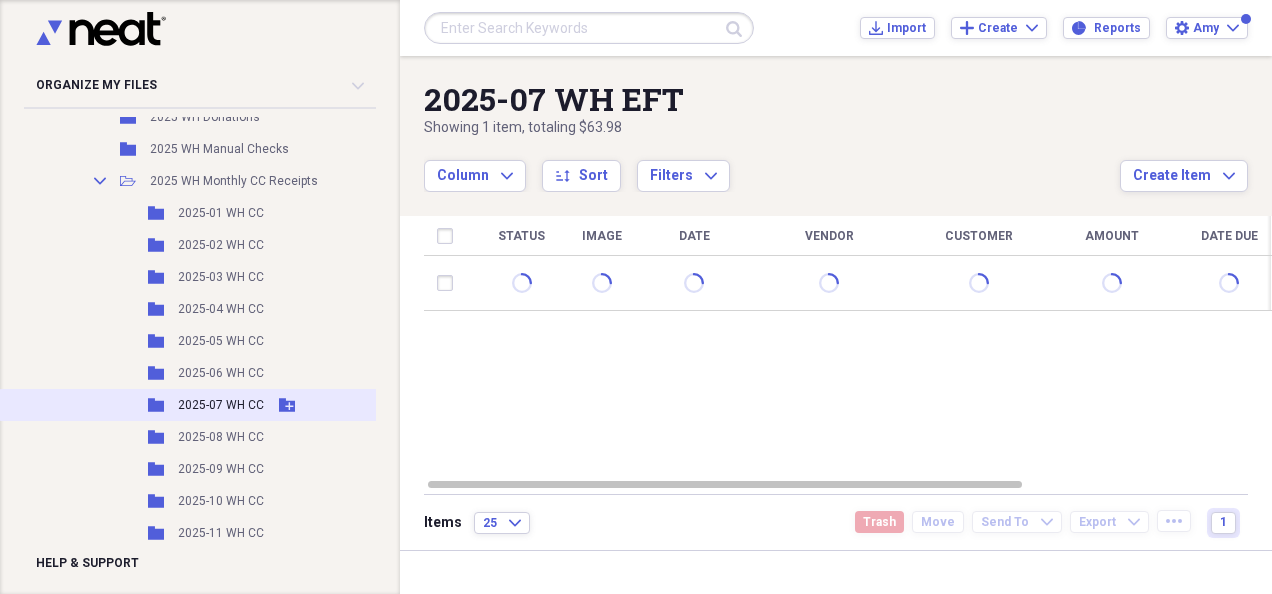 click on "Folder 2025-07 WH CC Add Folder" at bounding box center (197, 405) 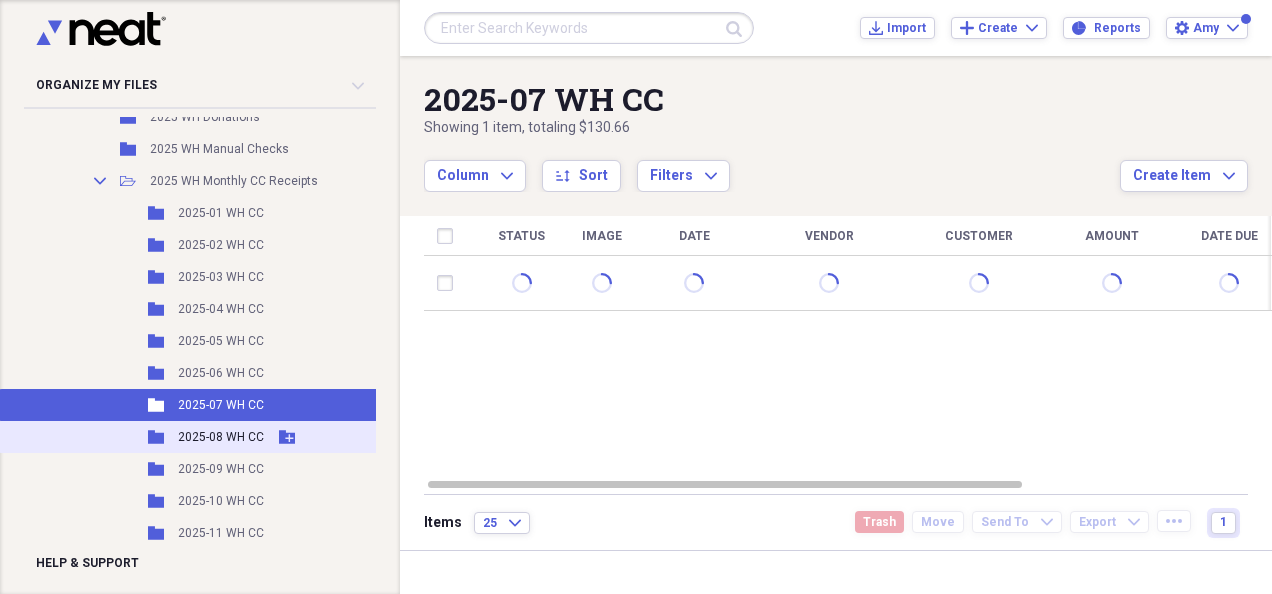 click on "2025-08 WH CC" at bounding box center (221, 437) 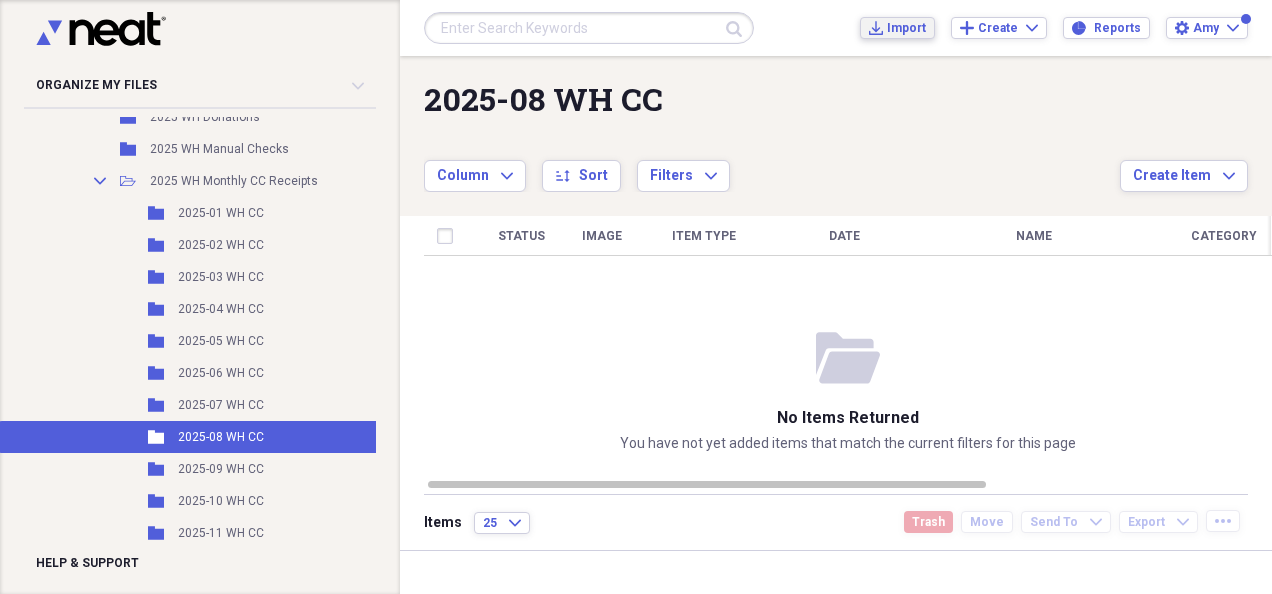 click on "Import" at bounding box center [906, 28] 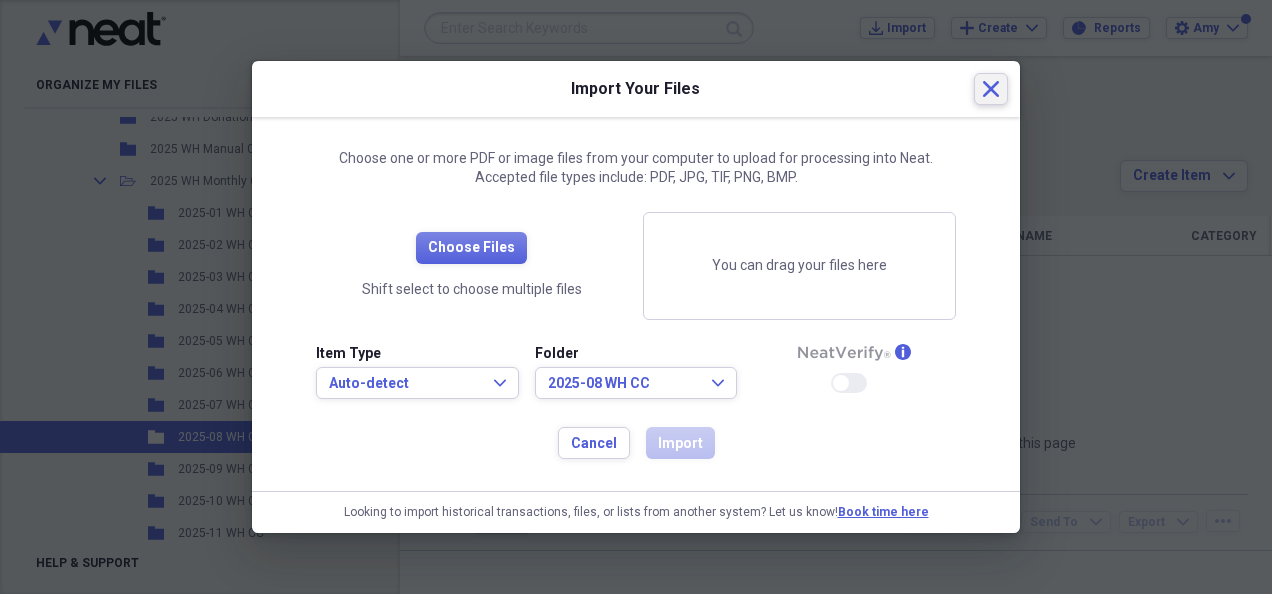 click on "Close" 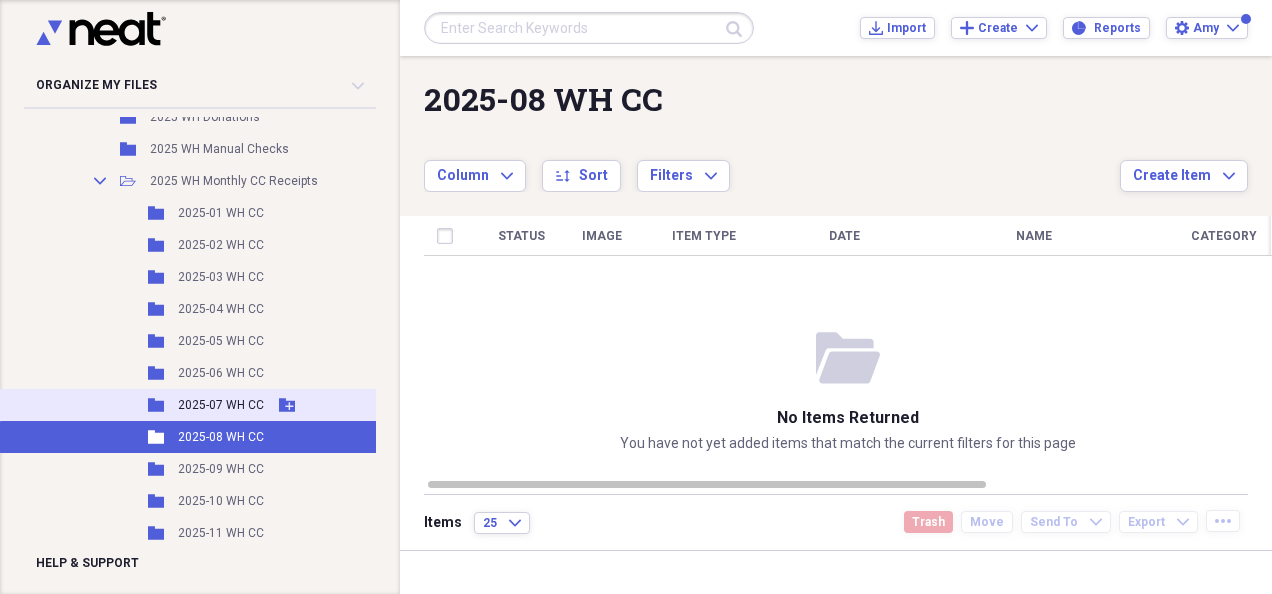 click on "2025-07 WH CC" at bounding box center (221, 405) 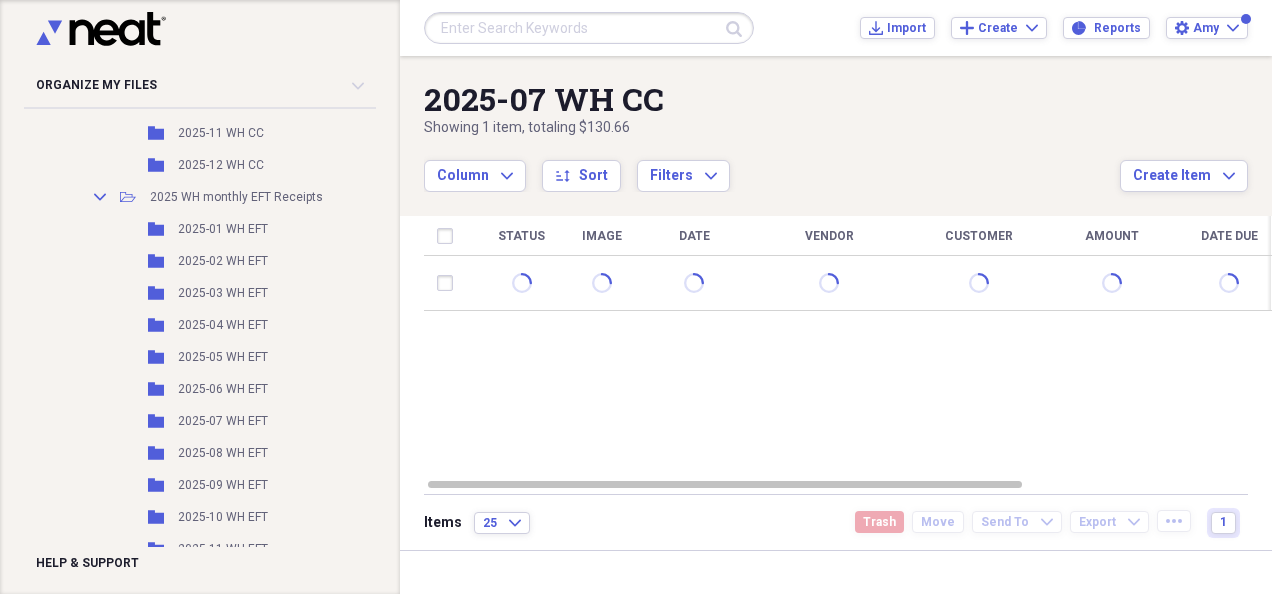 scroll, scrollTop: 900, scrollLeft: 0, axis: vertical 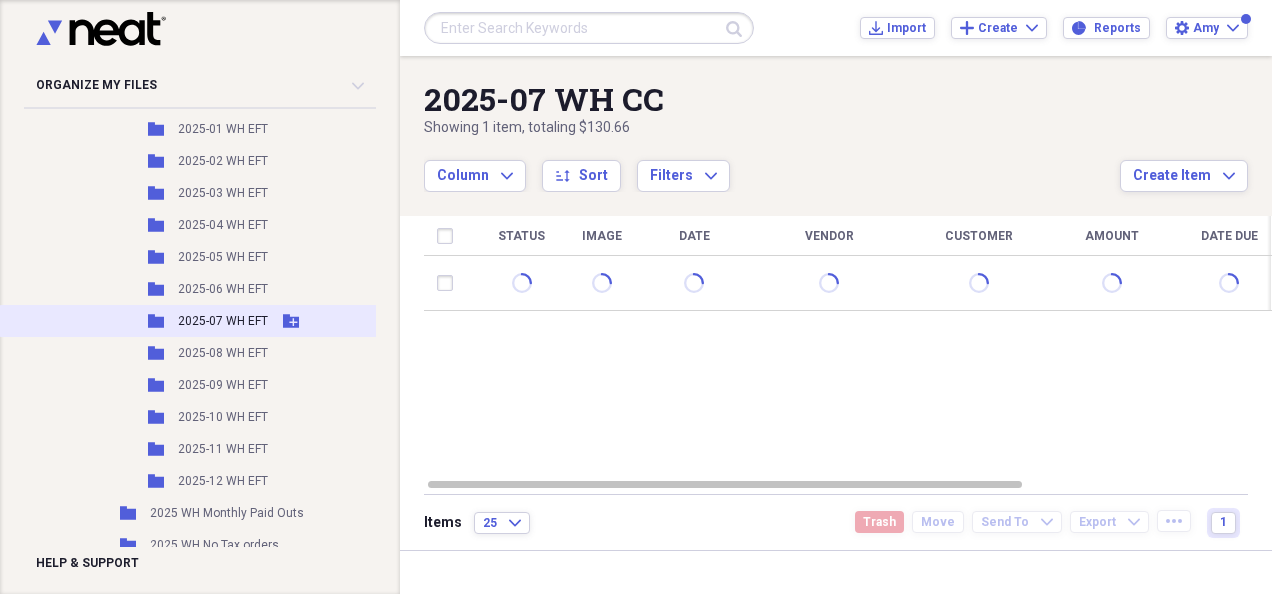 click on "Folder 2025-07 WH EFT Add Folder" at bounding box center [197, 321] 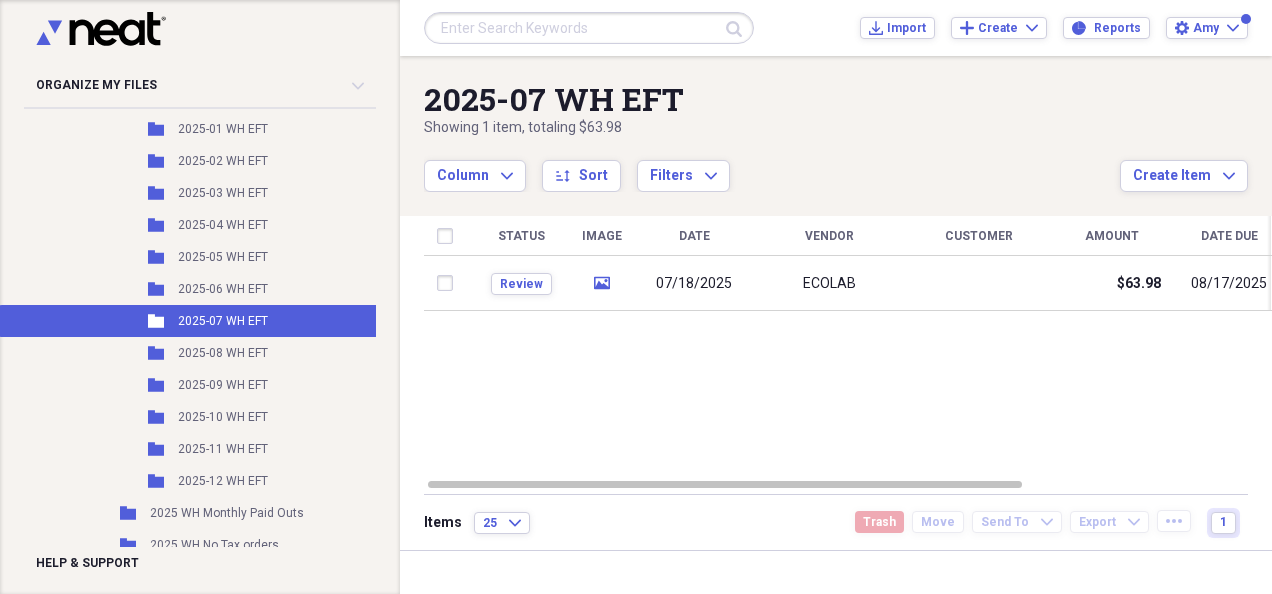 click on "Status Image Date Vendor Customer Amount Date Due Product Source Review media [MM]/[DD]/[YEAR] [COMPANY] $[PRICE] [MONTH].[DAY]/[YEAR] Multiple" at bounding box center (848, 346) 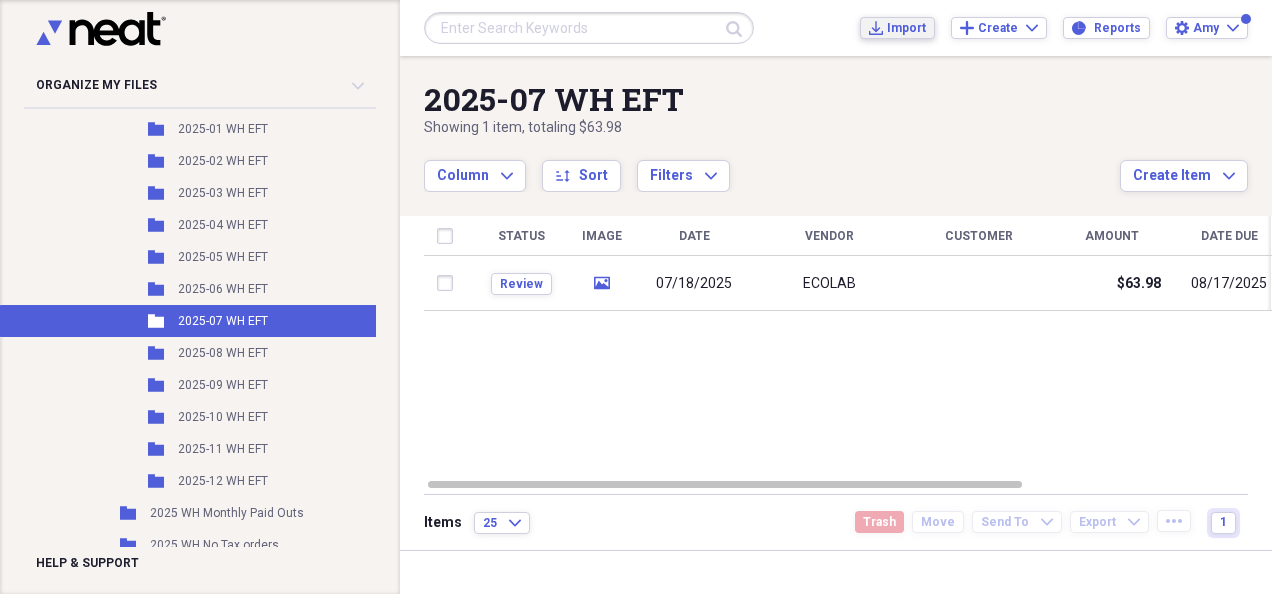 click on "Import" at bounding box center (906, 28) 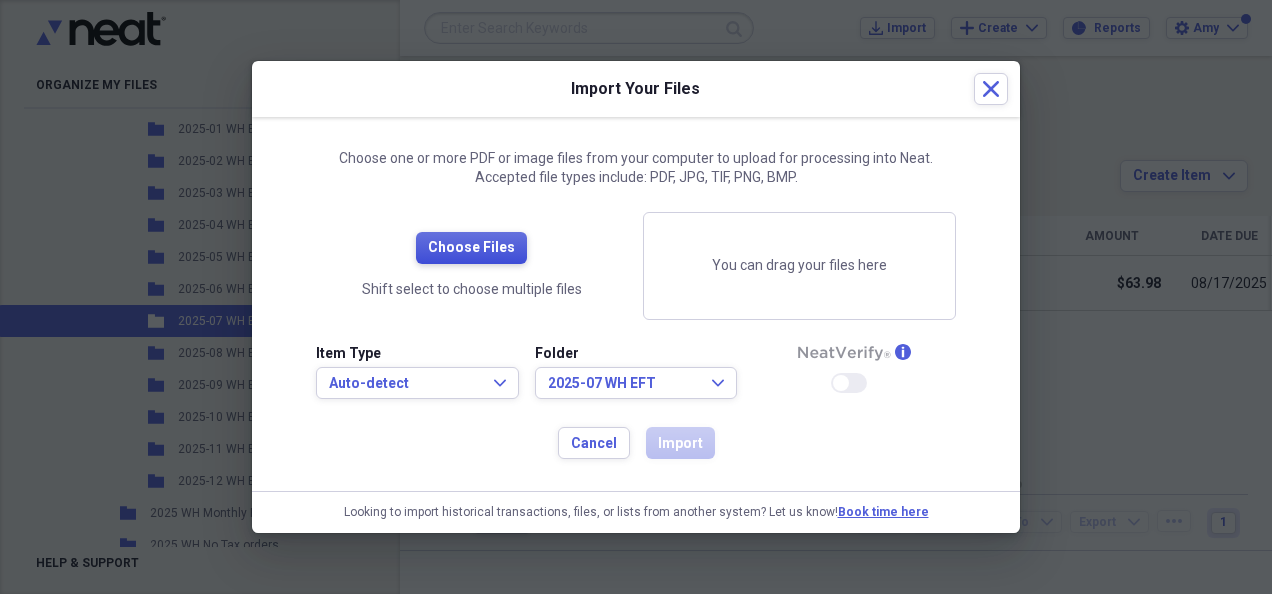click on "Choose Files" at bounding box center (471, 248) 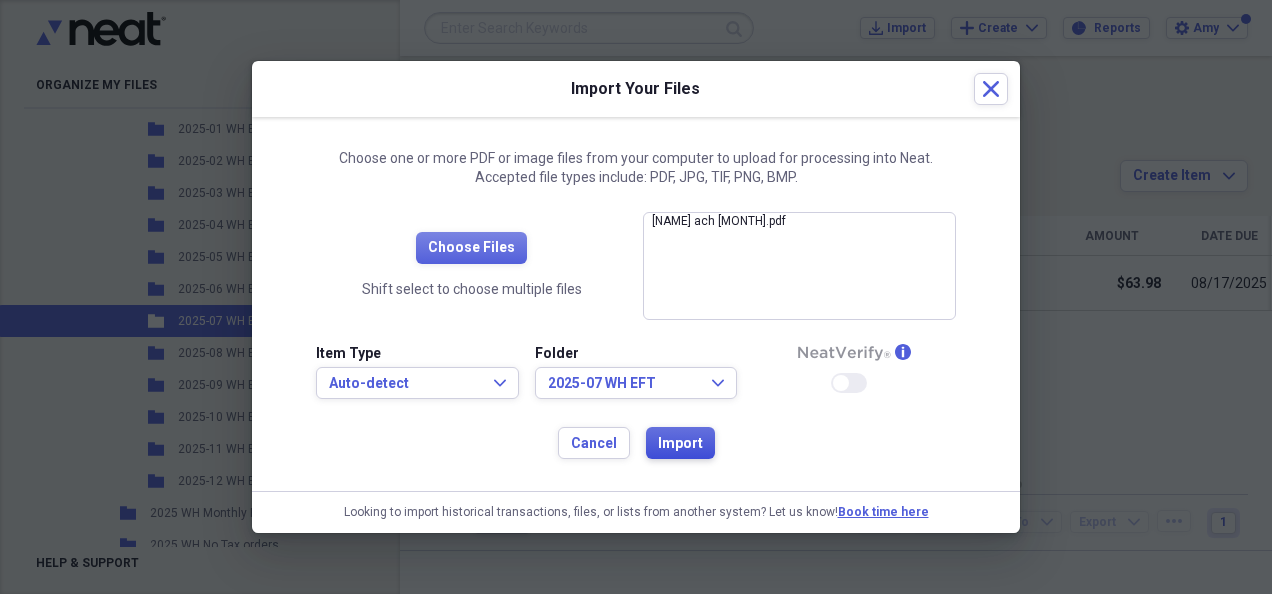 click on "Import" at bounding box center (680, 444) 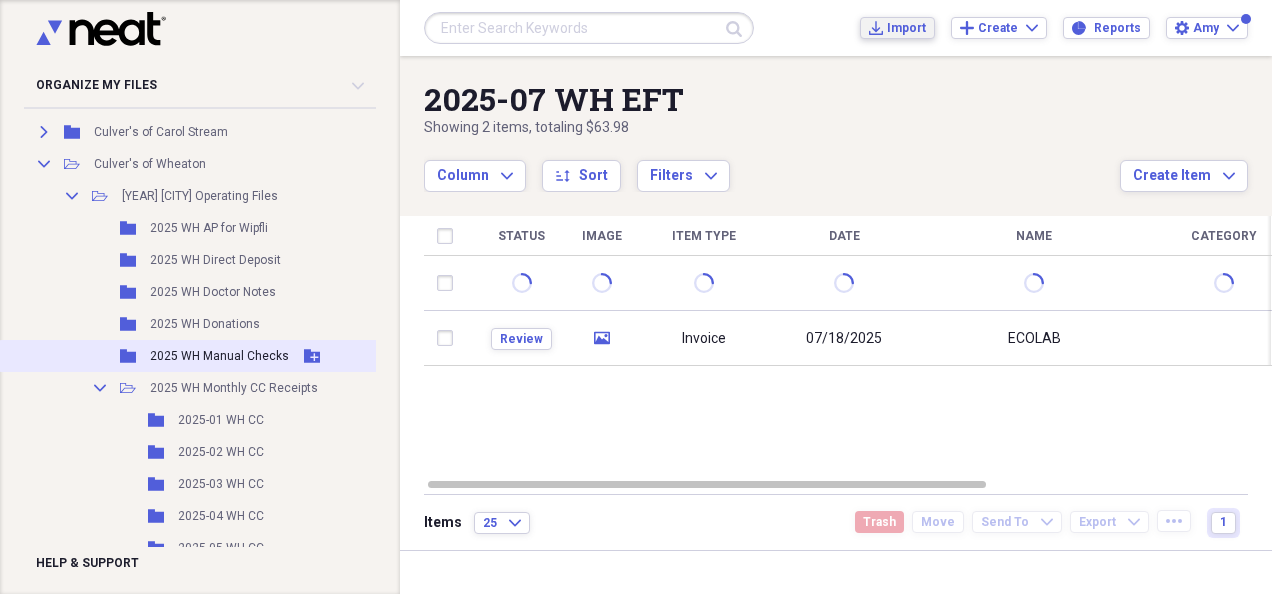 scroll, scrollTop: 156, scrollLeft: 0, axis: vertical 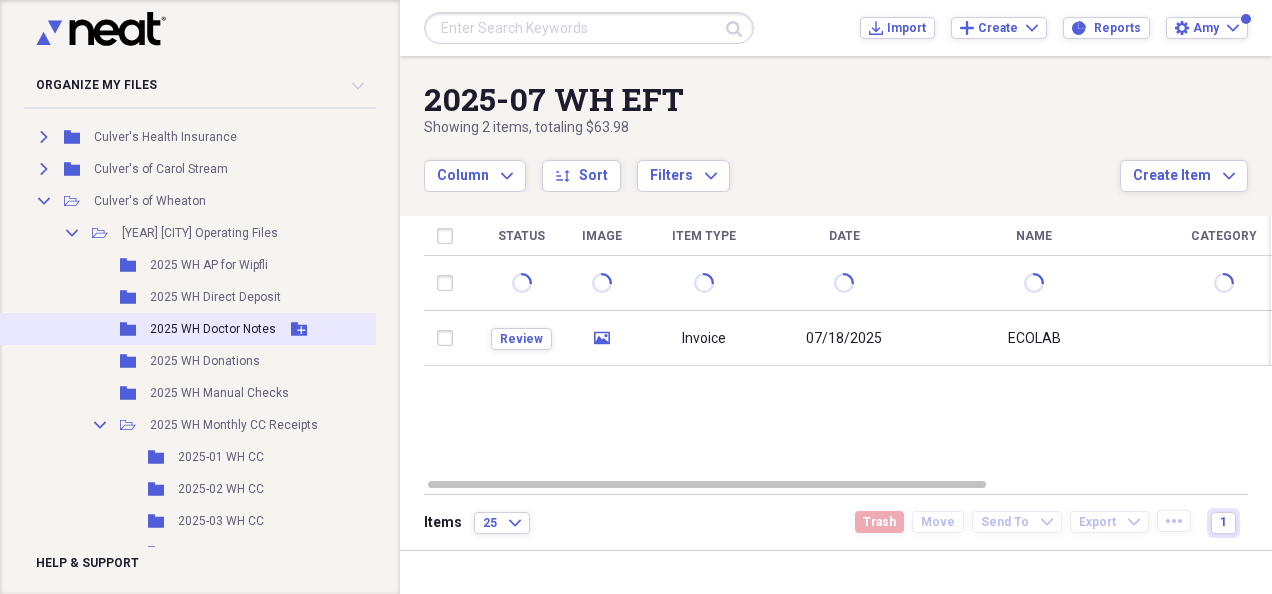 click on "2025 WH Doctor Notes" at bounding box center (213, 329) 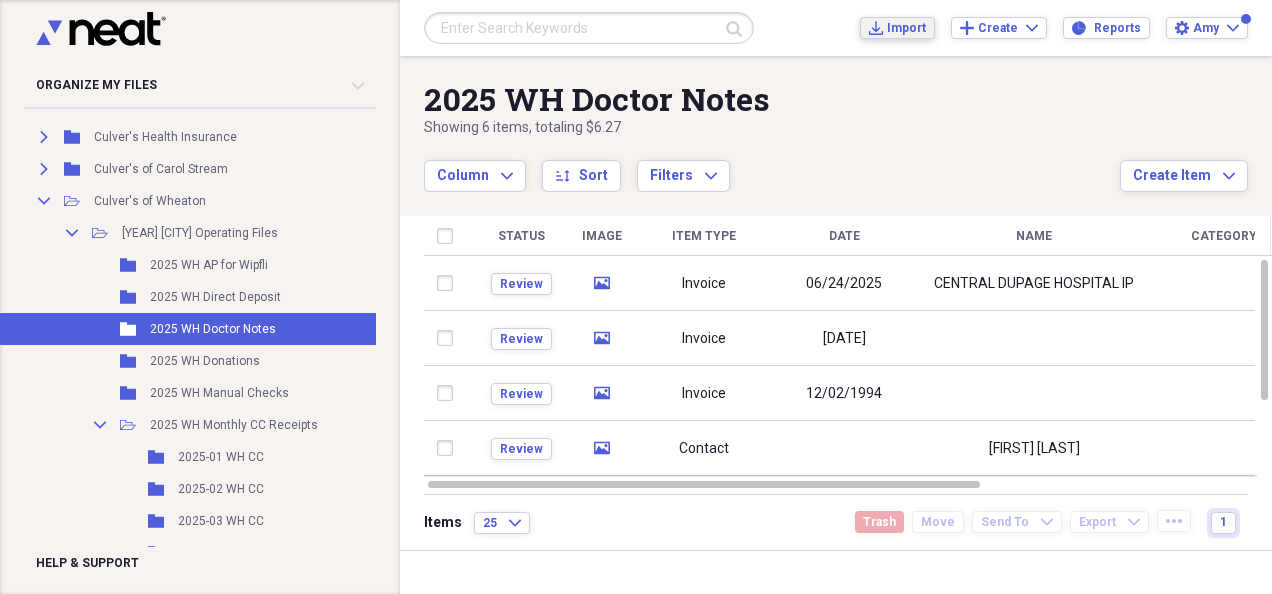 click on "Import" 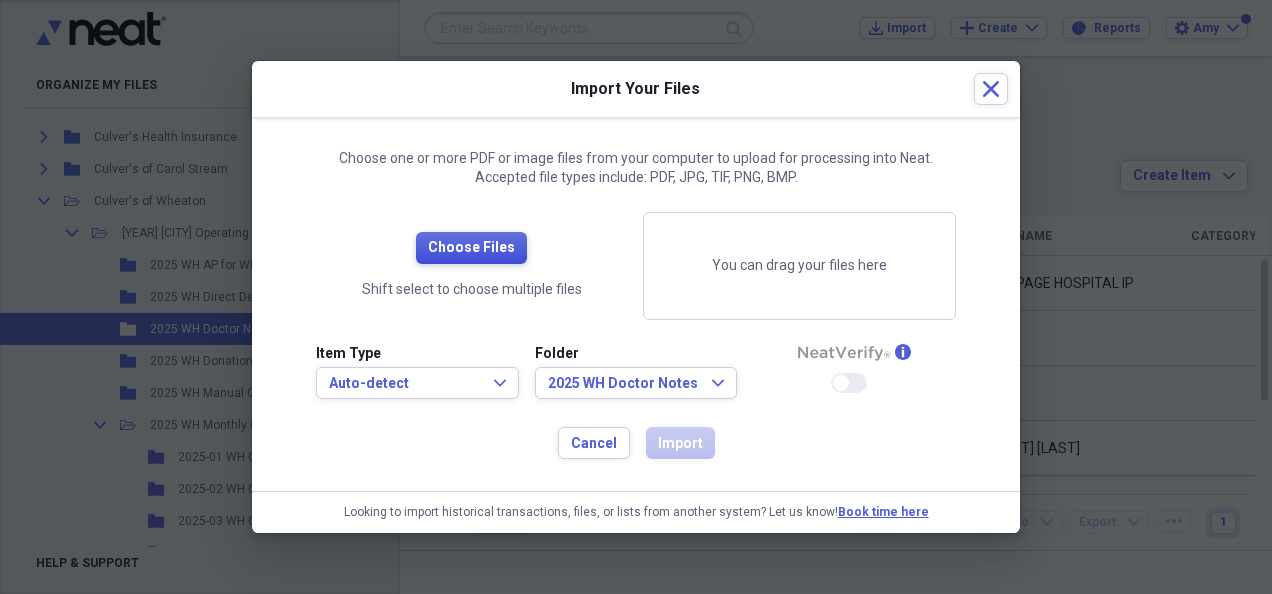click on "Choose Files" at bounding box center (471, 248) 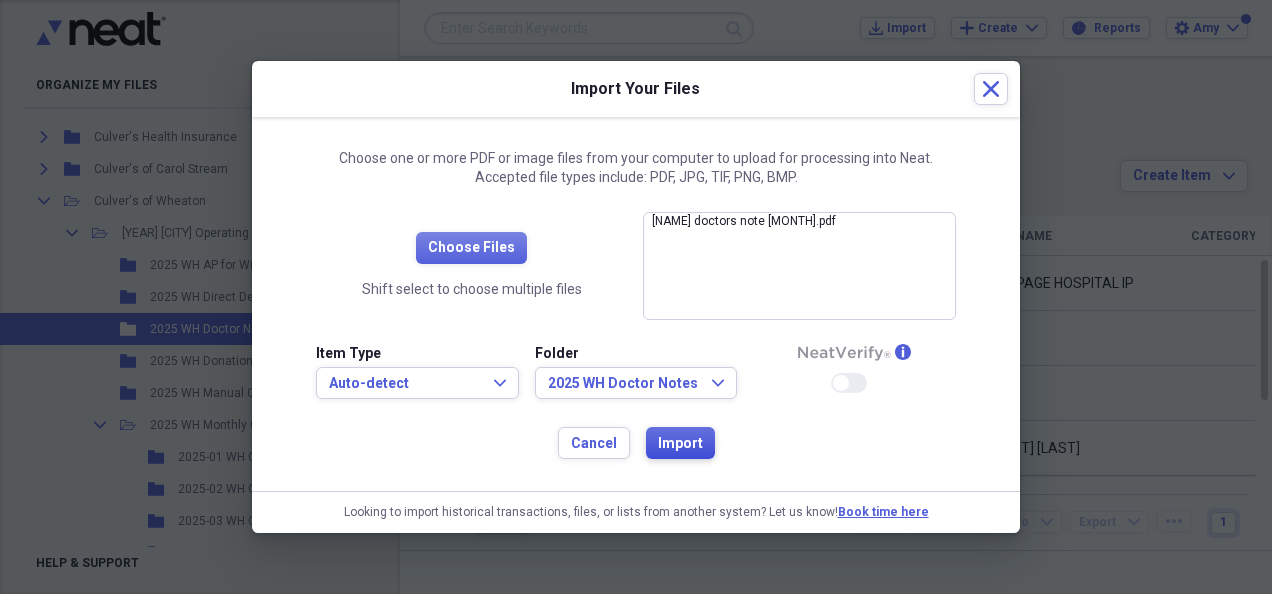 click on "Import" at bounding box center [680, 444] 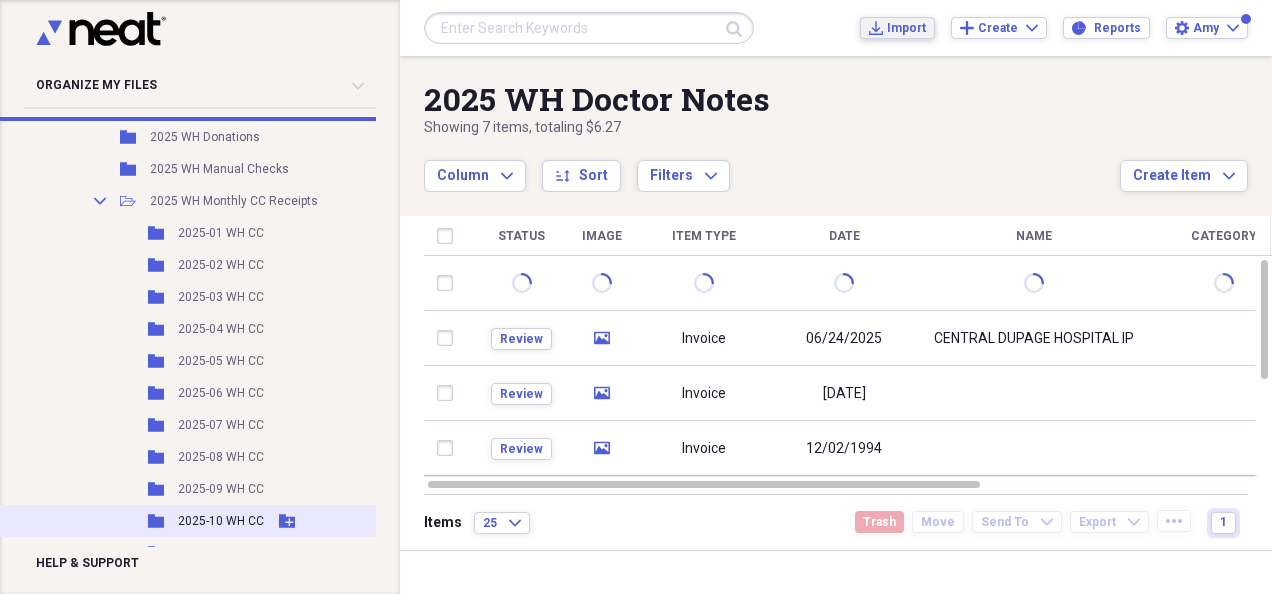 scroll, scrollTop: 456, scrollLeft: 0, axis: vertical 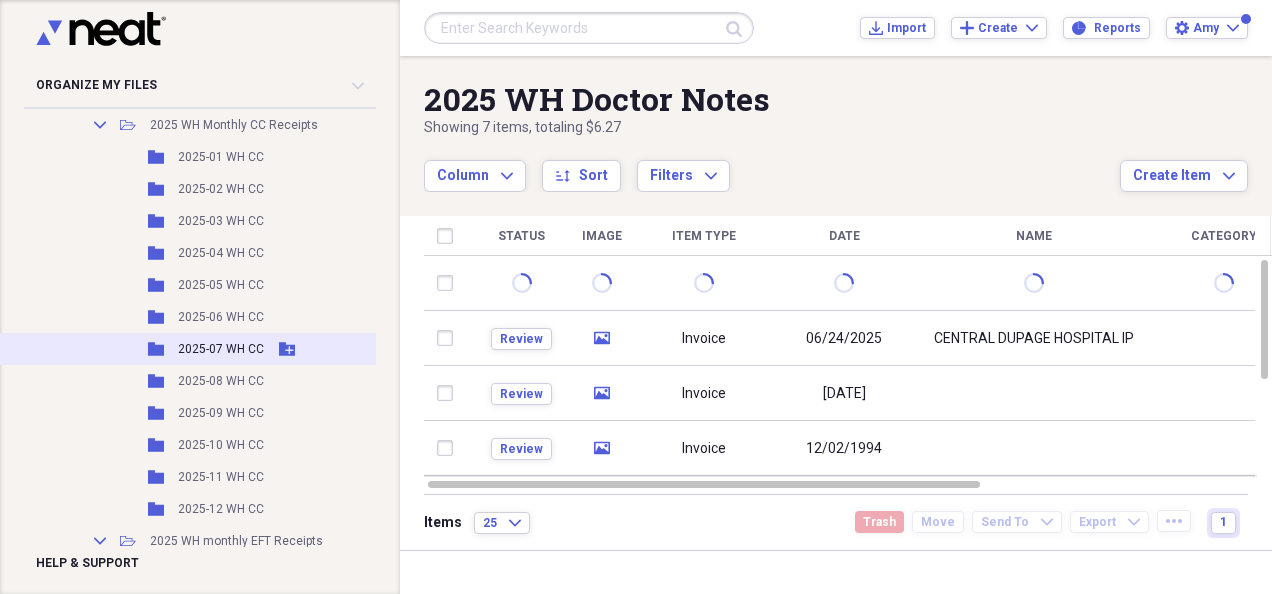 click on "2025-07 WH CC" at bounding box center [221, 349] 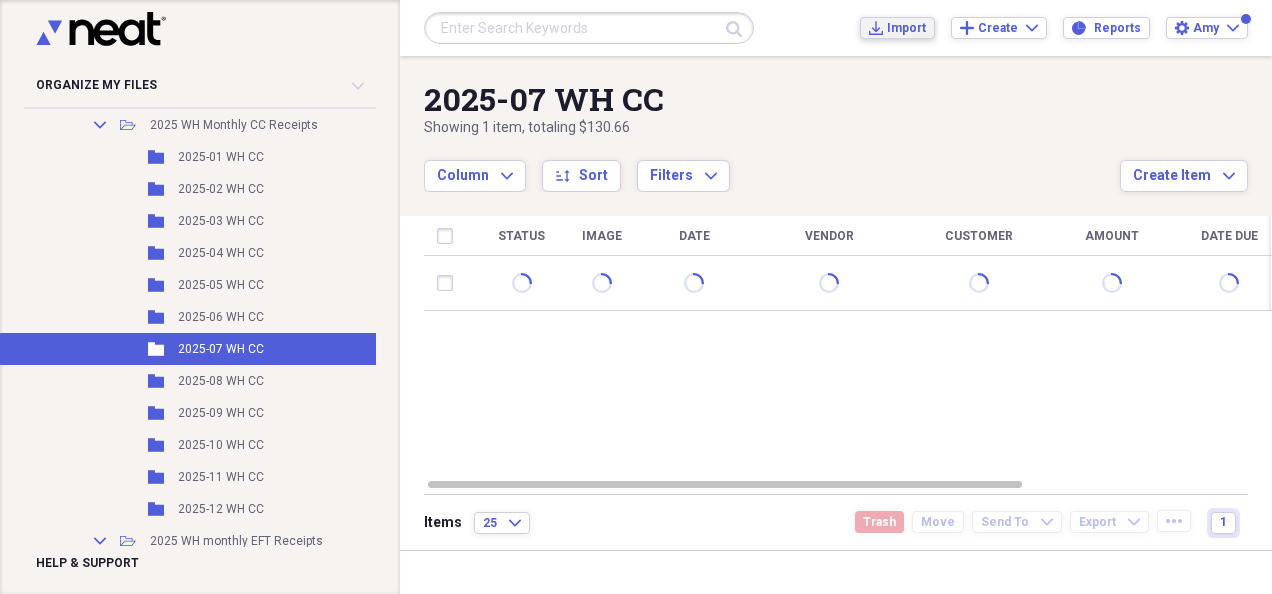 click on "Import" at bounding box center [906, 28] 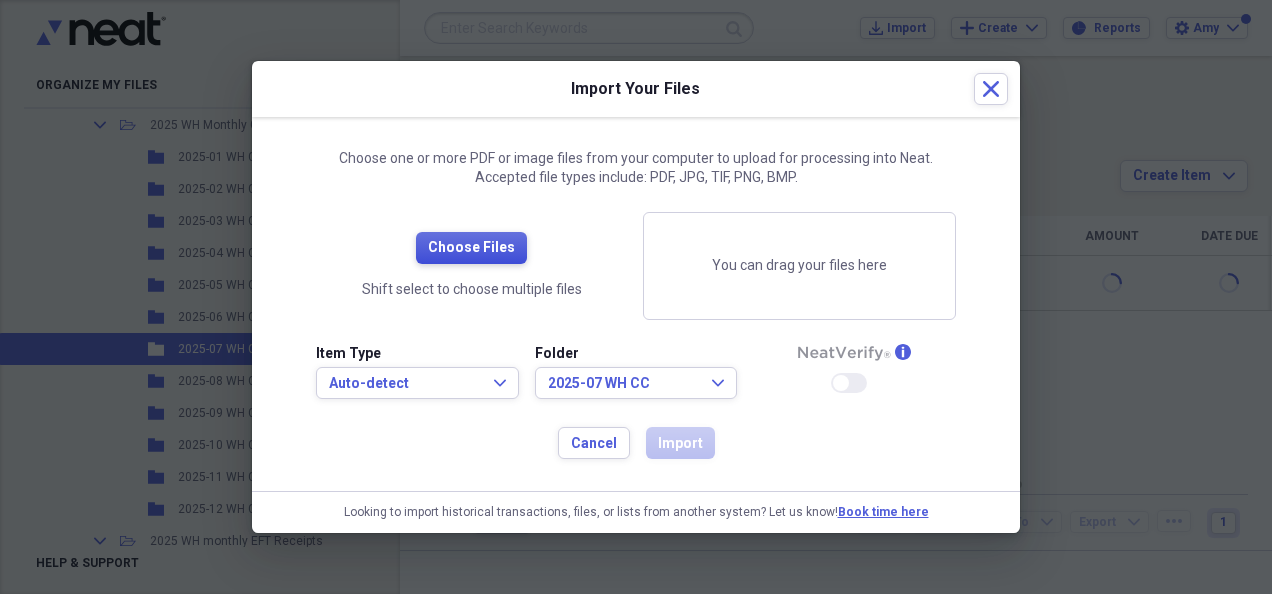 click on "Choose Files" at bounding box center (471, 248) 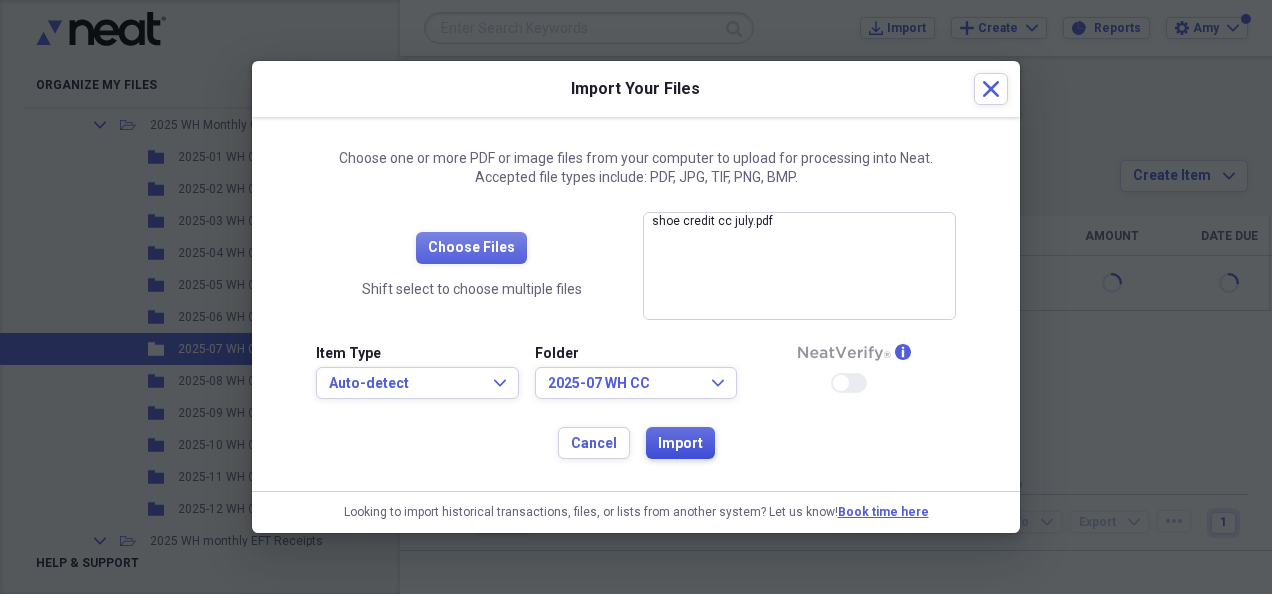 click on "Import" at bounding box center [680, 443] 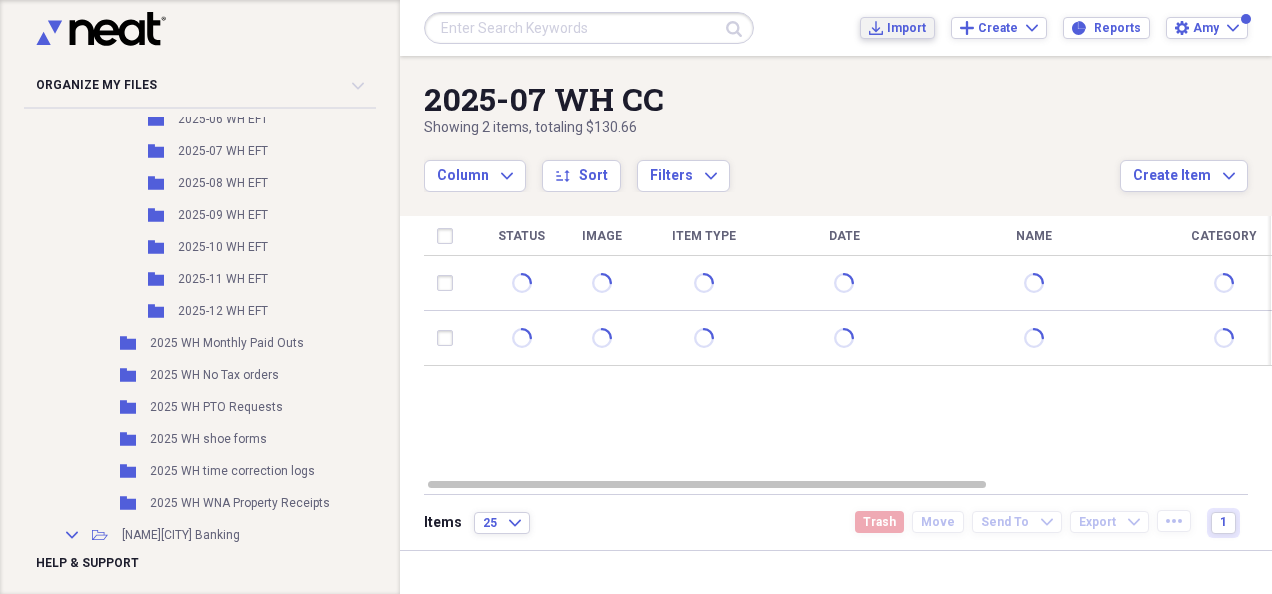 scroll, scrollTop: 956, scrollLeft: 0, axis: vertical 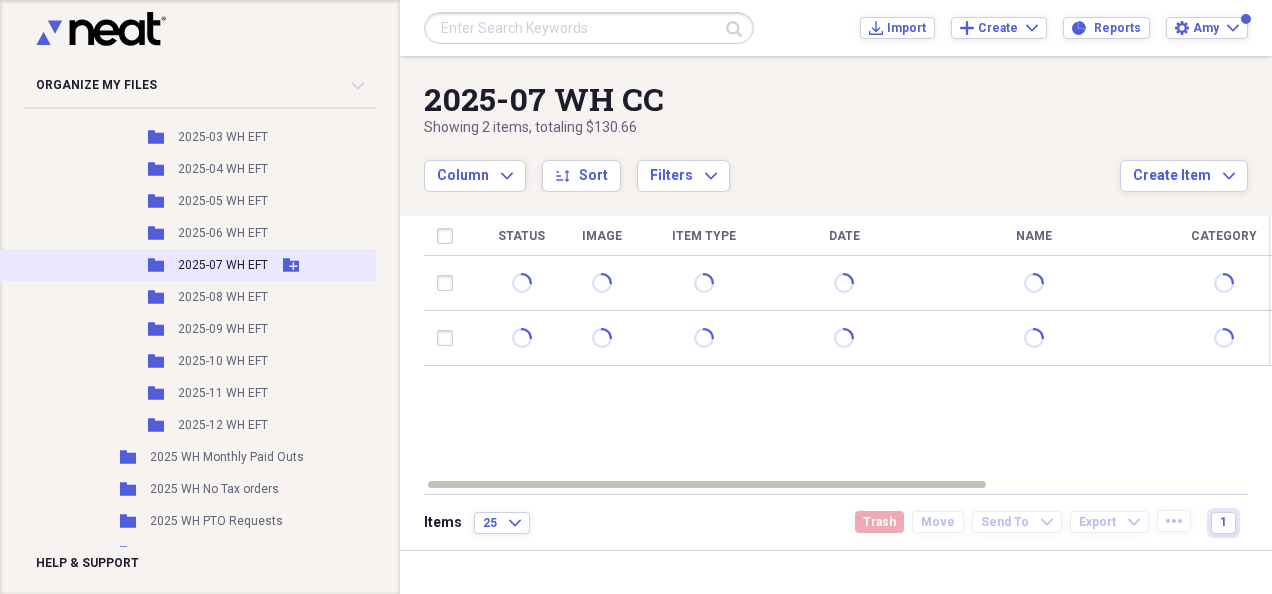 click on "Folder 2025-07 WH EFT Add Folder" at bounding box center [197, 265] 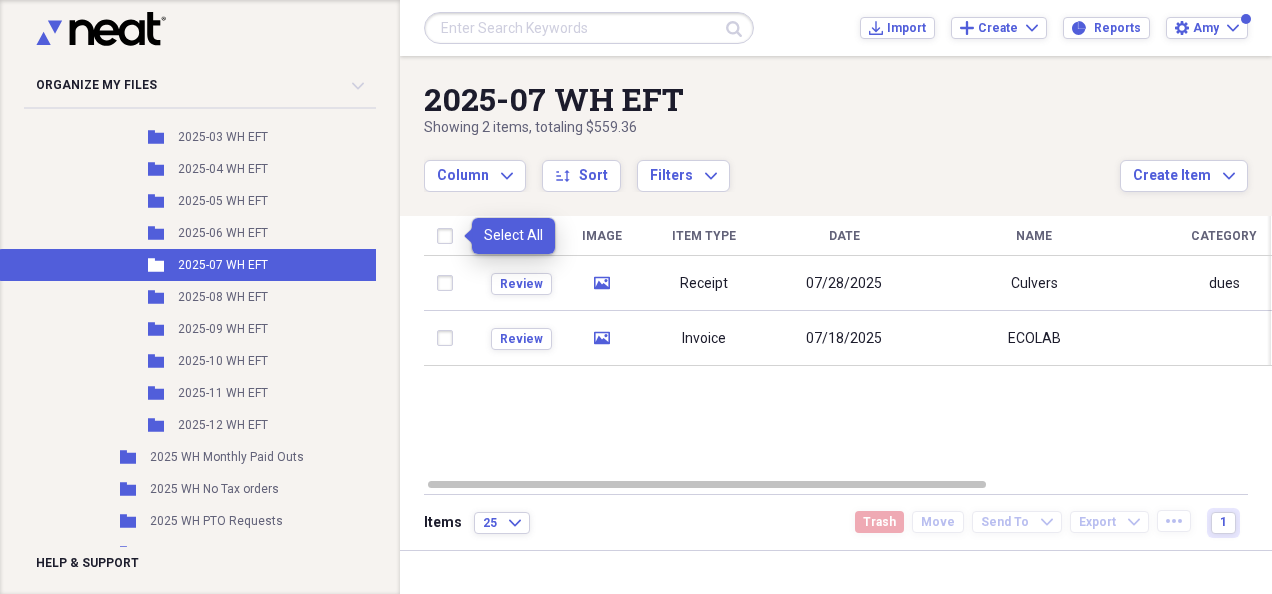 click at bounding box center [449, 236] 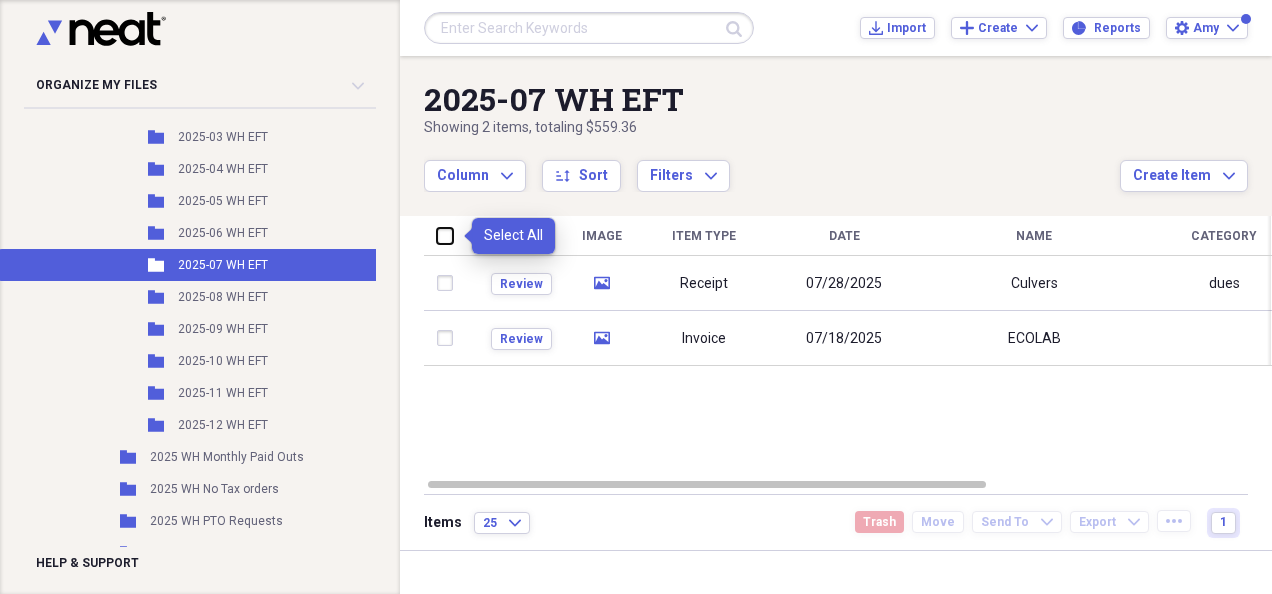 click at bounding box center (437, 235) 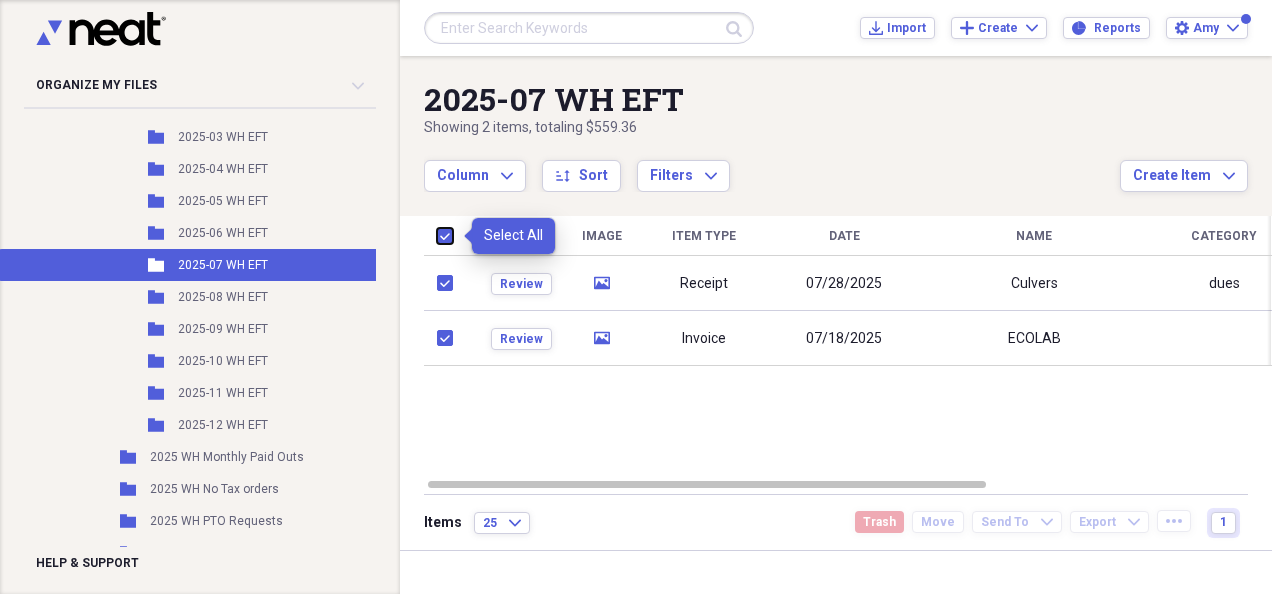 checkbox on "true" 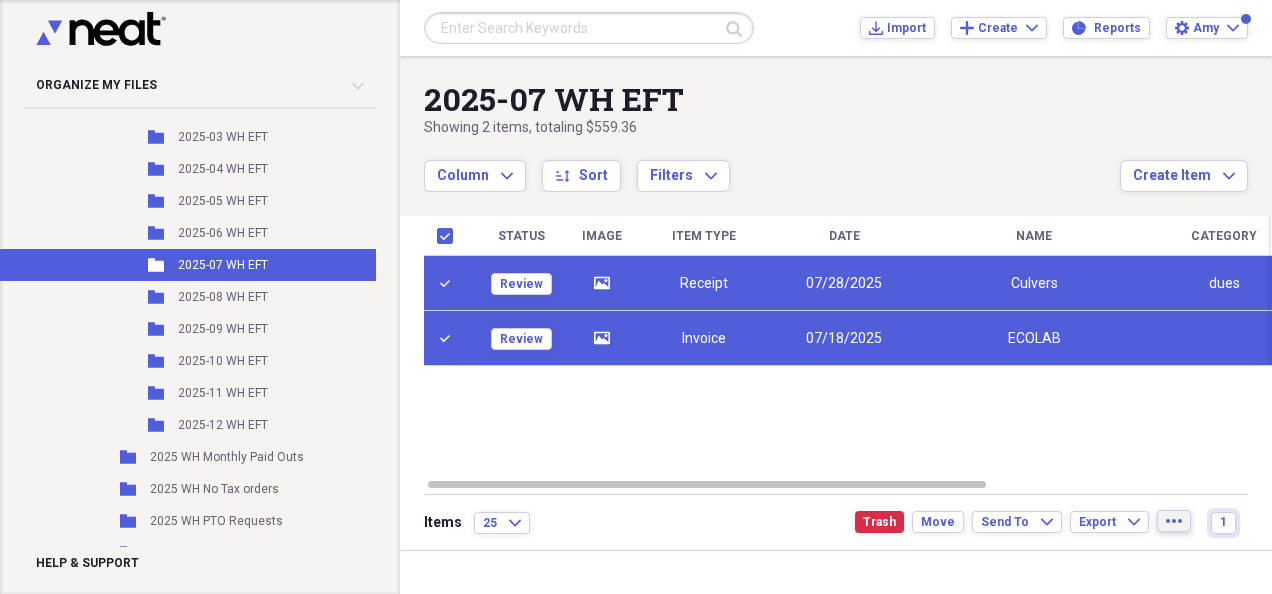 click on "more" at bounding box center [1174, 521] 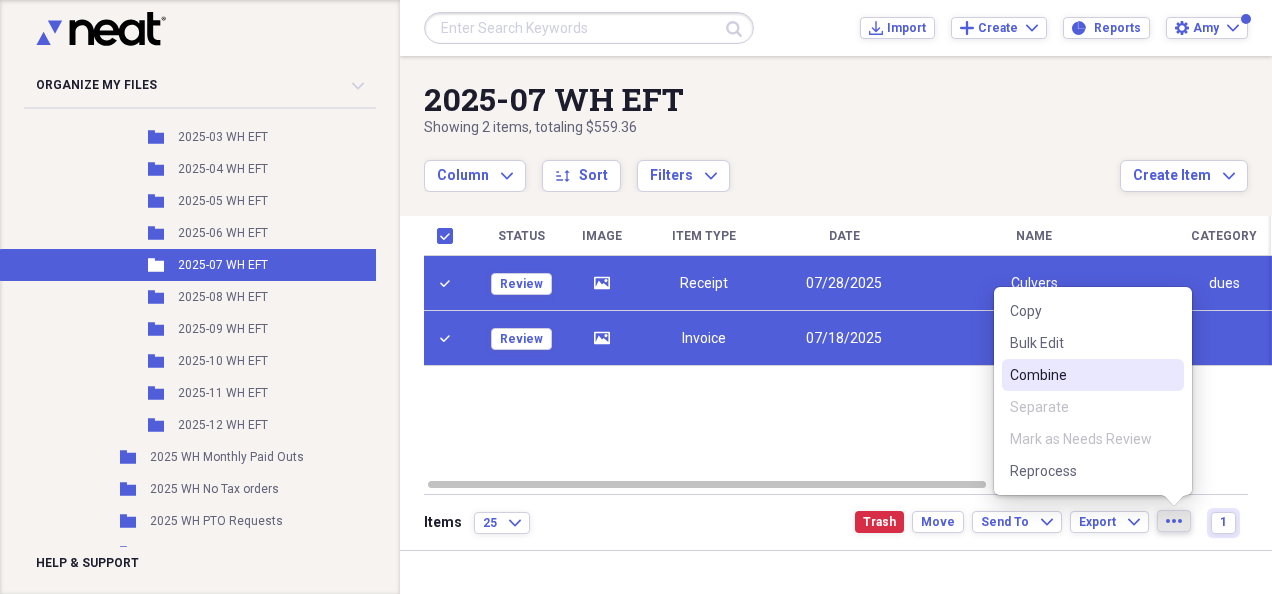 click on "Combine" at bounding box center (1081, 375) 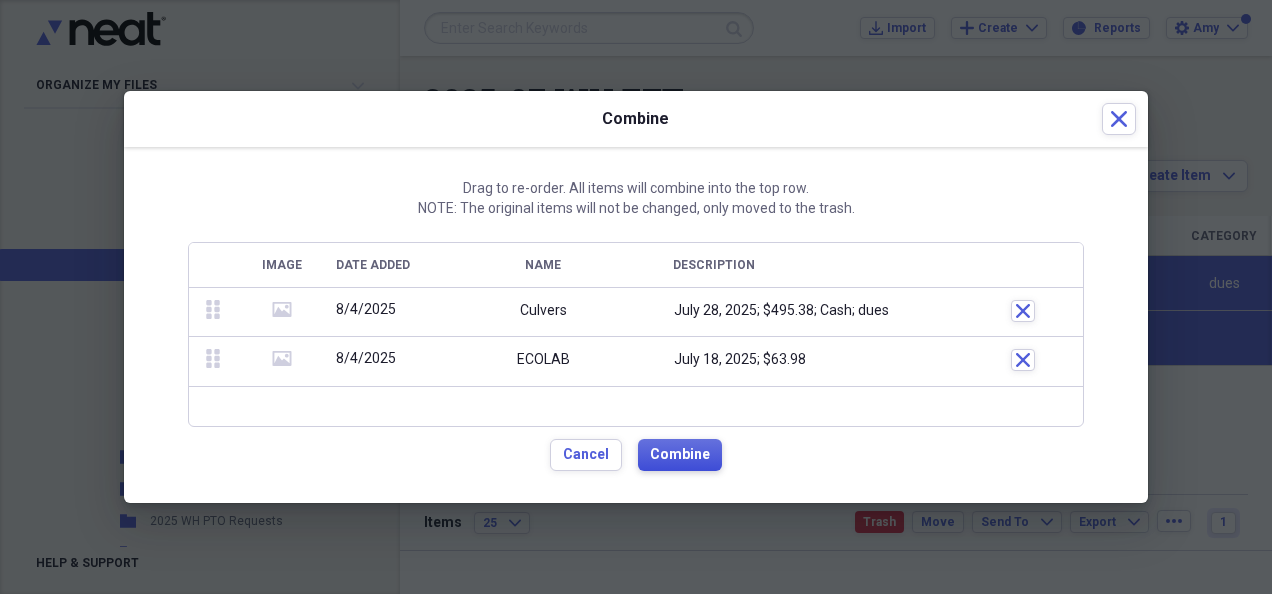 click on "Combine" at bounding box center [680, 455] 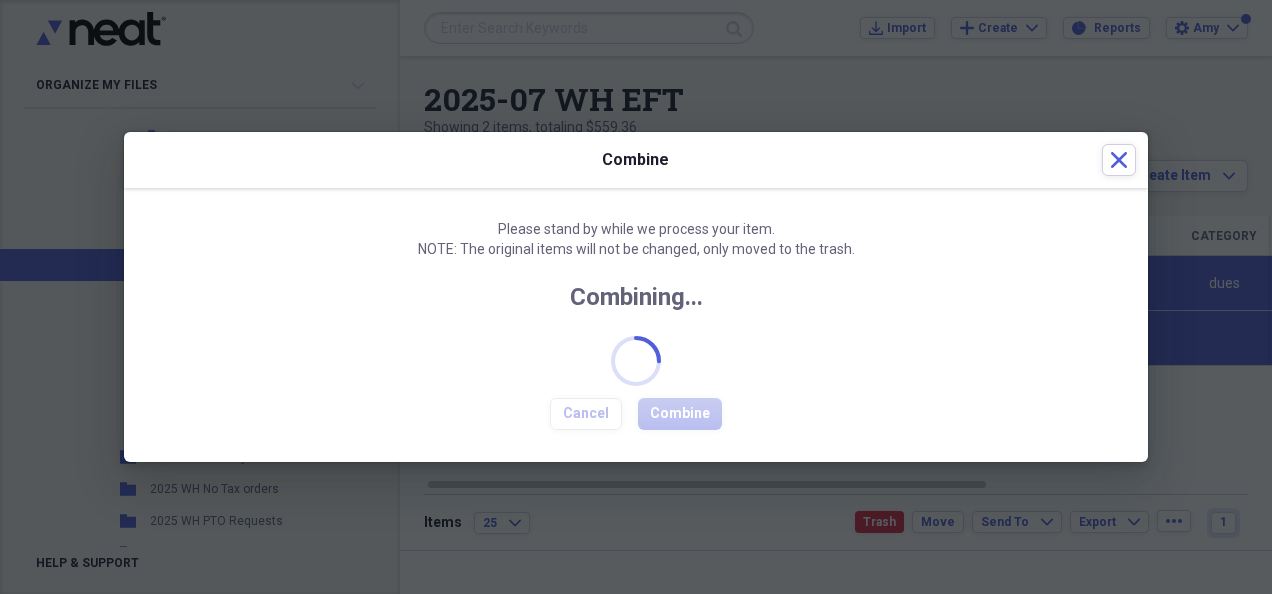 checkbox on "false" 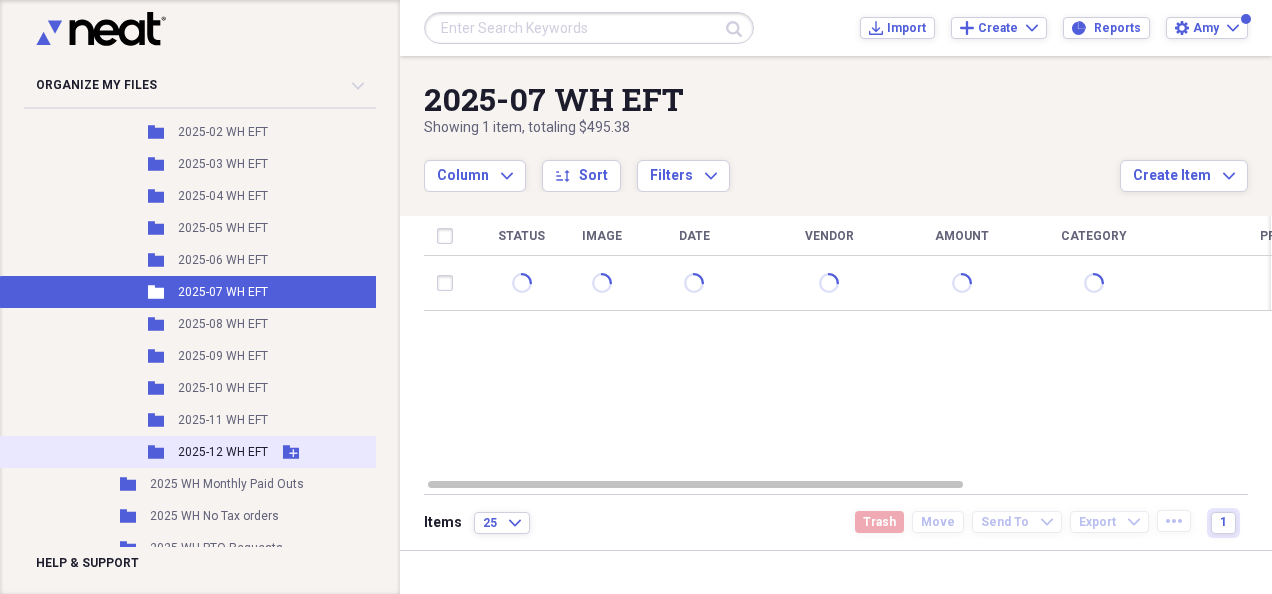 scroll, scrollTop: 956, scrollLeft: 0, axis: vertical 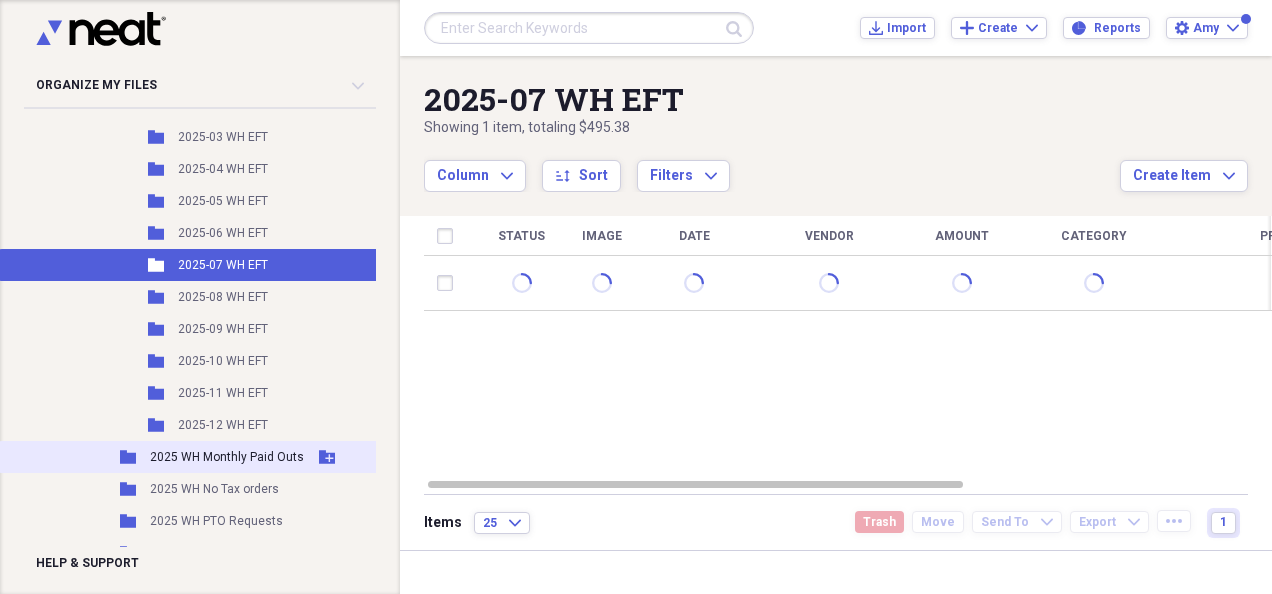 click on "Folder [YEAR] WH Monthly Paid Outs Add Folder" at bounding box center [197, 457] 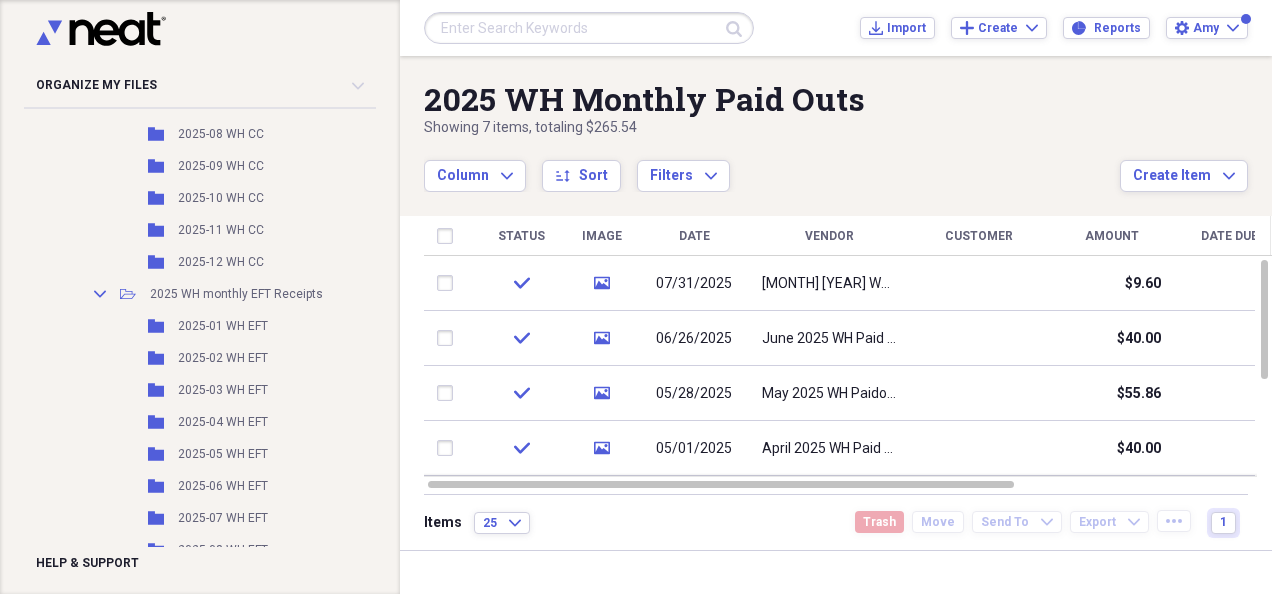 scroll, scrollTop: 556, scrollLeft: 0, axis: vertical 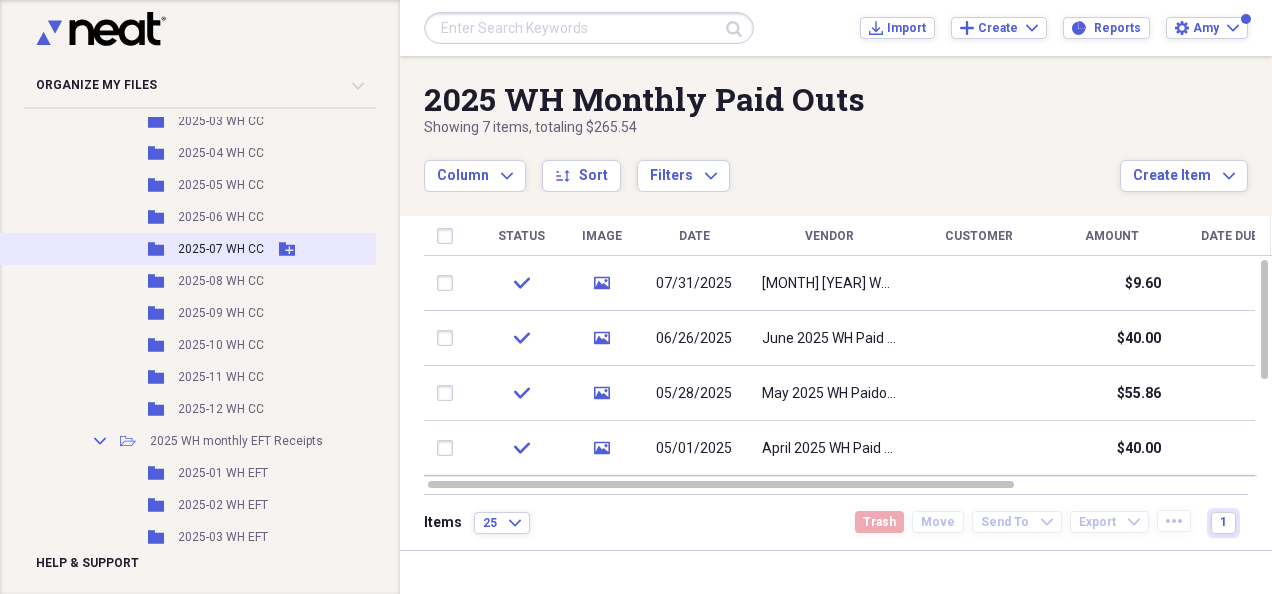 click on "2025-07 WH CC" at bounding box center [221, 249] 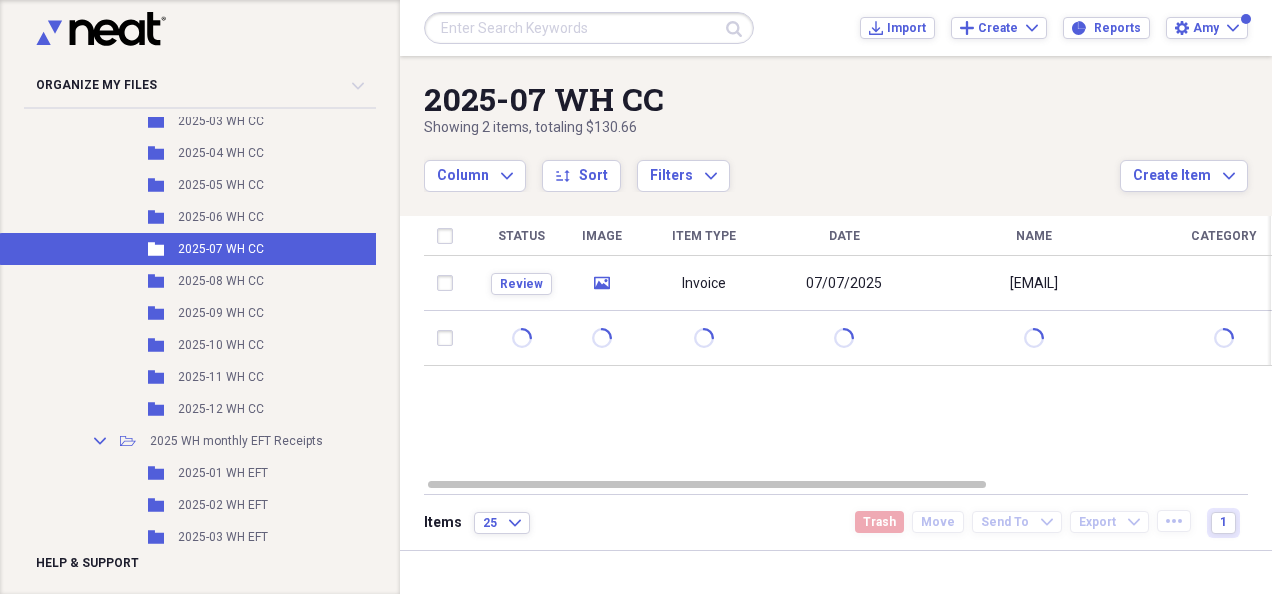 click on "2025-07 WH CC Showing 2 items , totaling $130.66 Column Expand sort Sort Filters  Expand Create Item Expand" at bounding box center [836, 124] 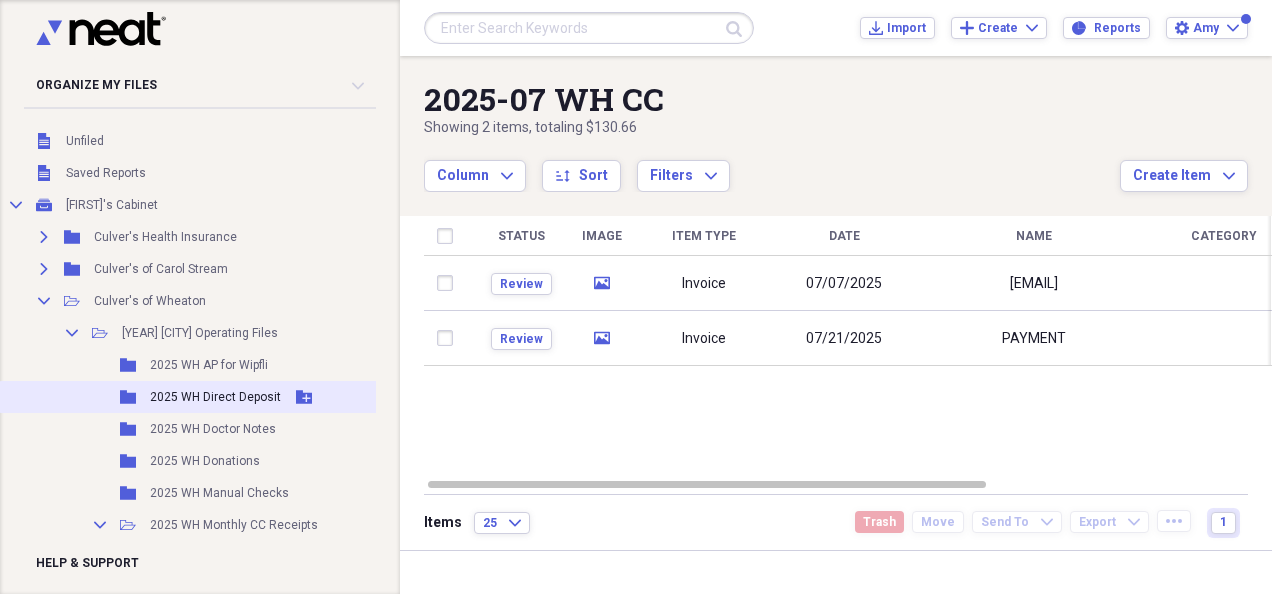 scroll, scrollTop: 556, scrollLeft: 0, axis: vertical 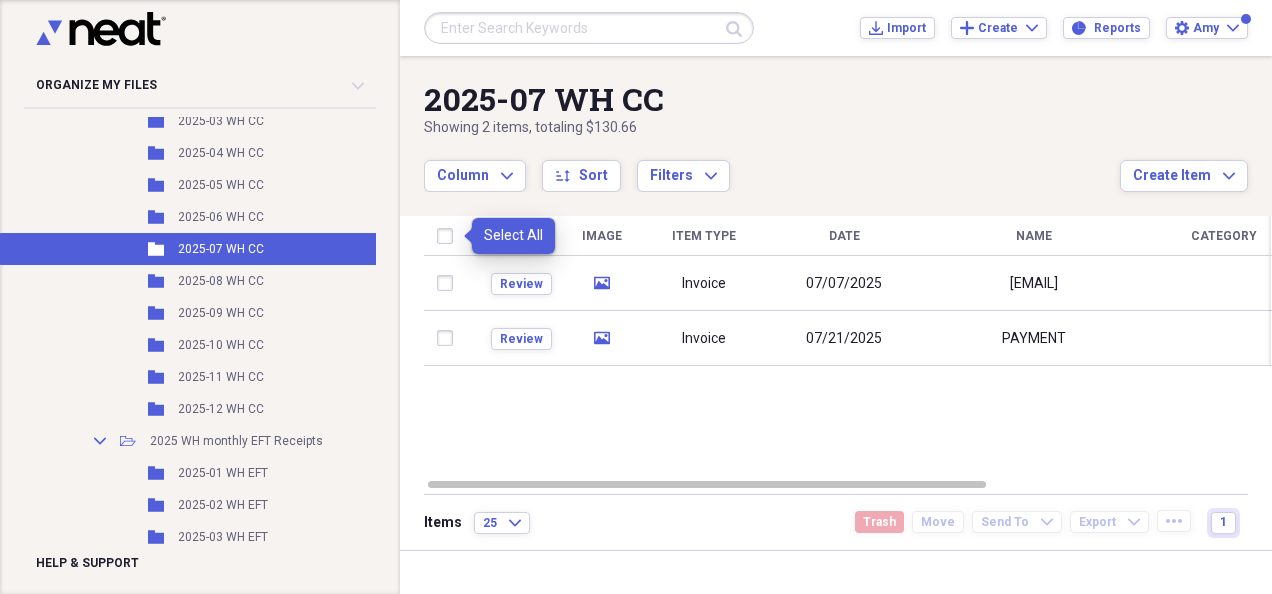 click at bounding box center [449, 236] 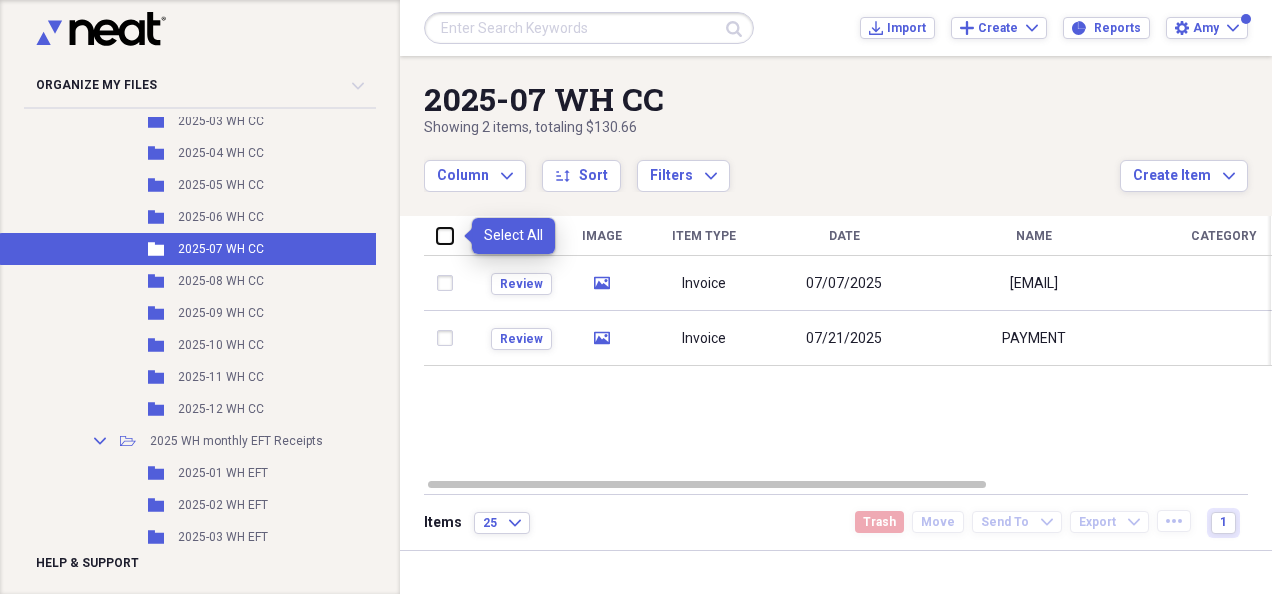 click at bounding box center [437, 235] 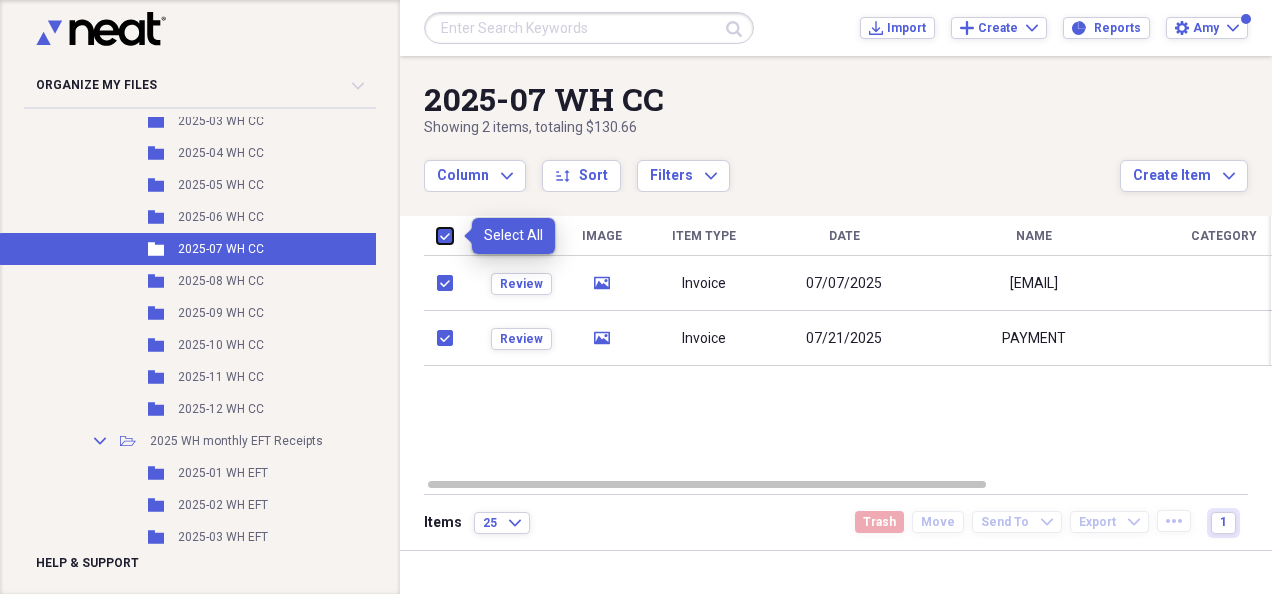 checkbox on "true" 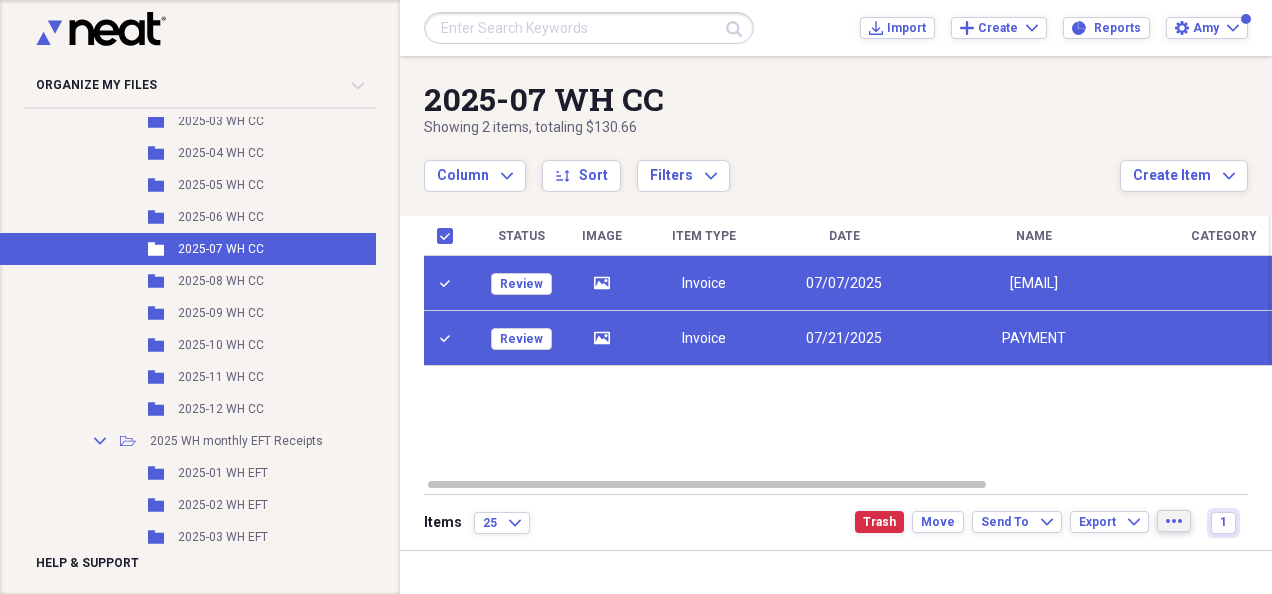 click on "more" at bounding box center [1174, 521] 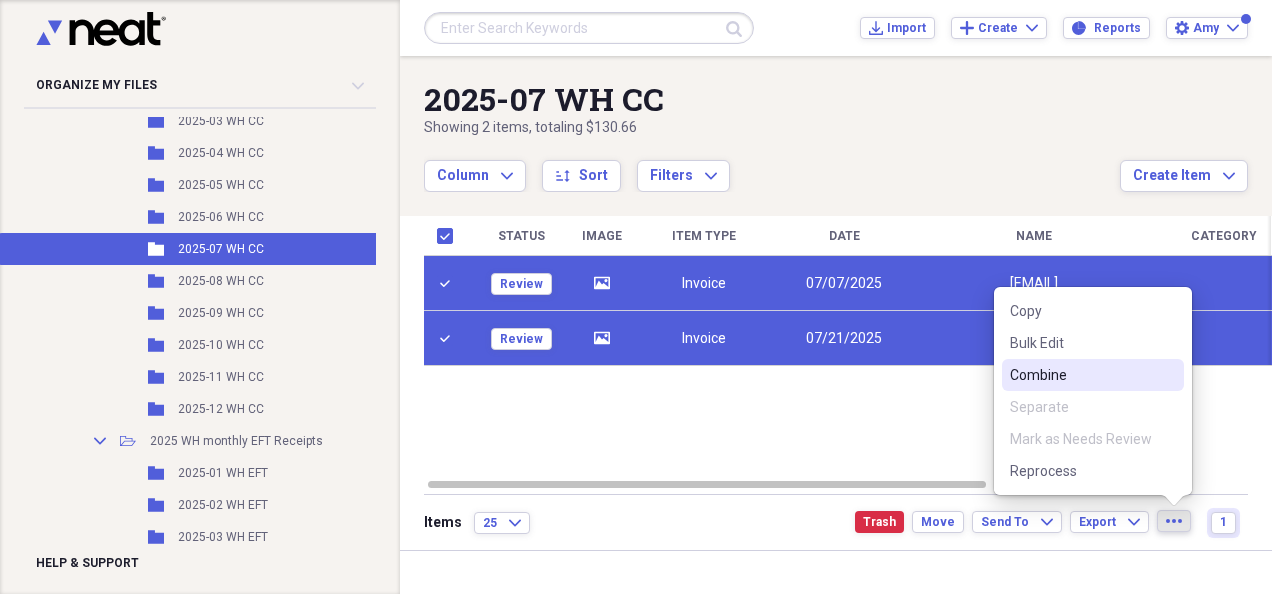 click on "Combine" at bounding box center (1081, 375) 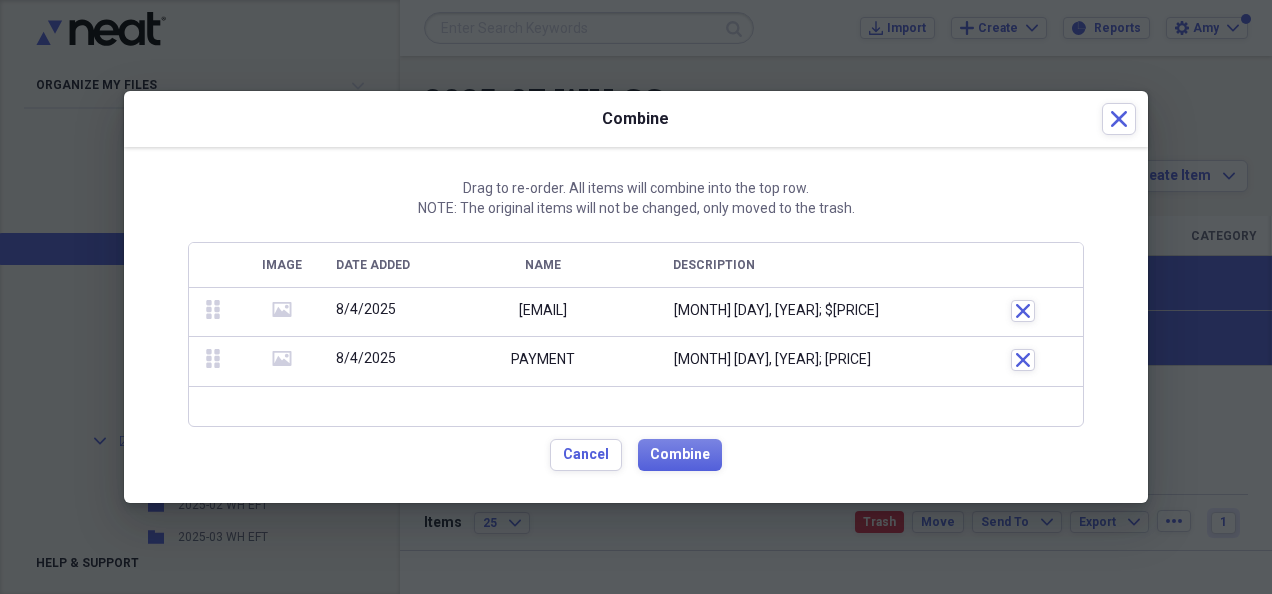 click on "Drag to re-order. All items will combine into the top row. NOTE: The original items will not be changed, only moved to the trash. Image Date Added Name Description drag-vertical media [MM]/[DD]/[YEAR] [EMAIL] [MONTH] [DAY], [YEAR]; $[PRICE] Close drag-vertical media [MM]/[DD]/[YEAR] PAYMENT [MONTH] [DAY], [YEAR]; $[PRICE] Close
To pick up a draggable item, press the space bar.
While dragging, use the arrow keys to move the item.
Press space again to drop the item in its new position, or press escape to cancel.
Cancel Combine" at bounding box center [636, 325] 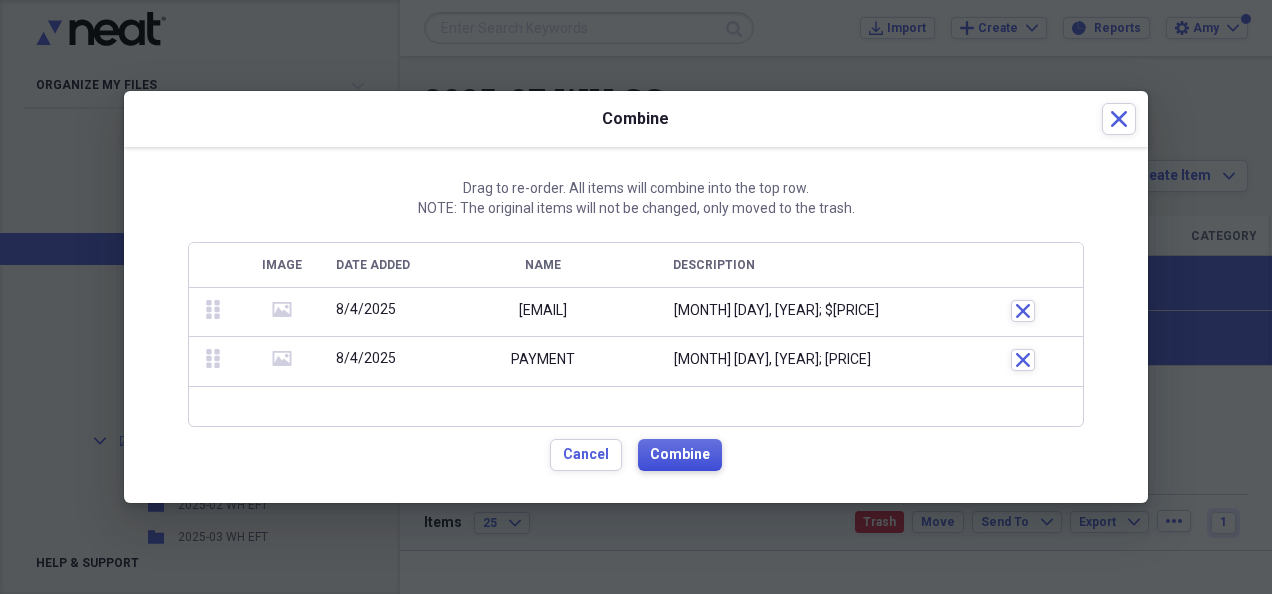 click on "Combine" at bounding box center [680, 455] 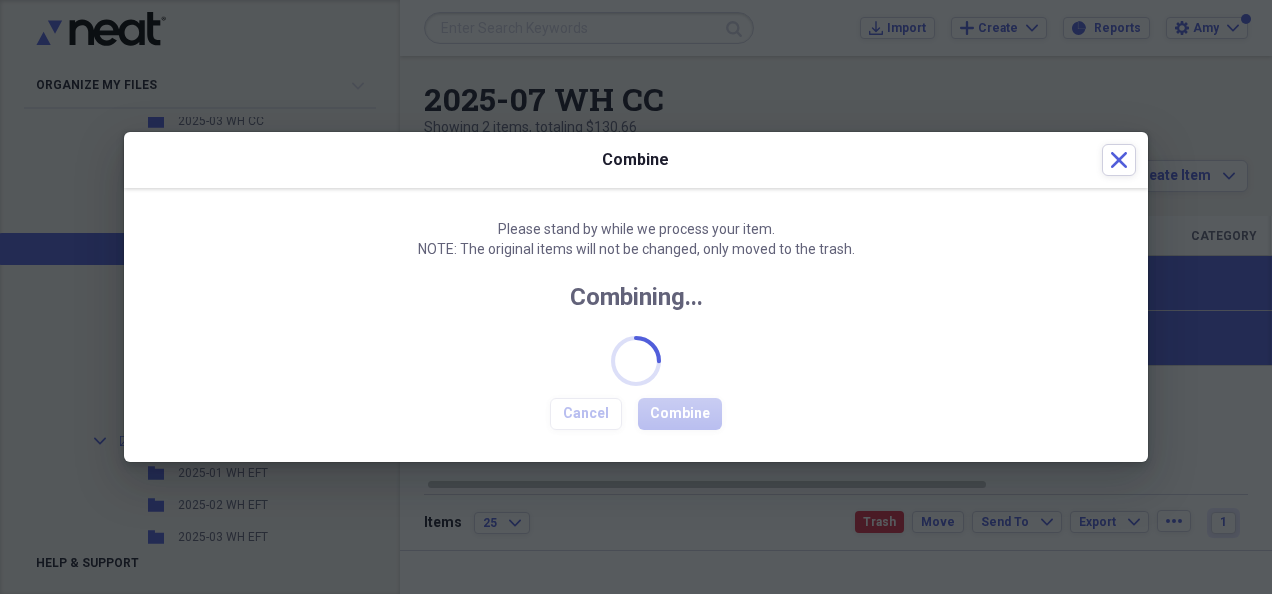 checkbox on "false" 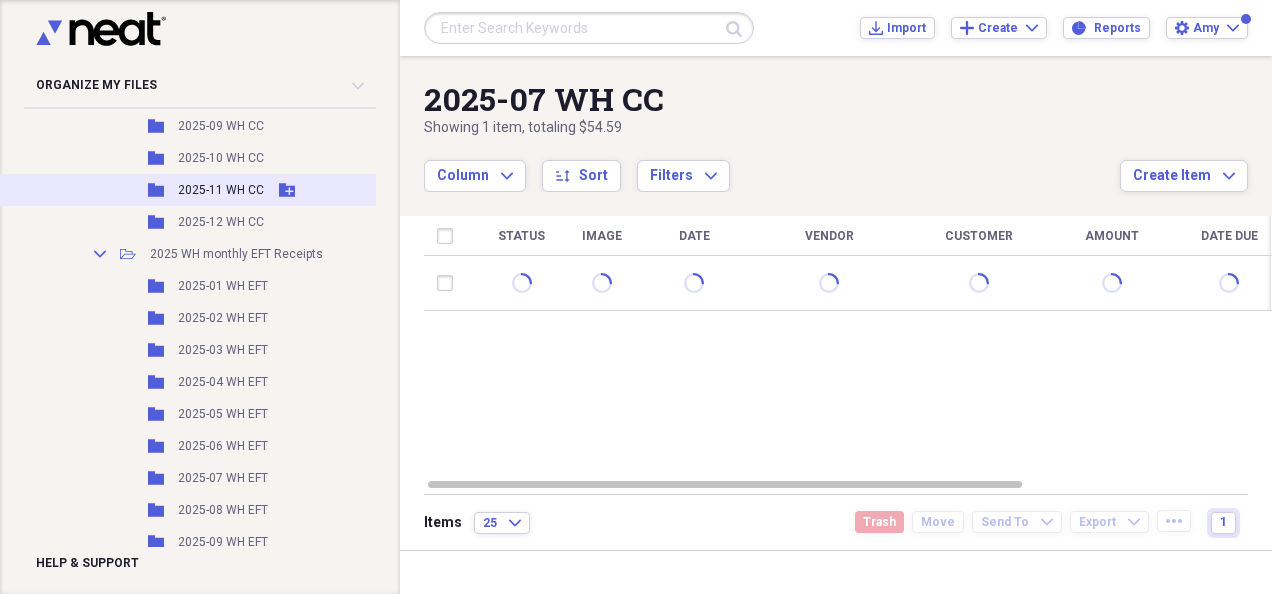 scroll, scrollTop: 956, scrollLeft: 0, axis: vertical 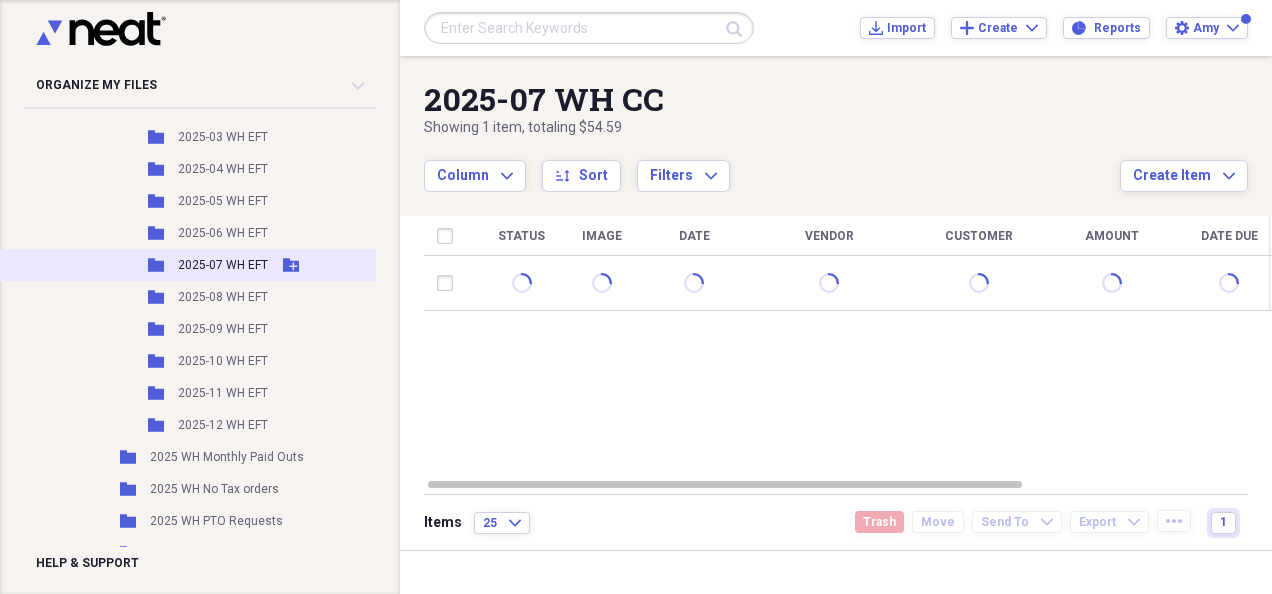 click on "2025-07 WH EFT" at bounding box center (223, 265) 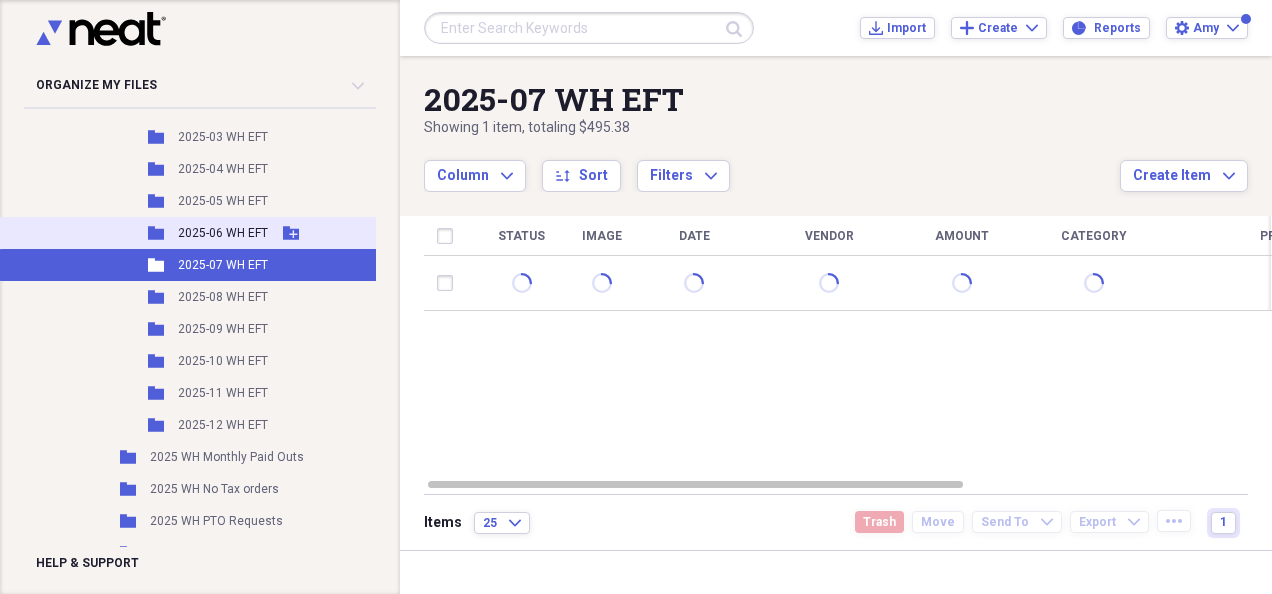 click on "2025-06 WH EFT" at bounding box center (223, 233) 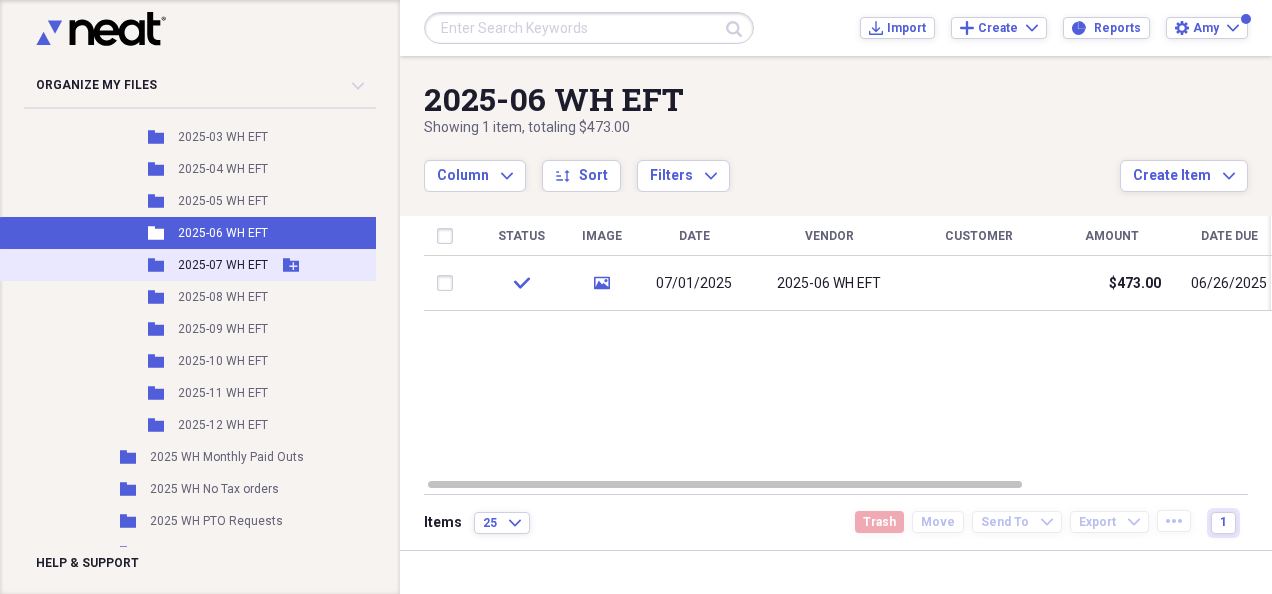click on "2025-07 WH EFT" at bounding box center (223, 265) 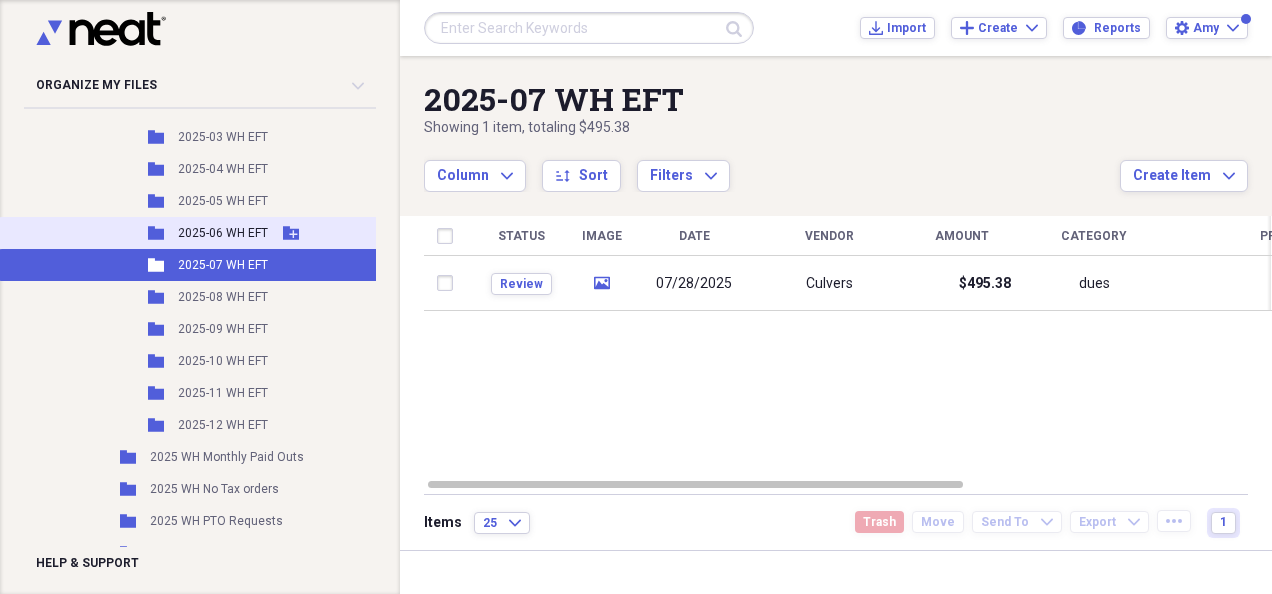 click on "2025-06 WH EFT" at bounding box center [223, 233] 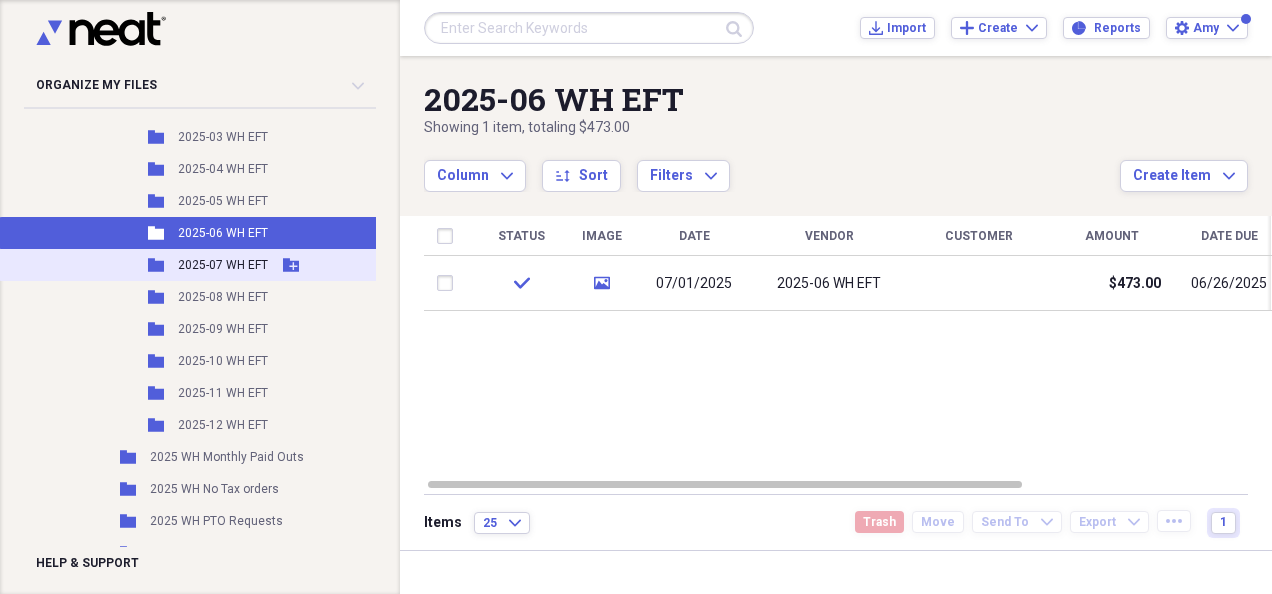 click on "2025-07 WH EFT" at bounding box center [223, 265] 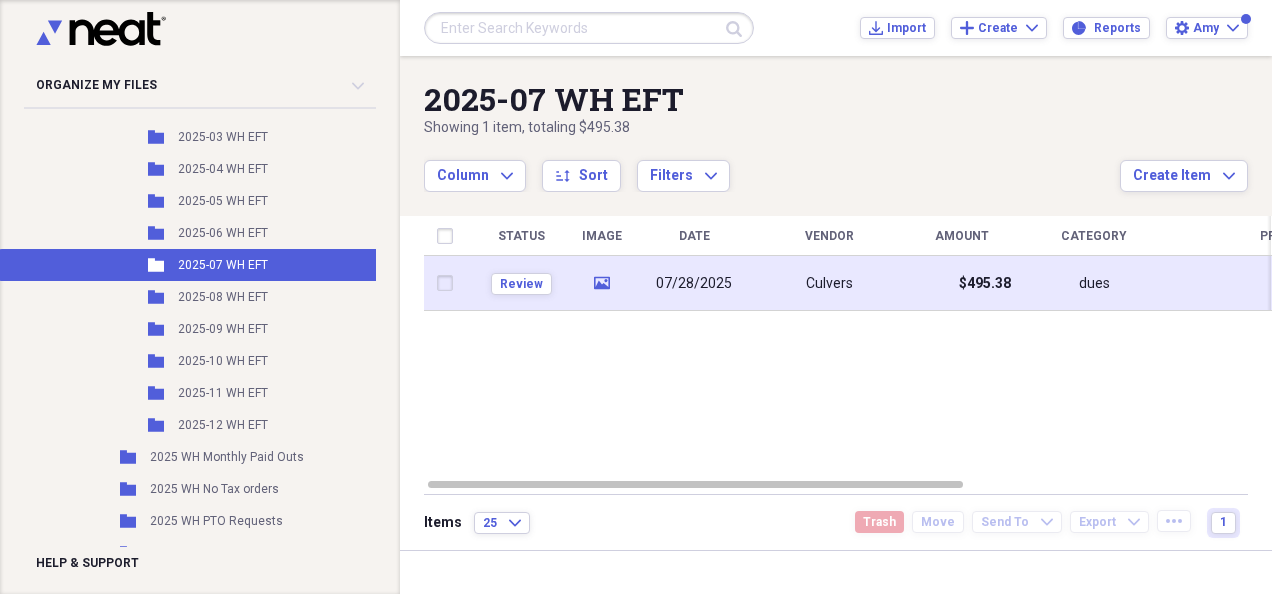 click on "07/28/2025" at bounding box center [694, 284] 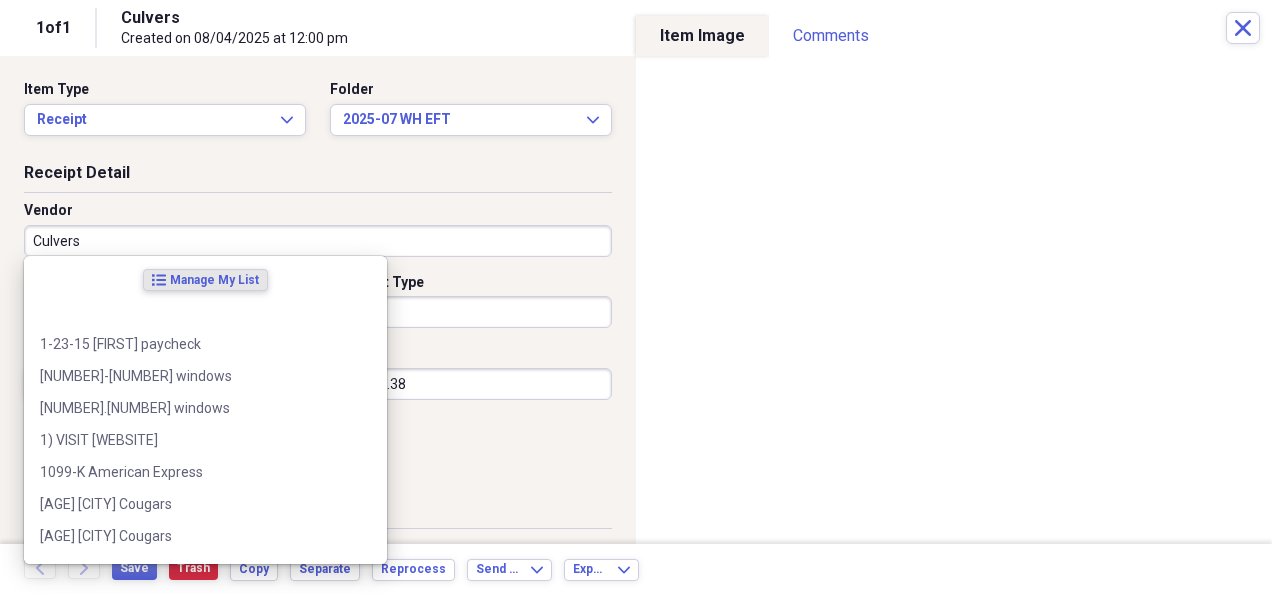 drag, startPoint x: 230, startPoint y: 238, endPoint x: -4, endPoint y: 204, distance: 236.45718 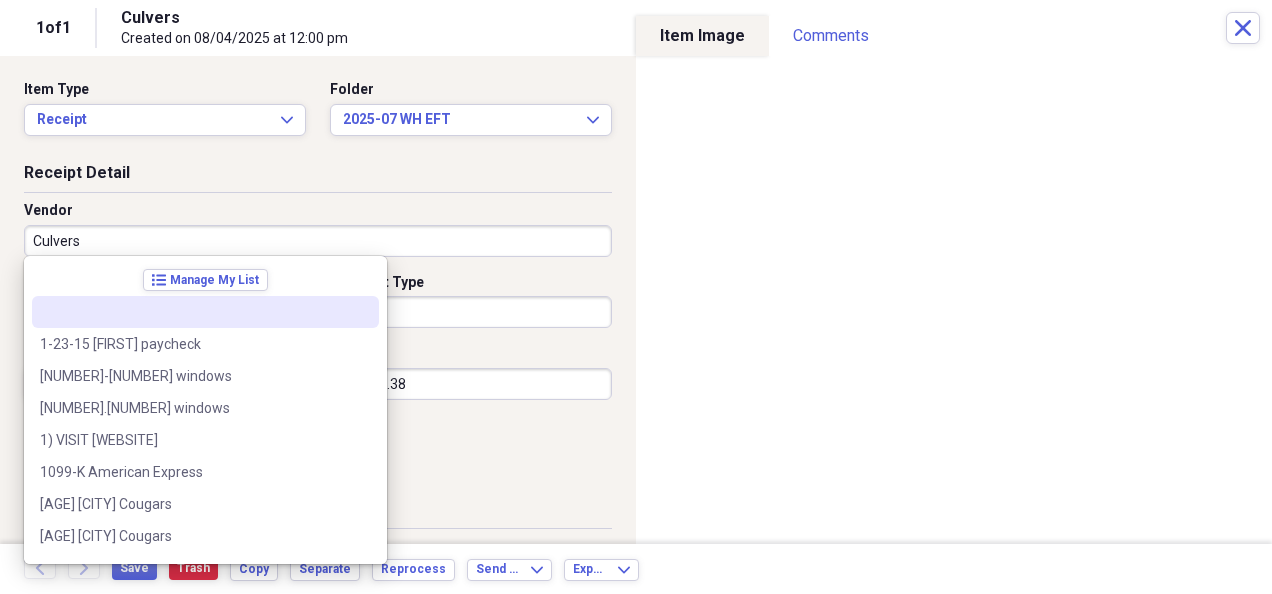 drag, startPoint x: 174, startPoint y: 248, endPoint x: -4, endPoint y: 226, distance: 179.3544 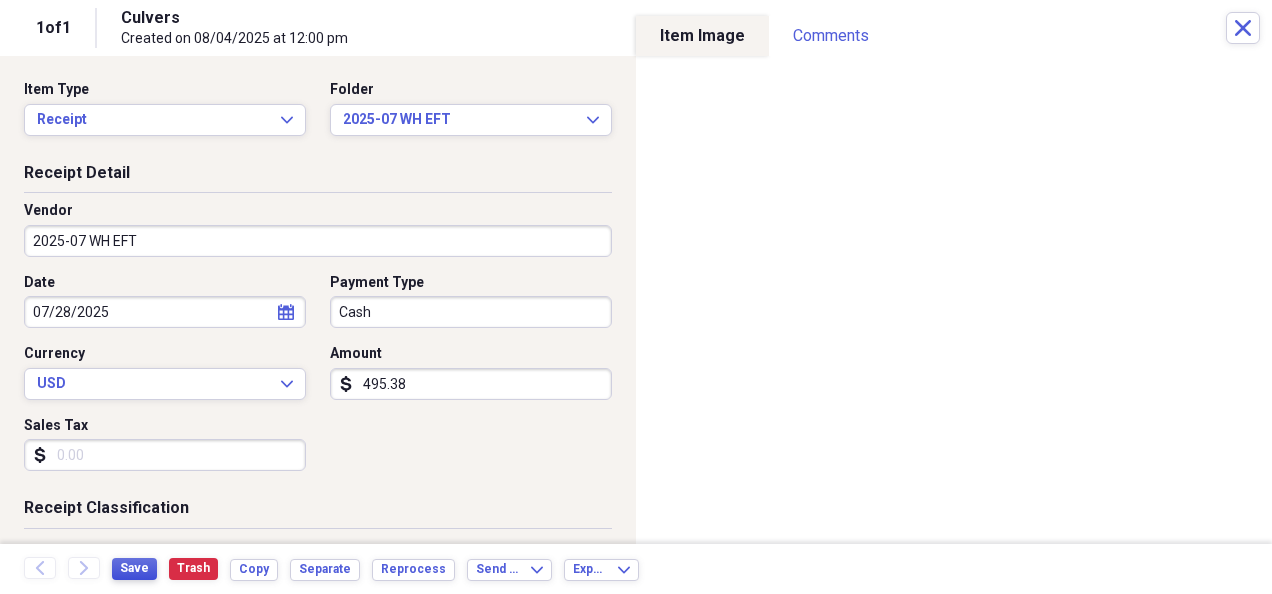 type on "2025-07 WH EFT" 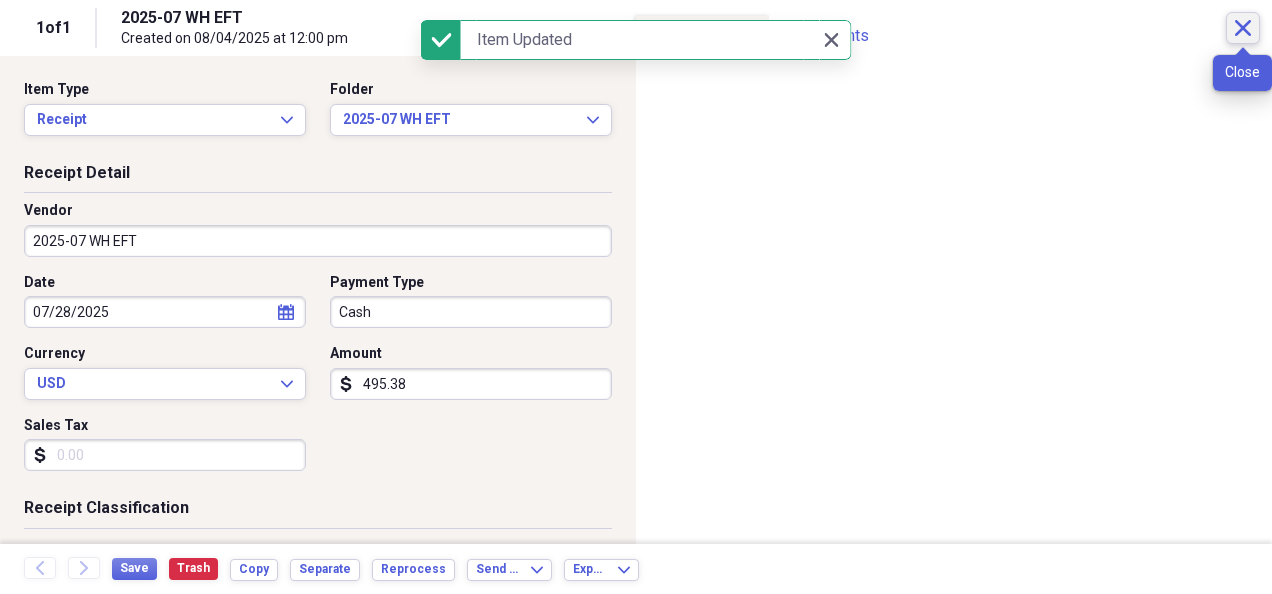 click on "Close" at bounding box center (1243, 28) 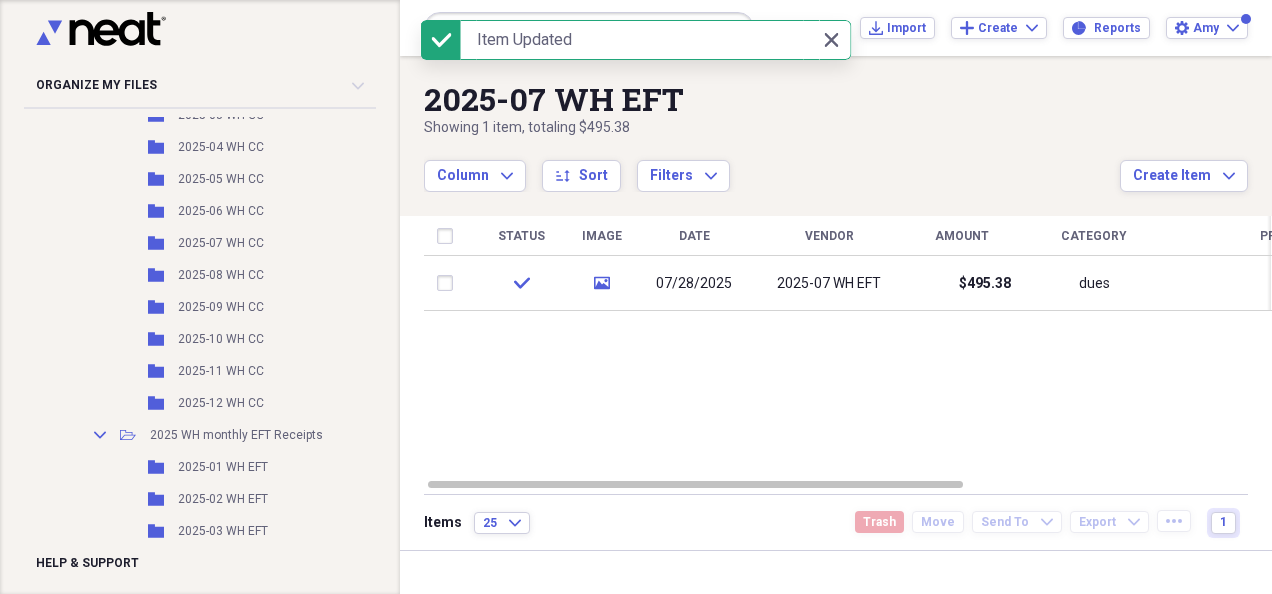 scroll, scrollTop: 556, scrollLeft: 0, axis: vertical 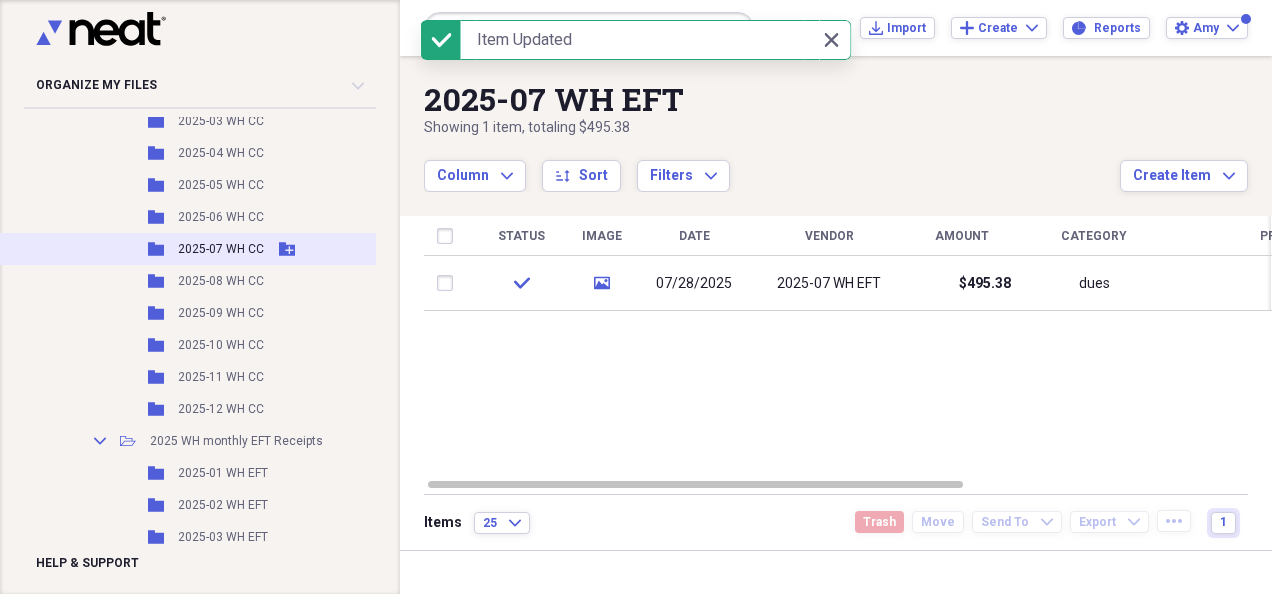 click on "Folder 2025-07 WH CC Add Folder" at bounding box center [197, 249] 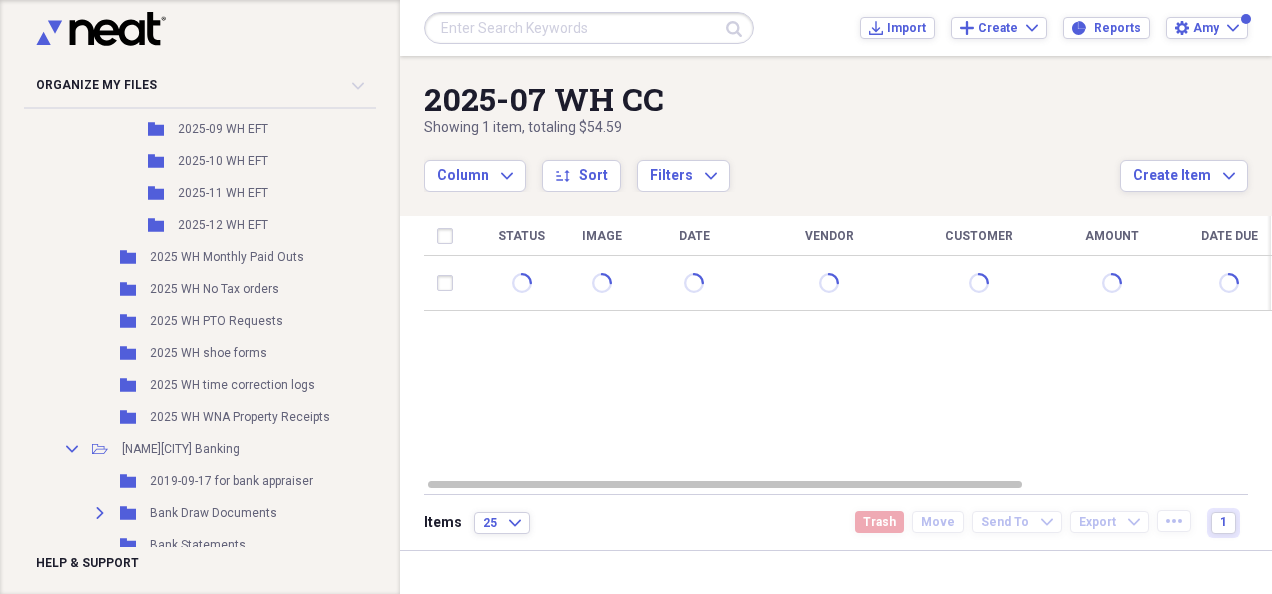 scroll, scrollTop: 1356, scrollLeft: 0, axis: vertical 